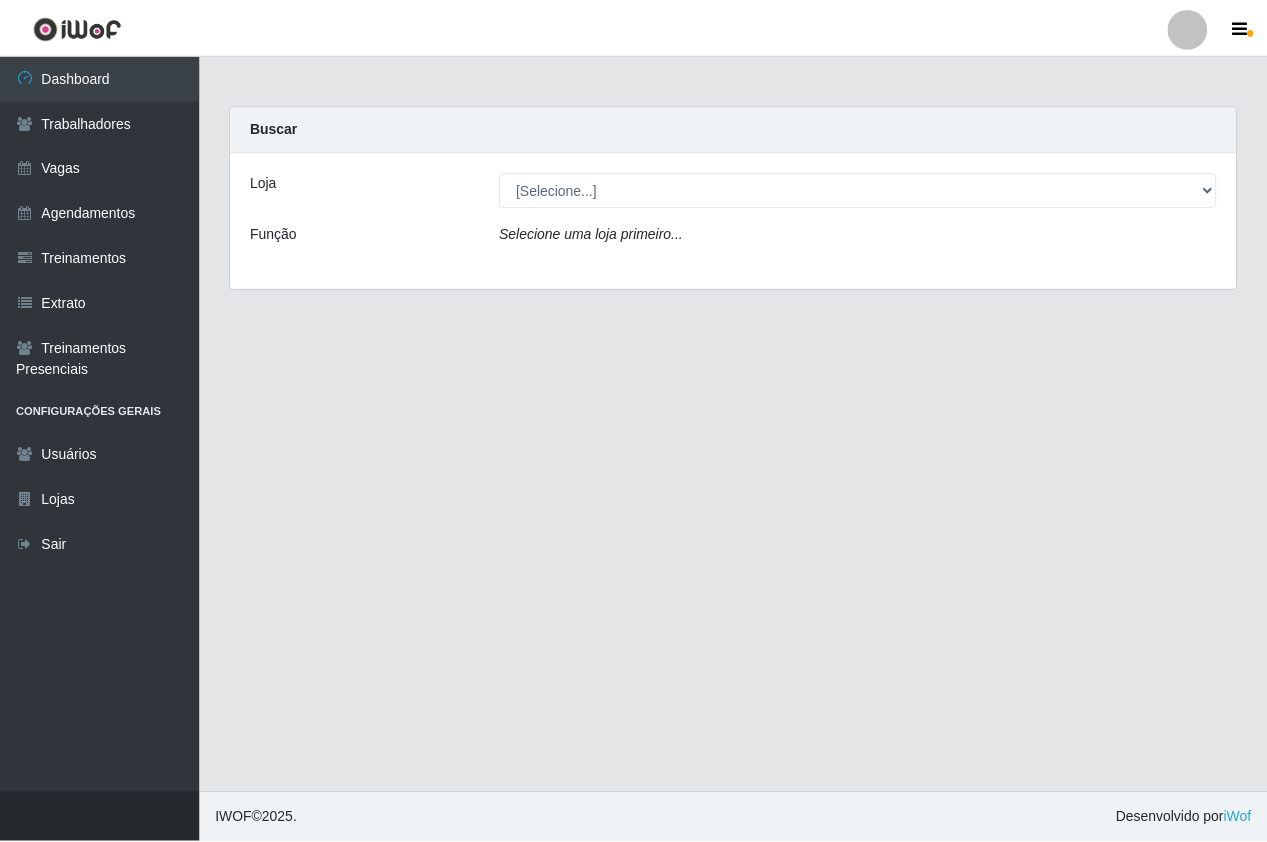 scroll, scrollTop: 0, scrollLeft: 0, axis: both 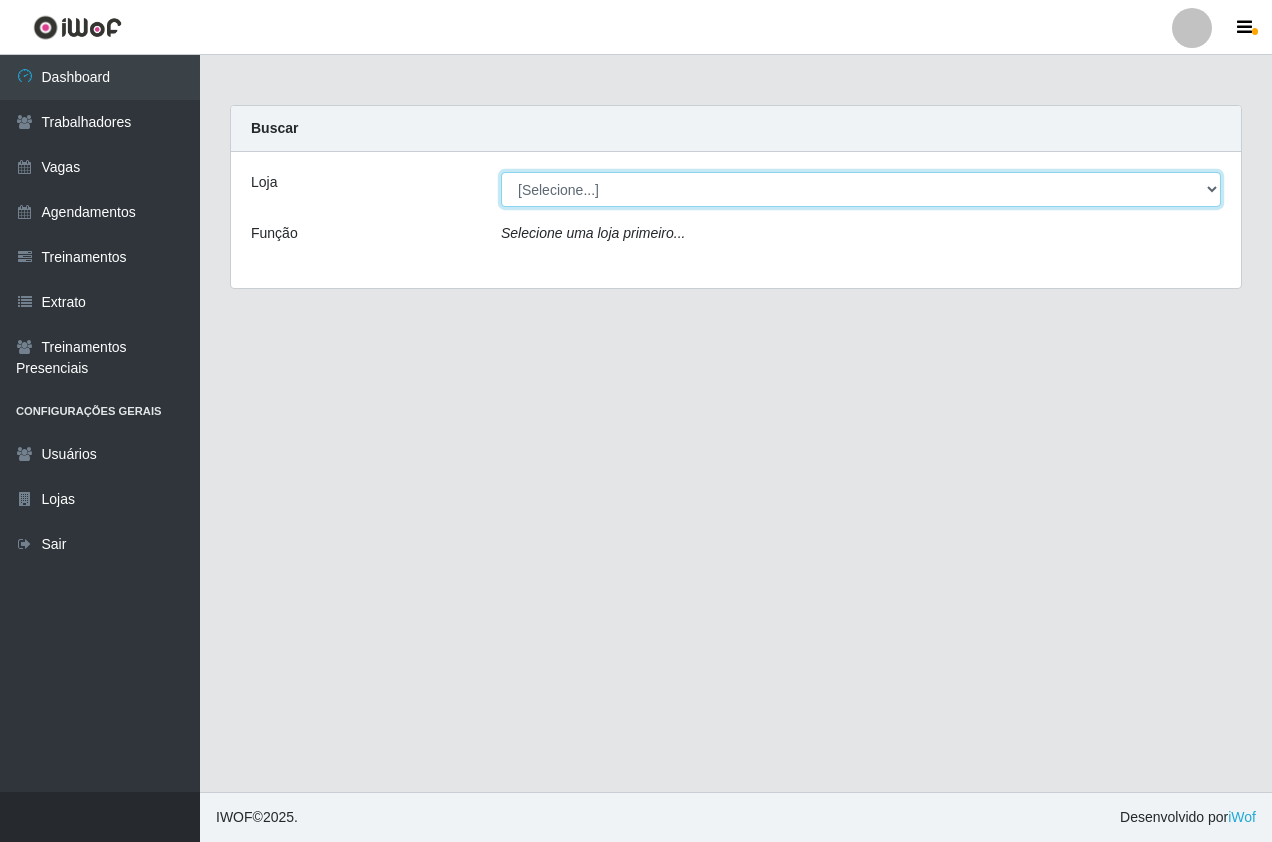 click on "[Selecione...] Pizza Nostra" at bounding box center [861, 189] 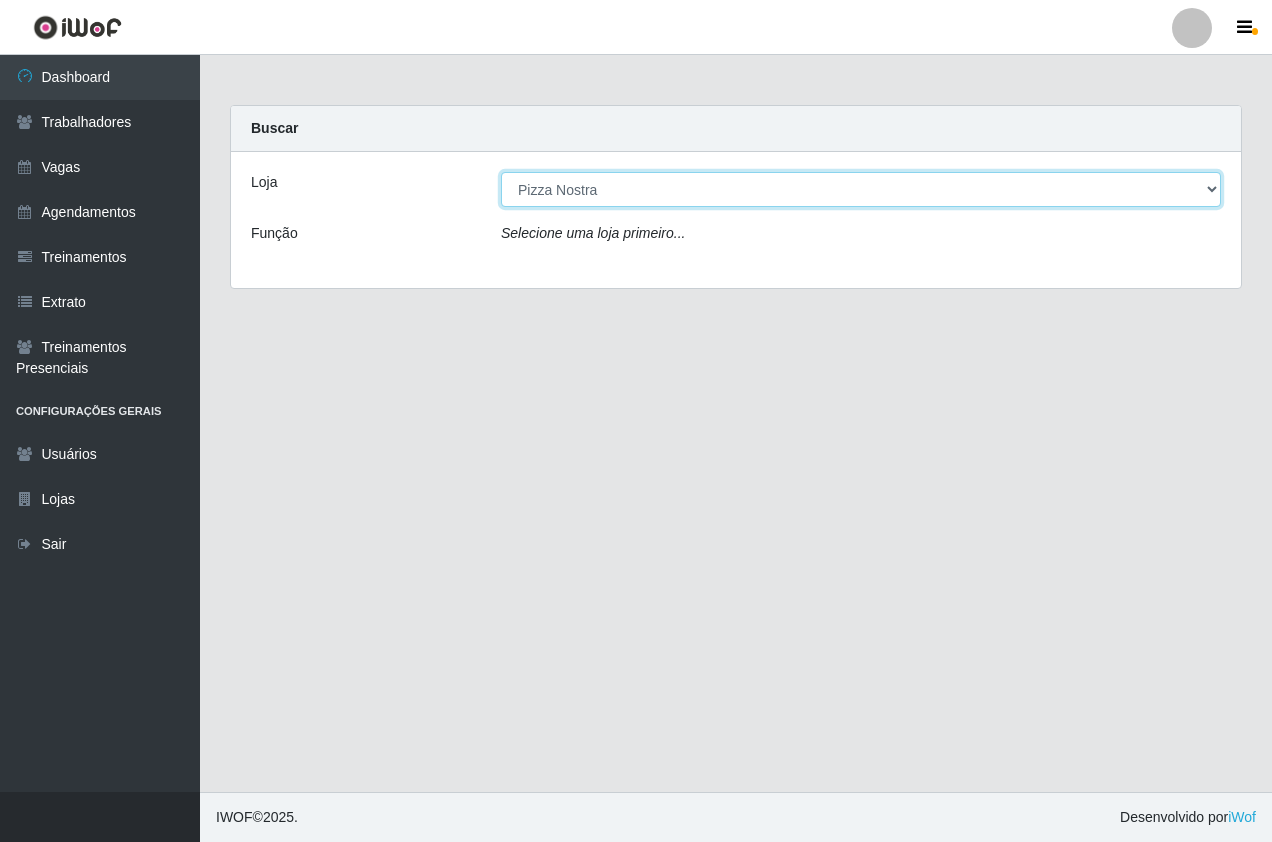 click on "[Selecione...] Pizza Nostra" at bounding box center [861, 189] 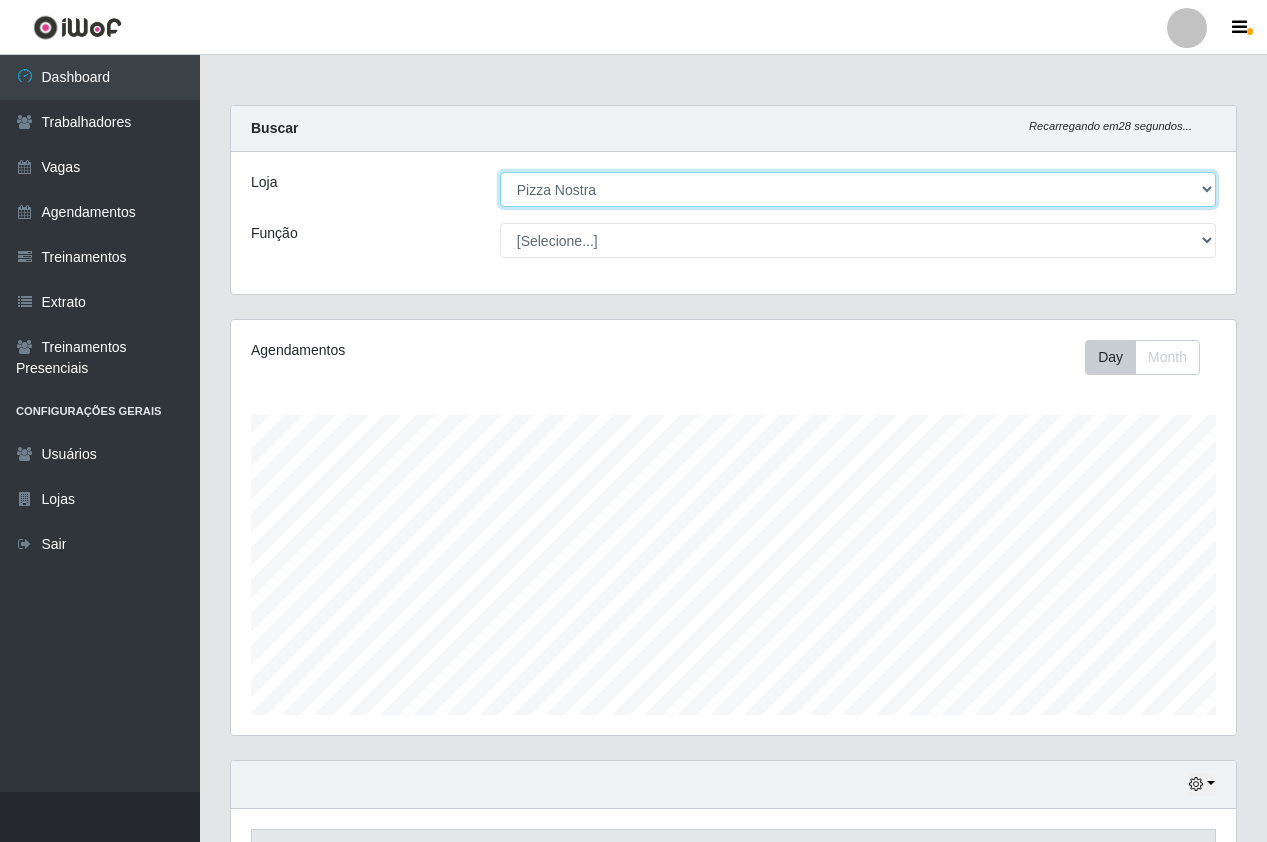 scroll, scrollTop: 999585, scrollLeft: 998995, axis: both 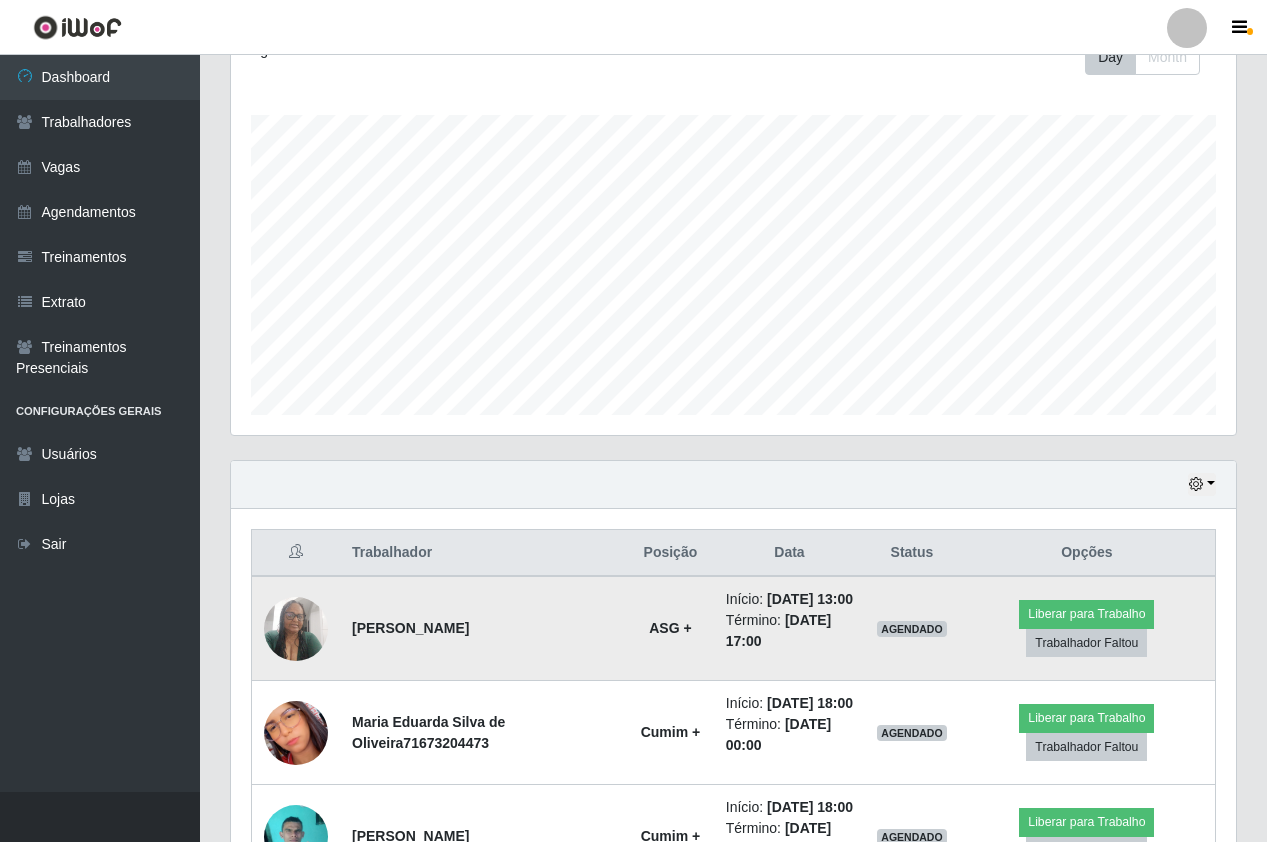 click at bounding box center (296, 628) 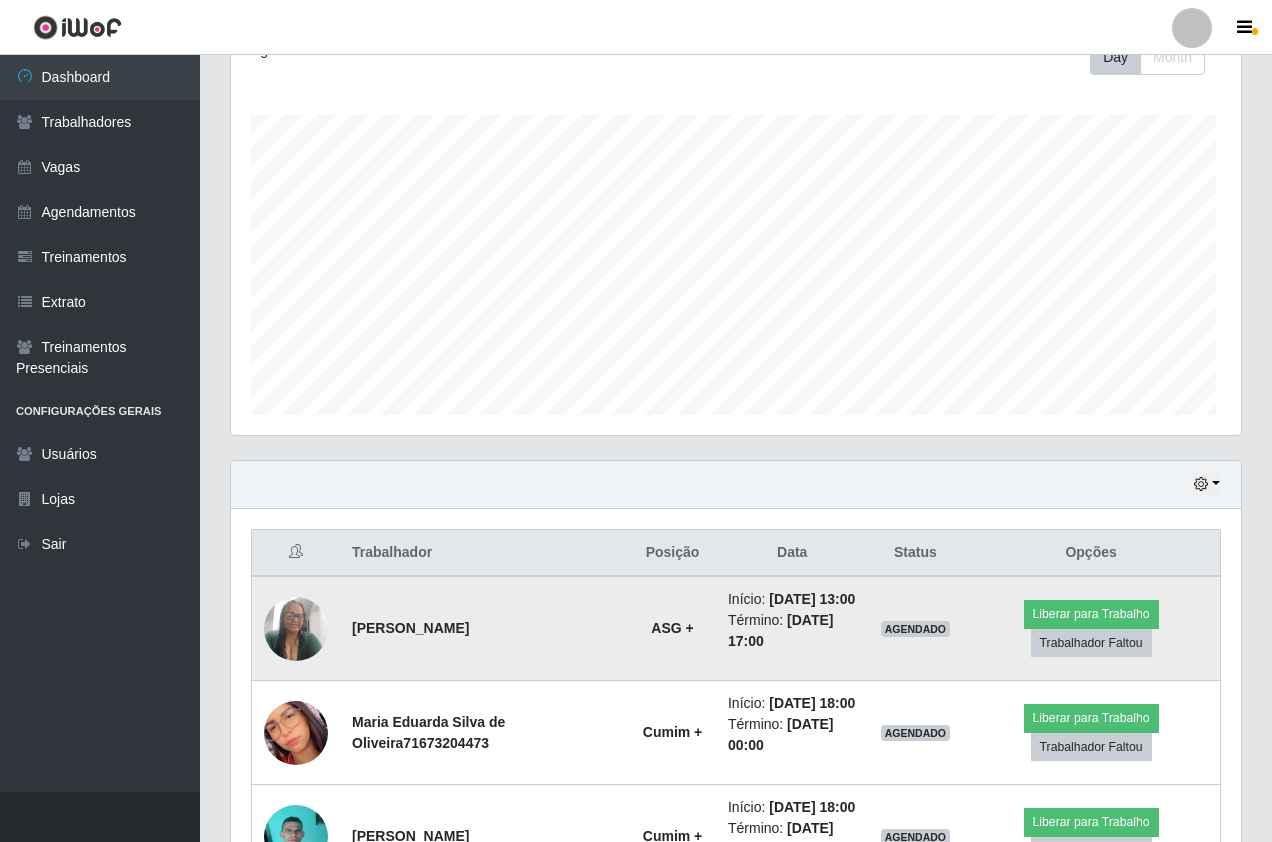 scroll, scrollTop: 999585, scrollLeft: 999005, axis: both 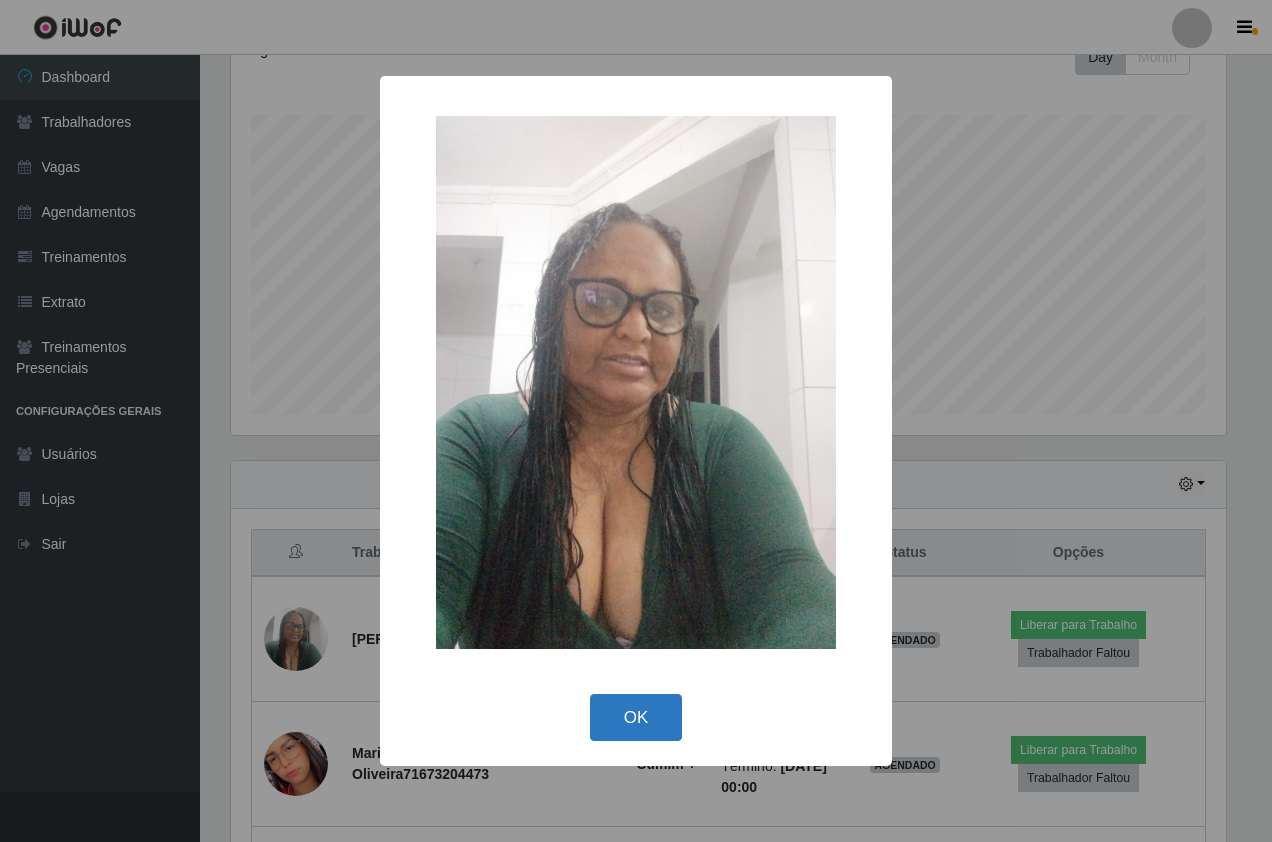 click on "OK" at bounding box center [636, 717] 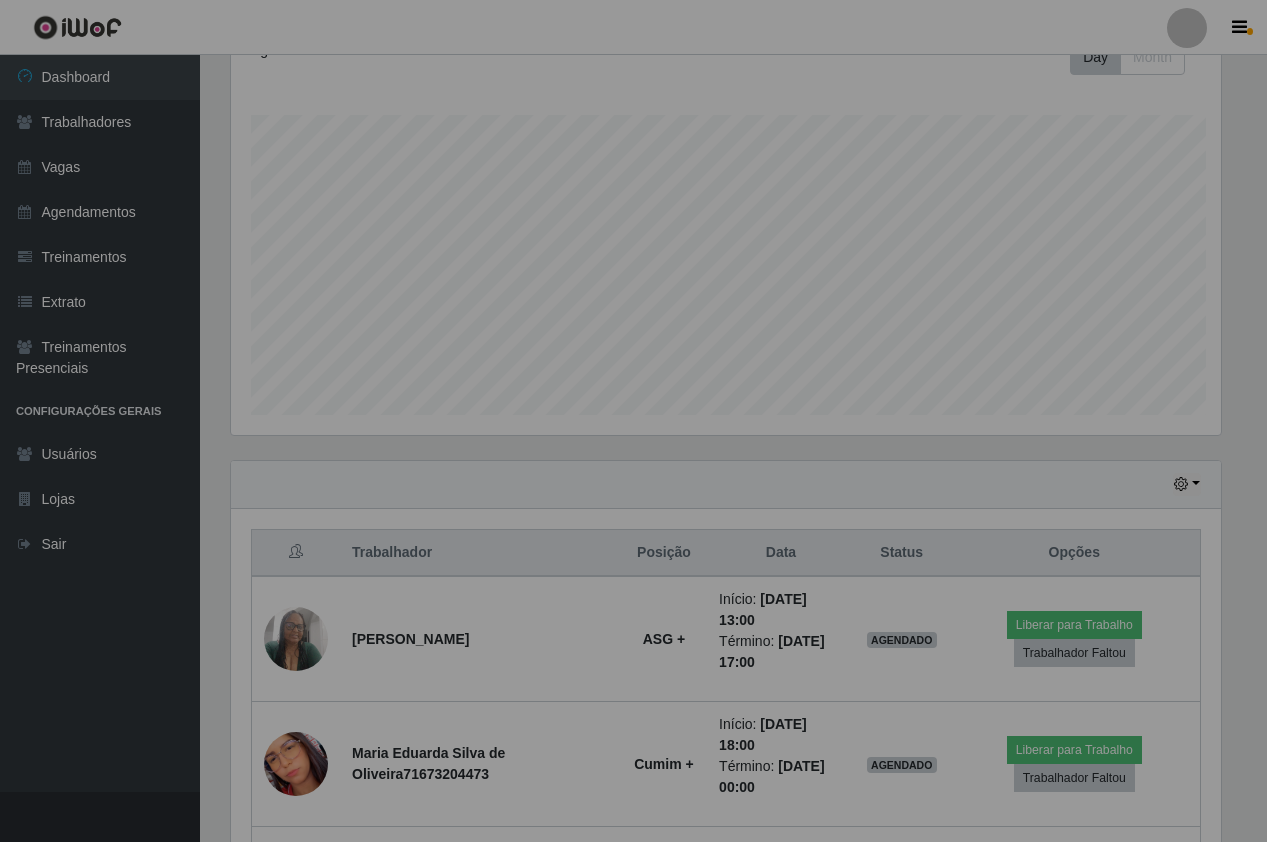 scroll, scrollTop: 999585, scrollLeft: 998995, axis: both 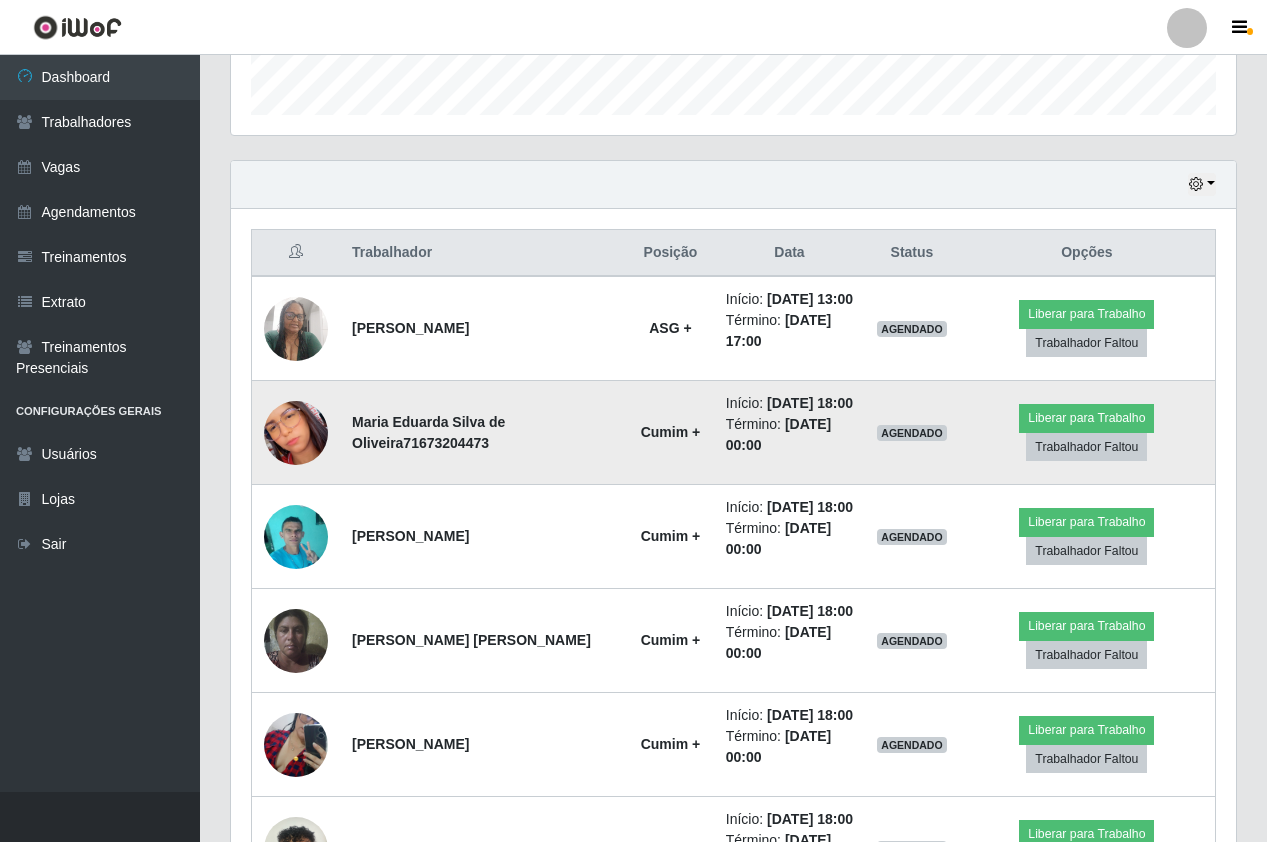 click at bounding box center [296, 432] 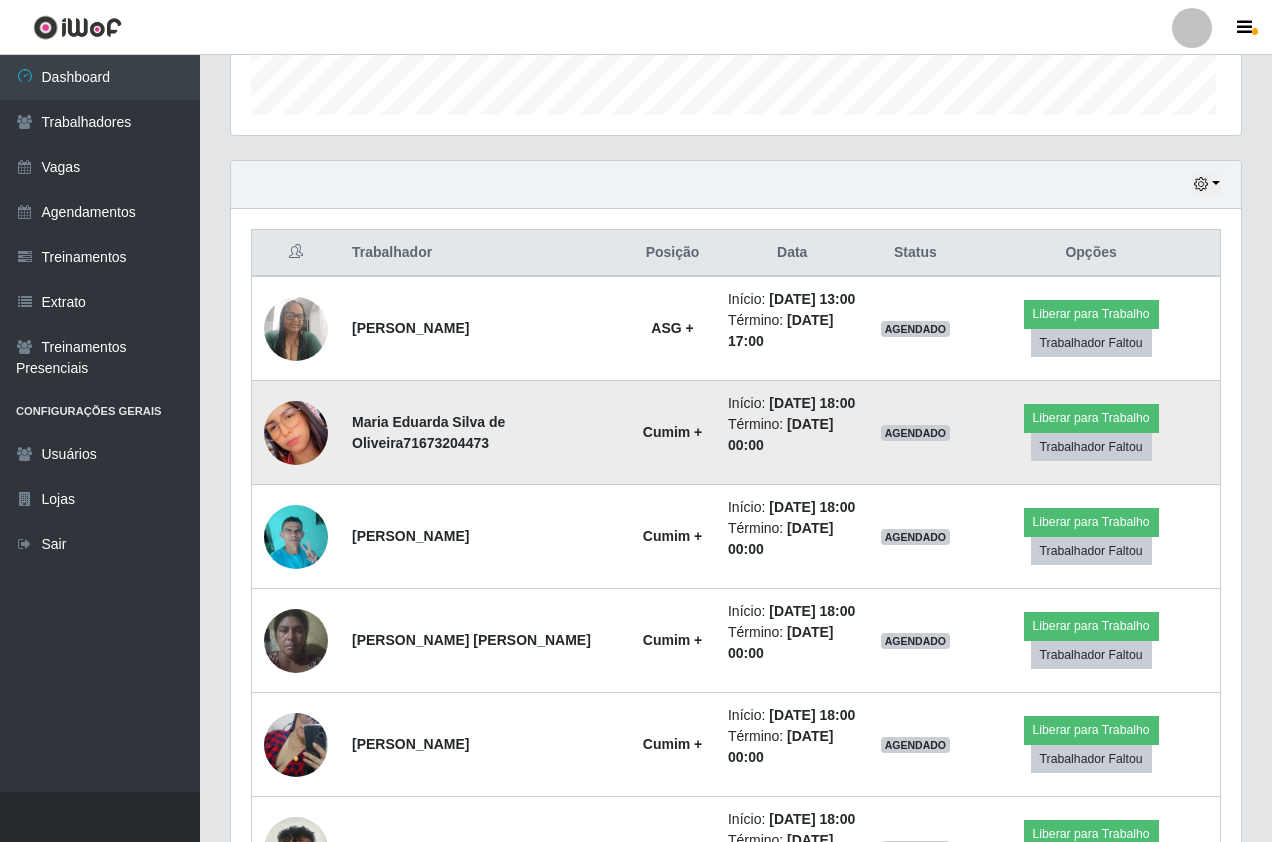 scroll, scrollTop: 999585, scrollLeft: 999005, axis: both 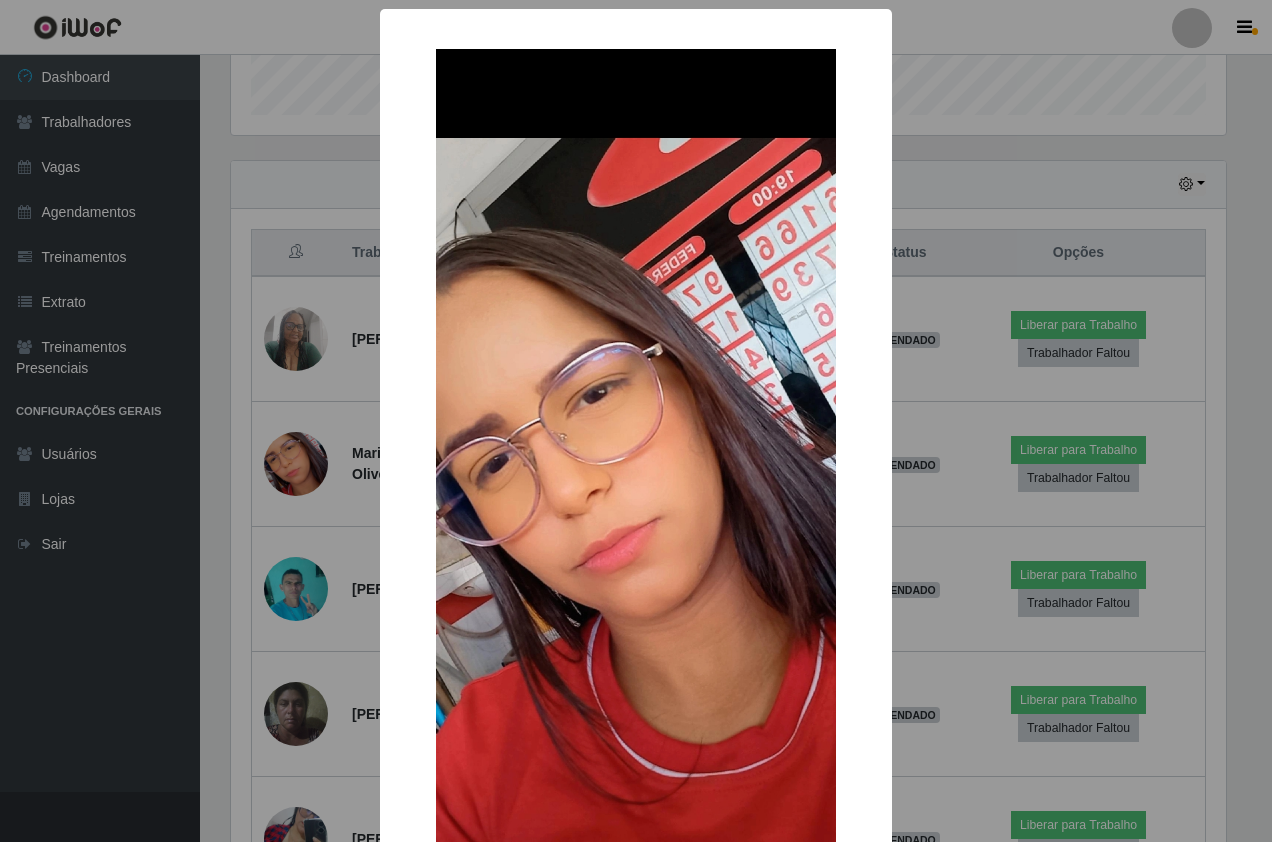click at bounding box center [636, 493] 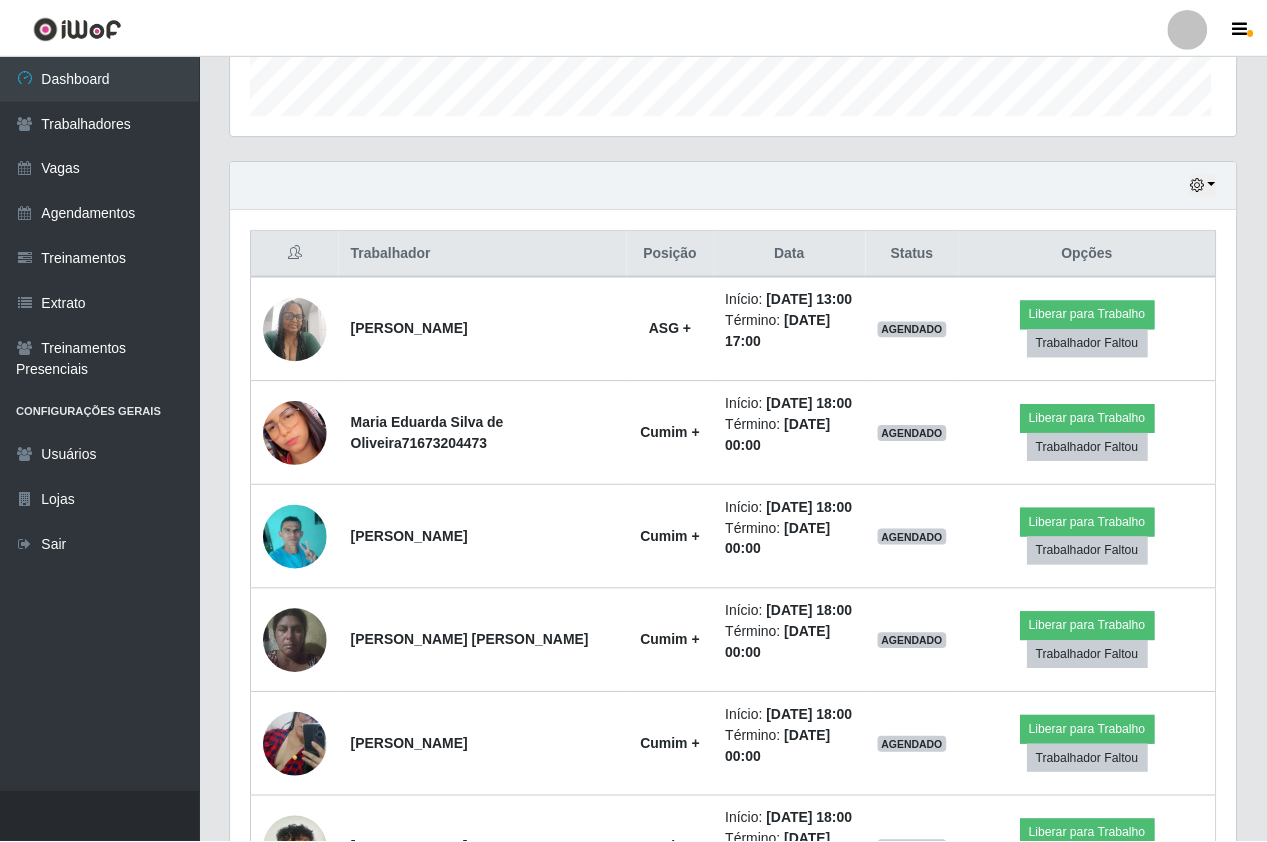 scroll, scrollTop: 999585, scrollLeft: 998995, axis: both 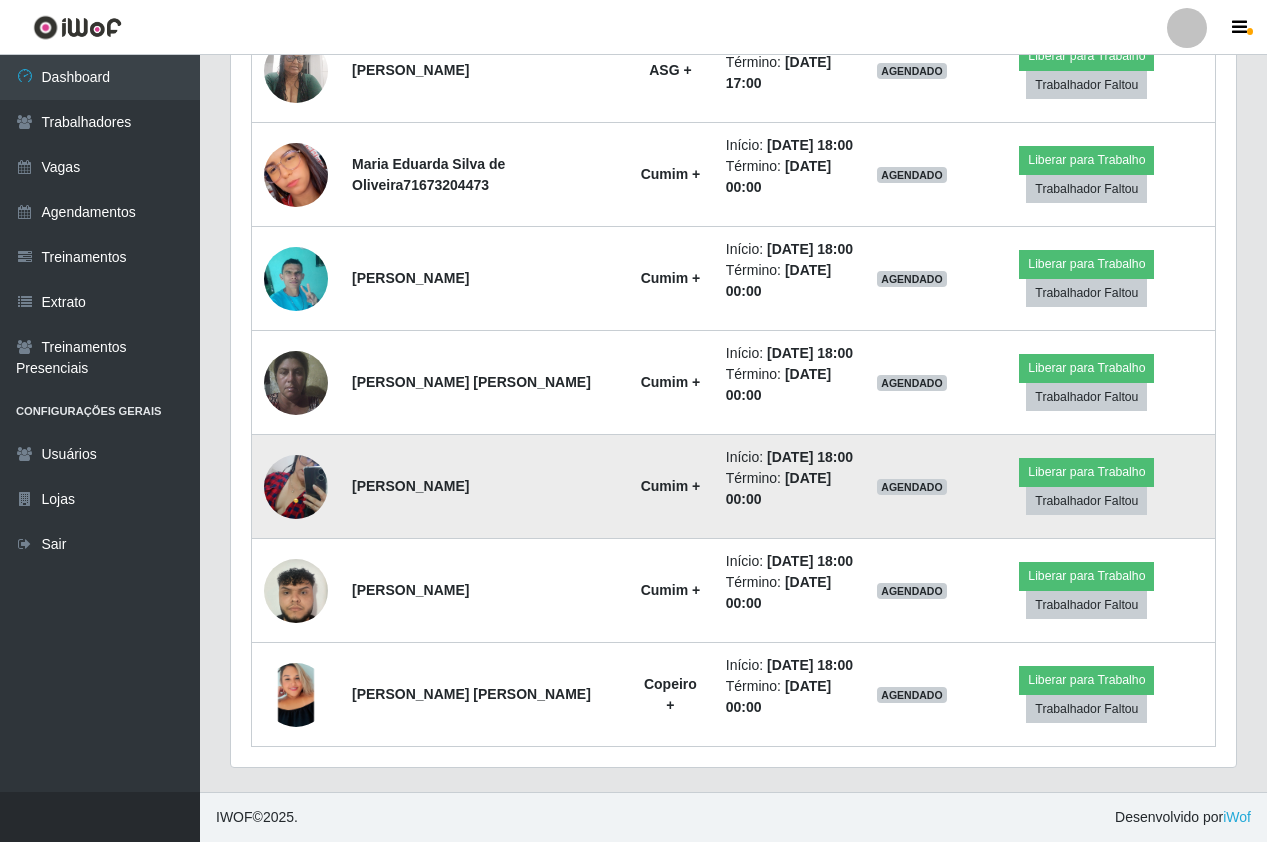 click at bounding box center (296, 487) 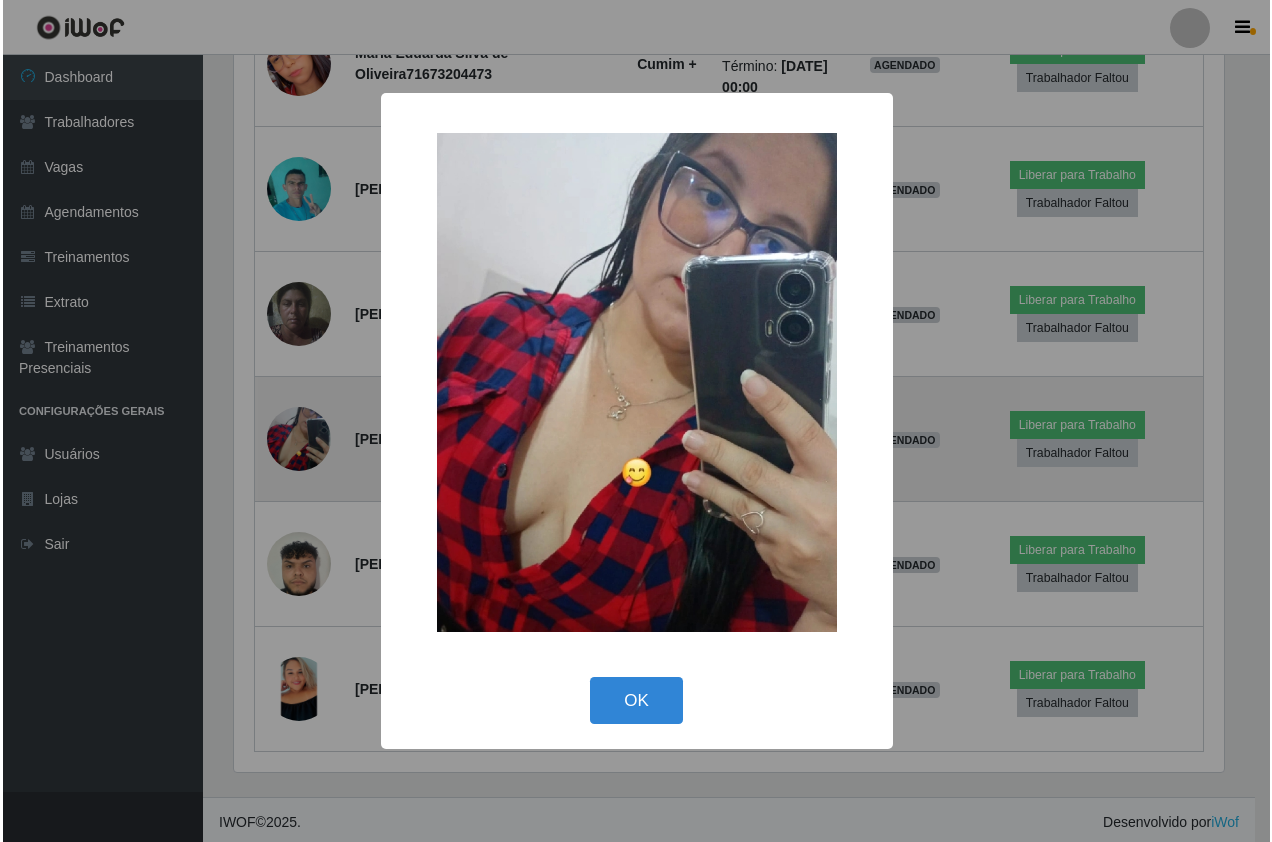 scroll, scrollTop: 999585, scrollLeft: 999005, axis: both 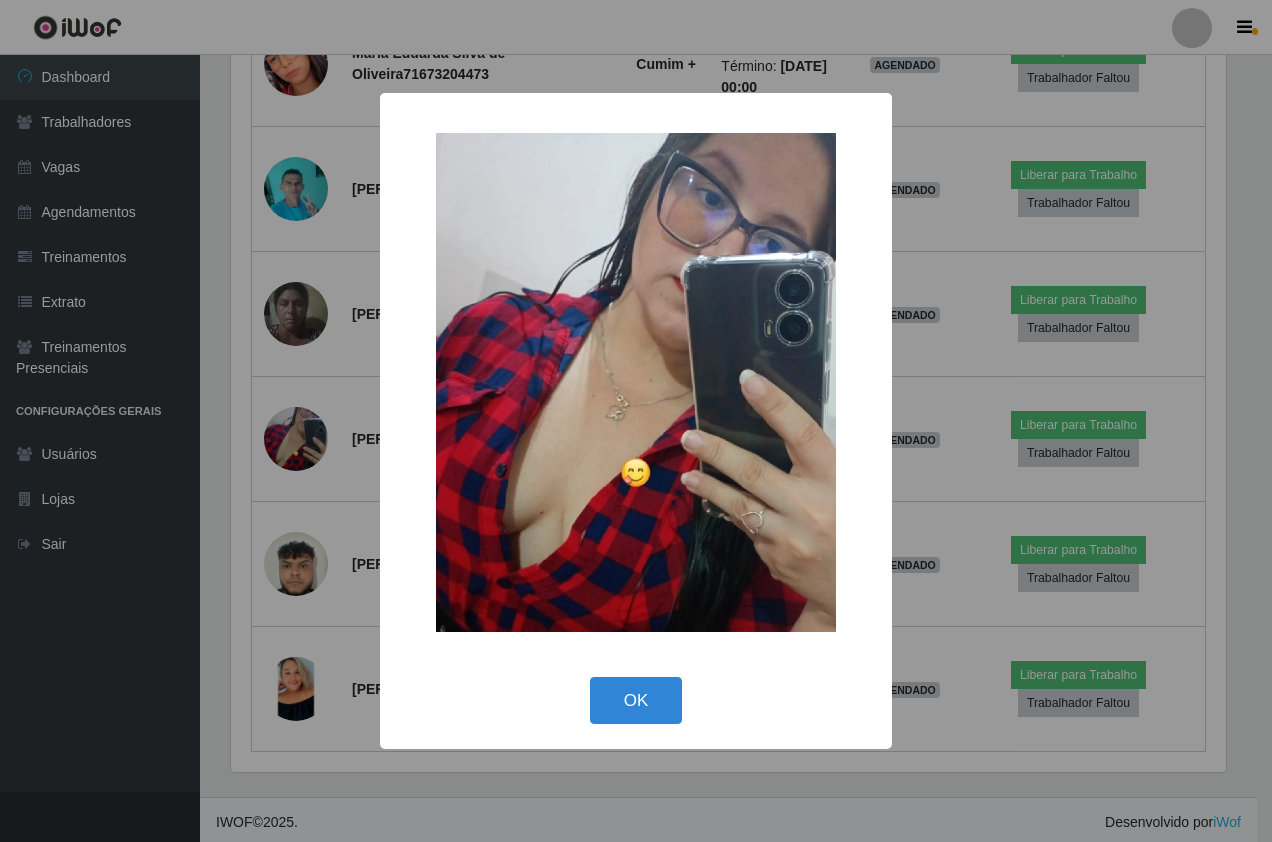 click on "× OK Cancel" at bounding box center (636, 421) 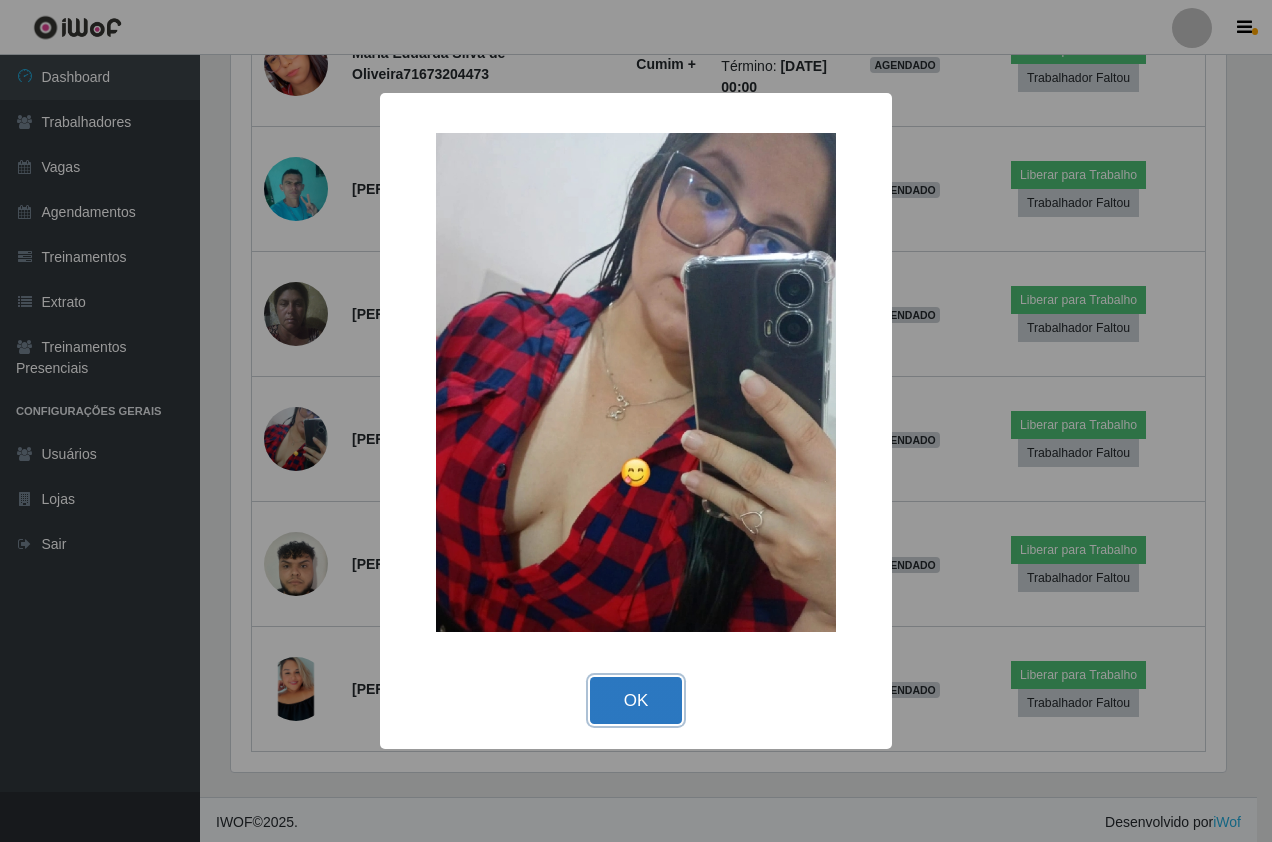 click on "OK" at bounding box center [636, 700] 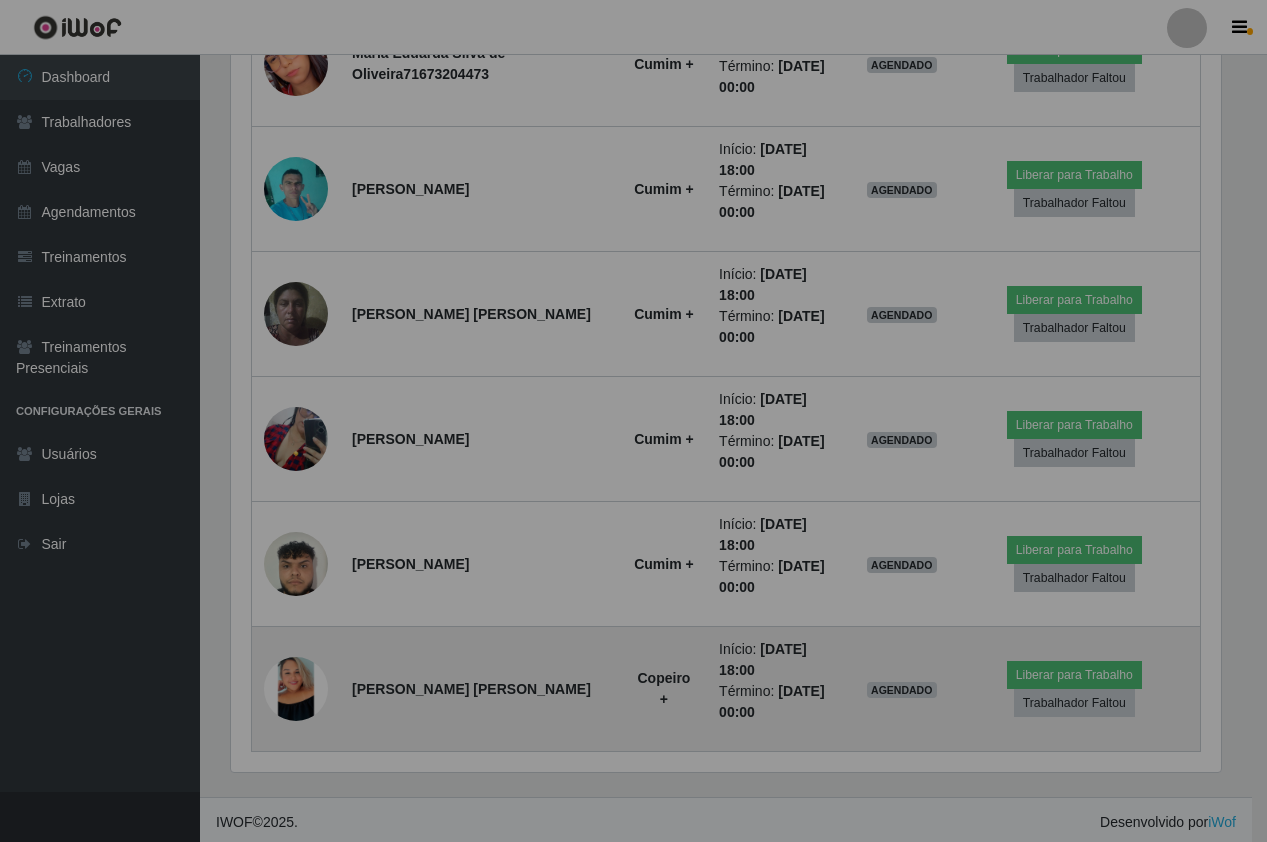 scroll, scrollTop: 999585, scrollLeft: 998995, axis: both 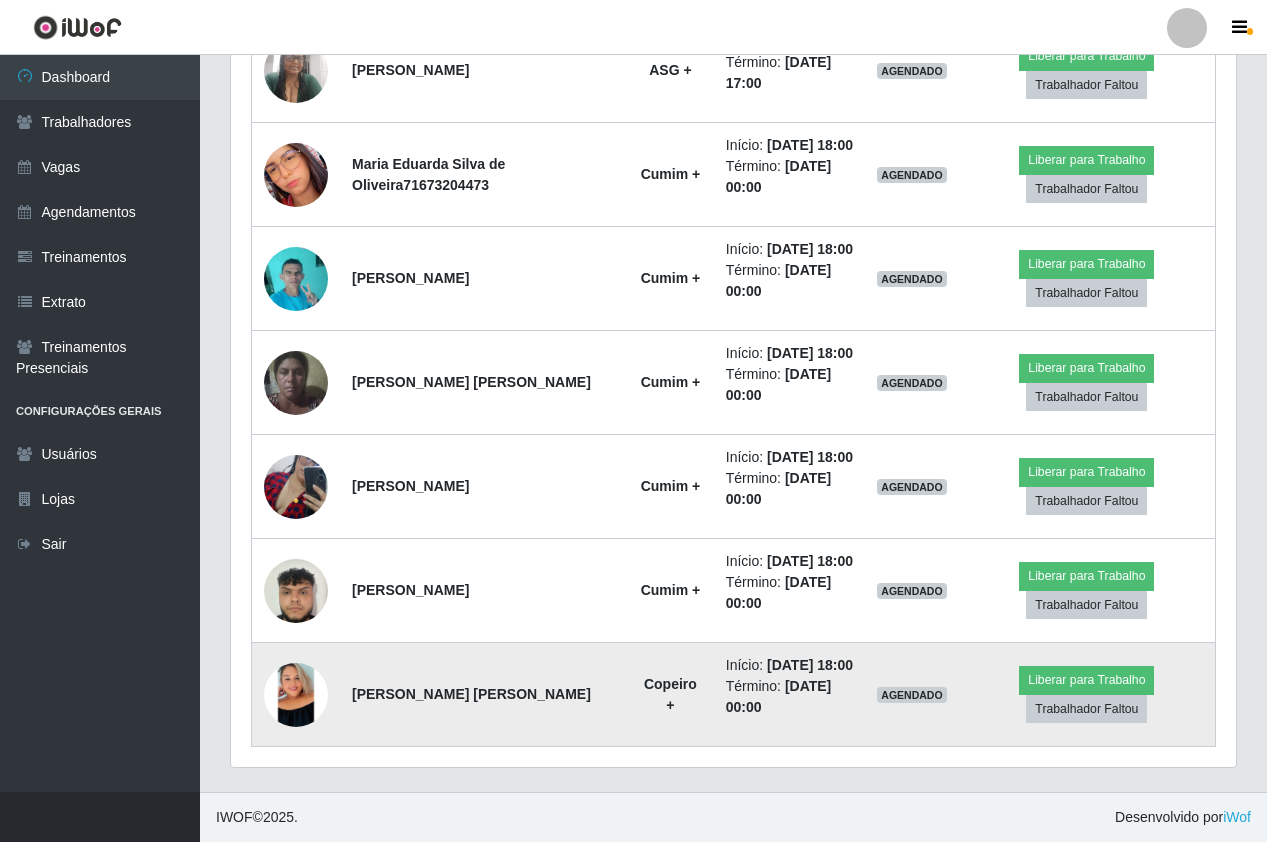 click at bounding box center (296, 695) 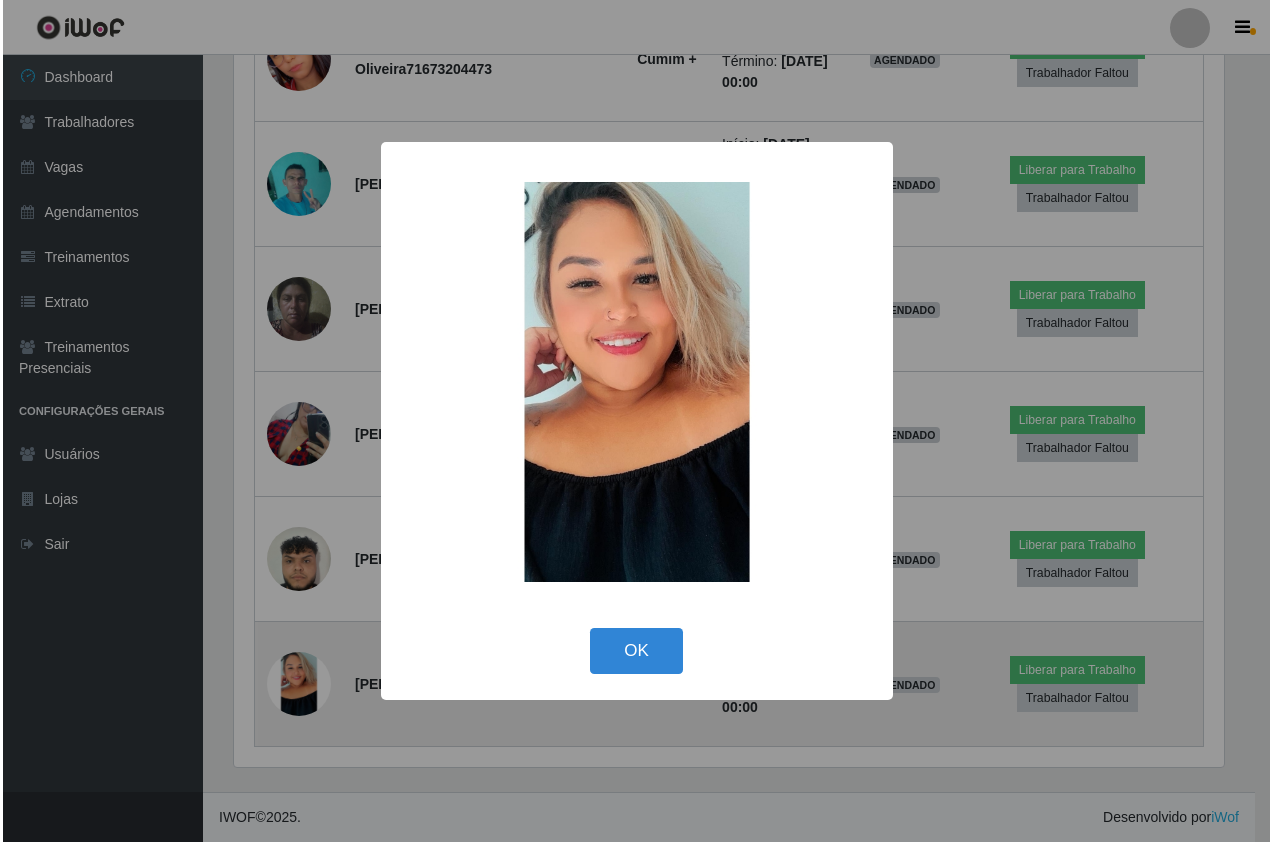 scroll, scrollTop: 999585, scrollLeft: 999005, axis: both 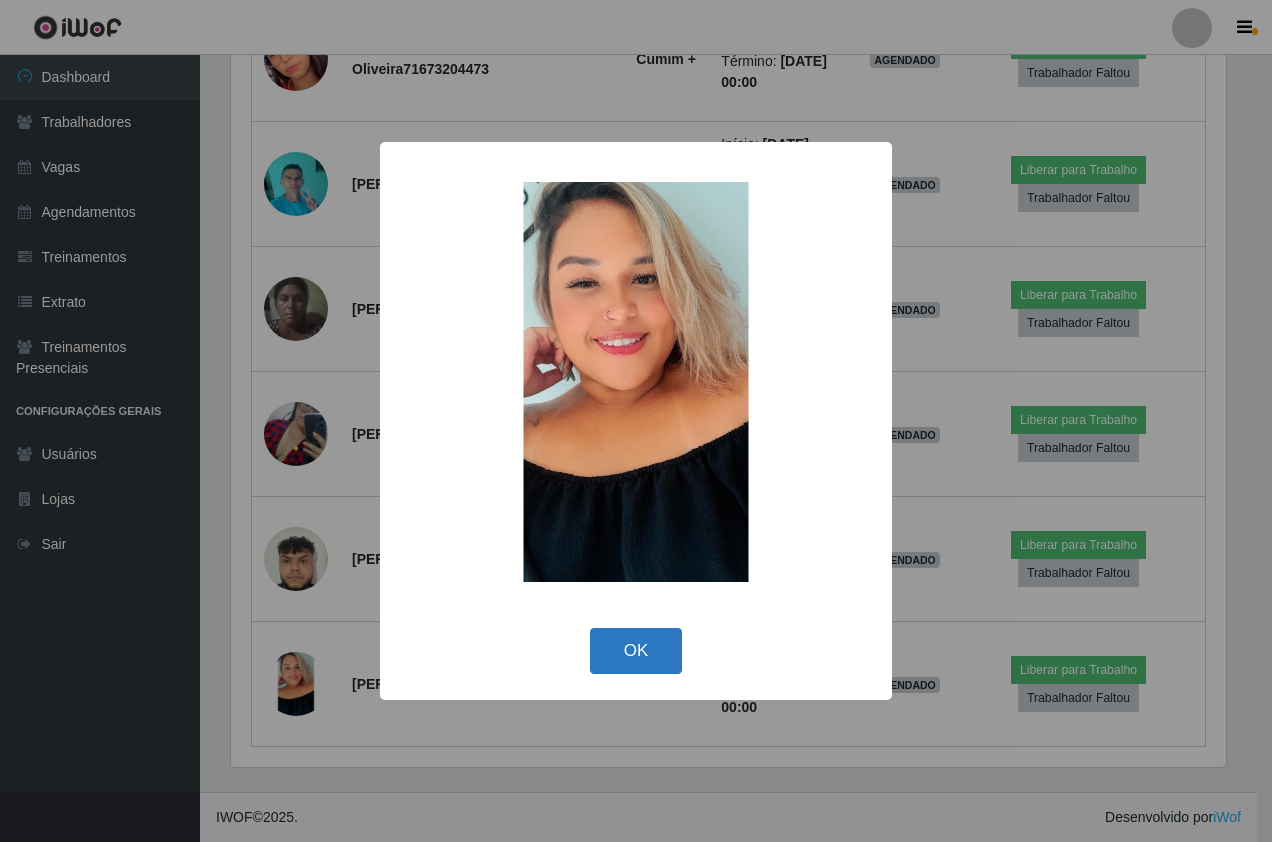 click on "OK" at bounding box center (636, 651) 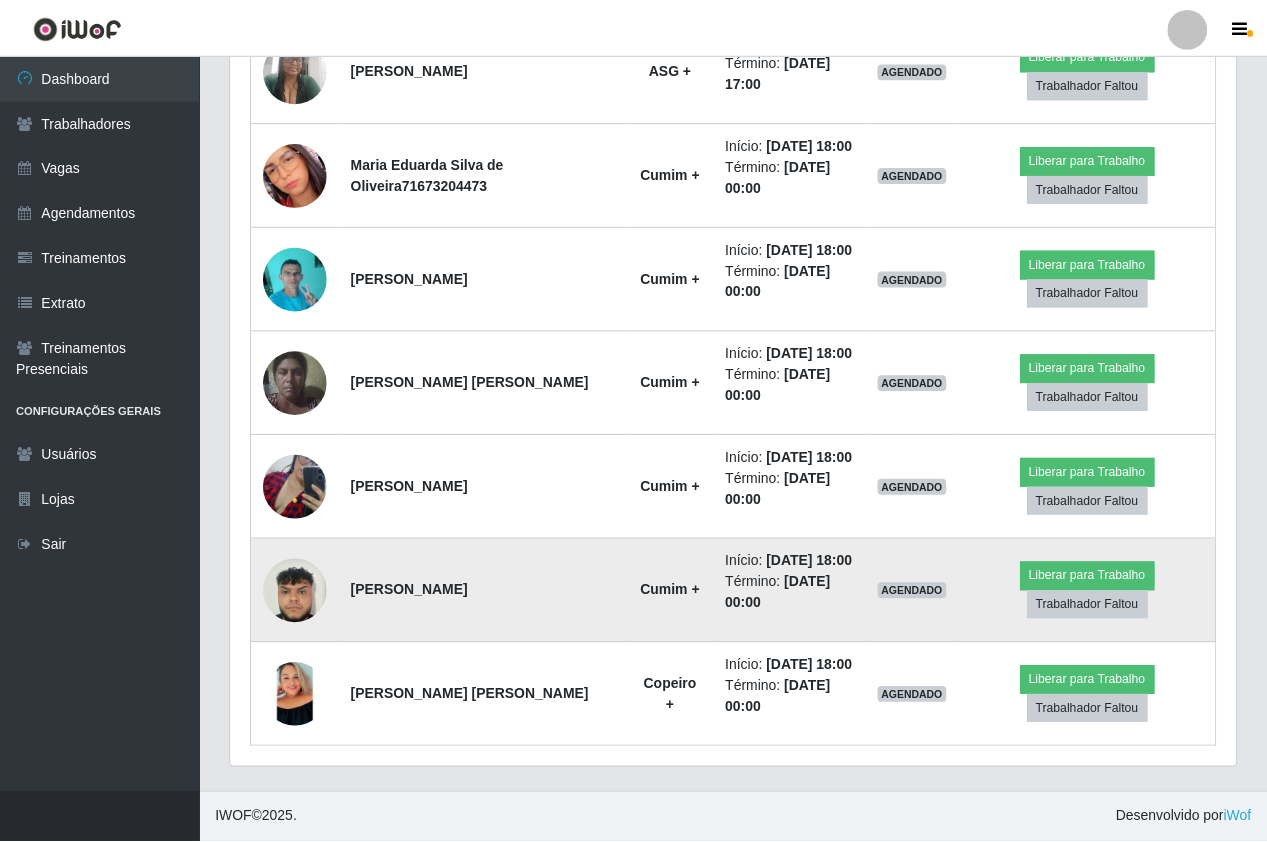scroll, scrollTop: 999585, scrollLeft: 998995, axis: both 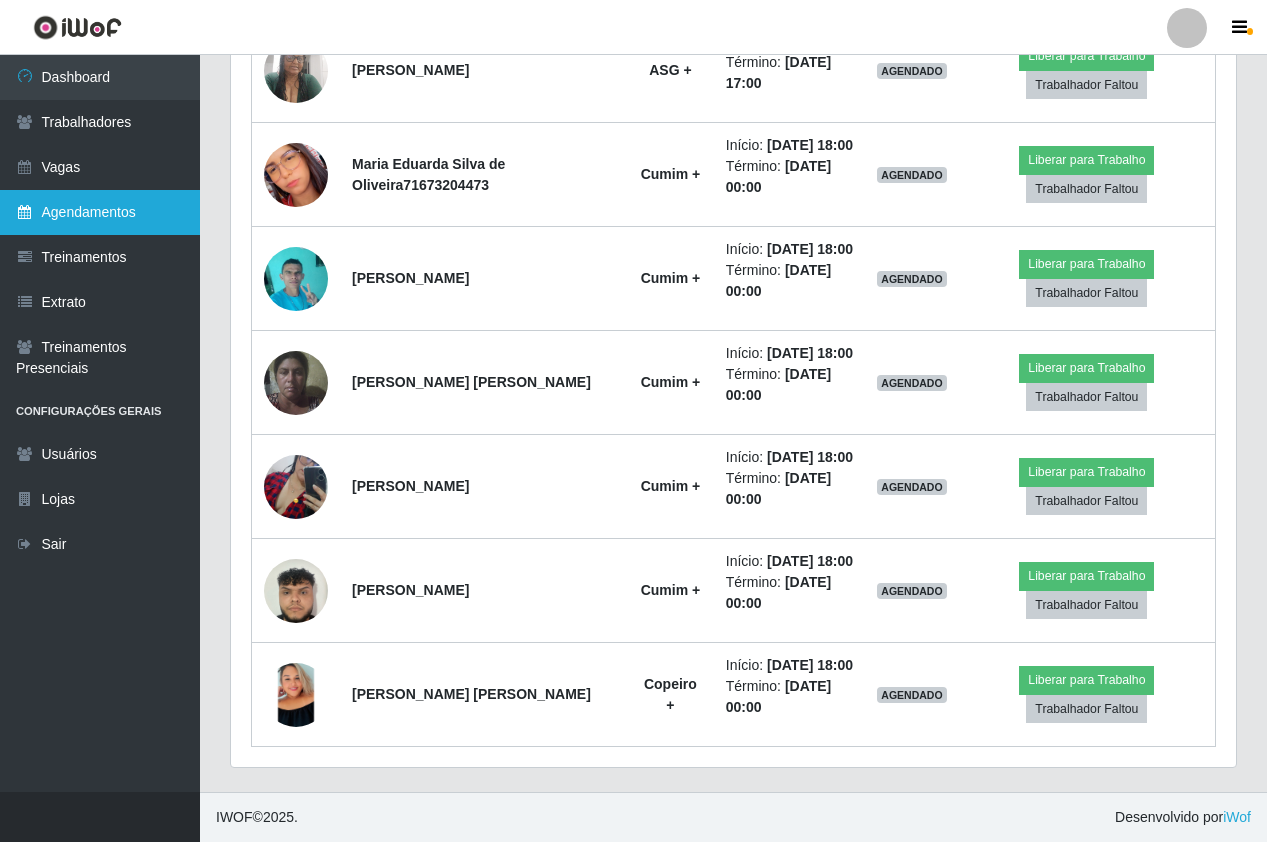 click on "Agendamentos" at bounding box center (100, 212) 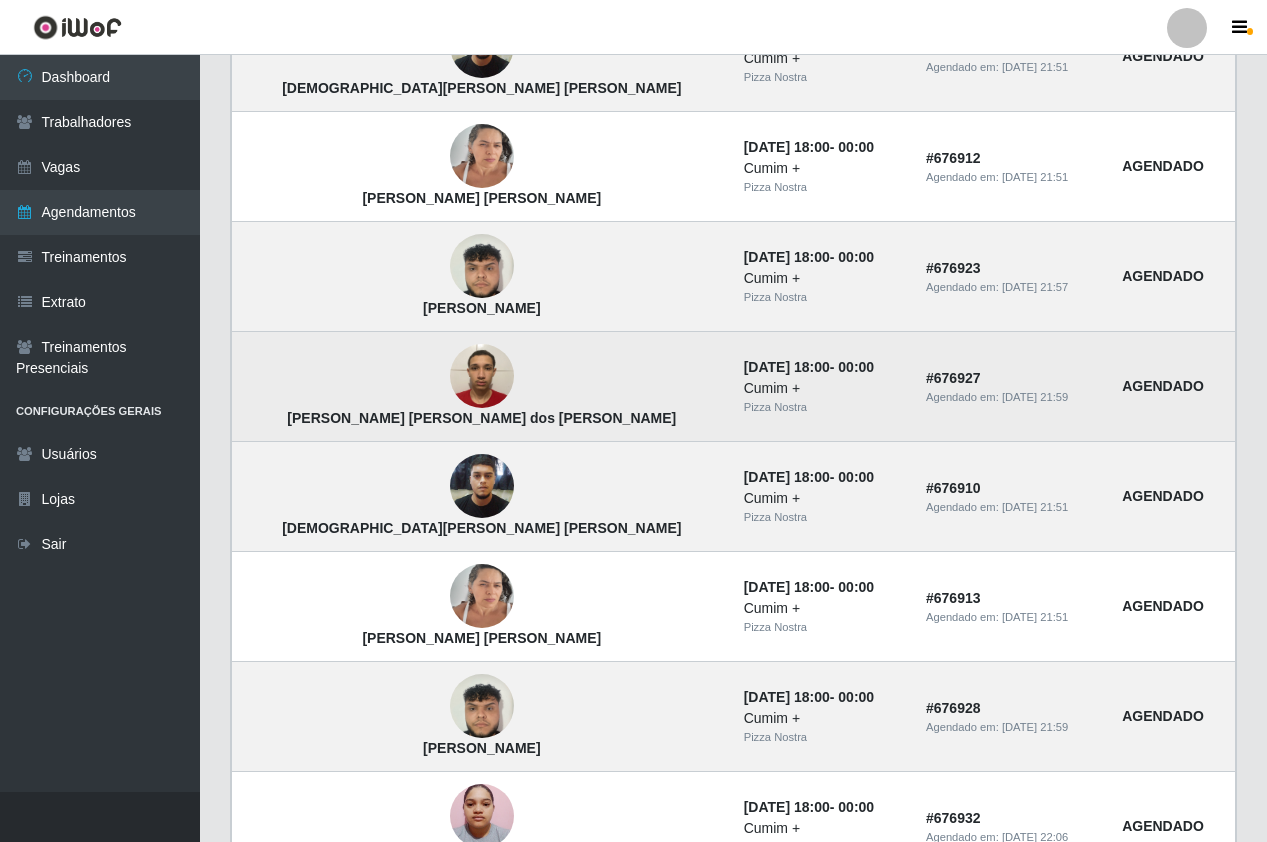 scroll, scrollTop: 300, scrollLeft: 0, axis: vertical 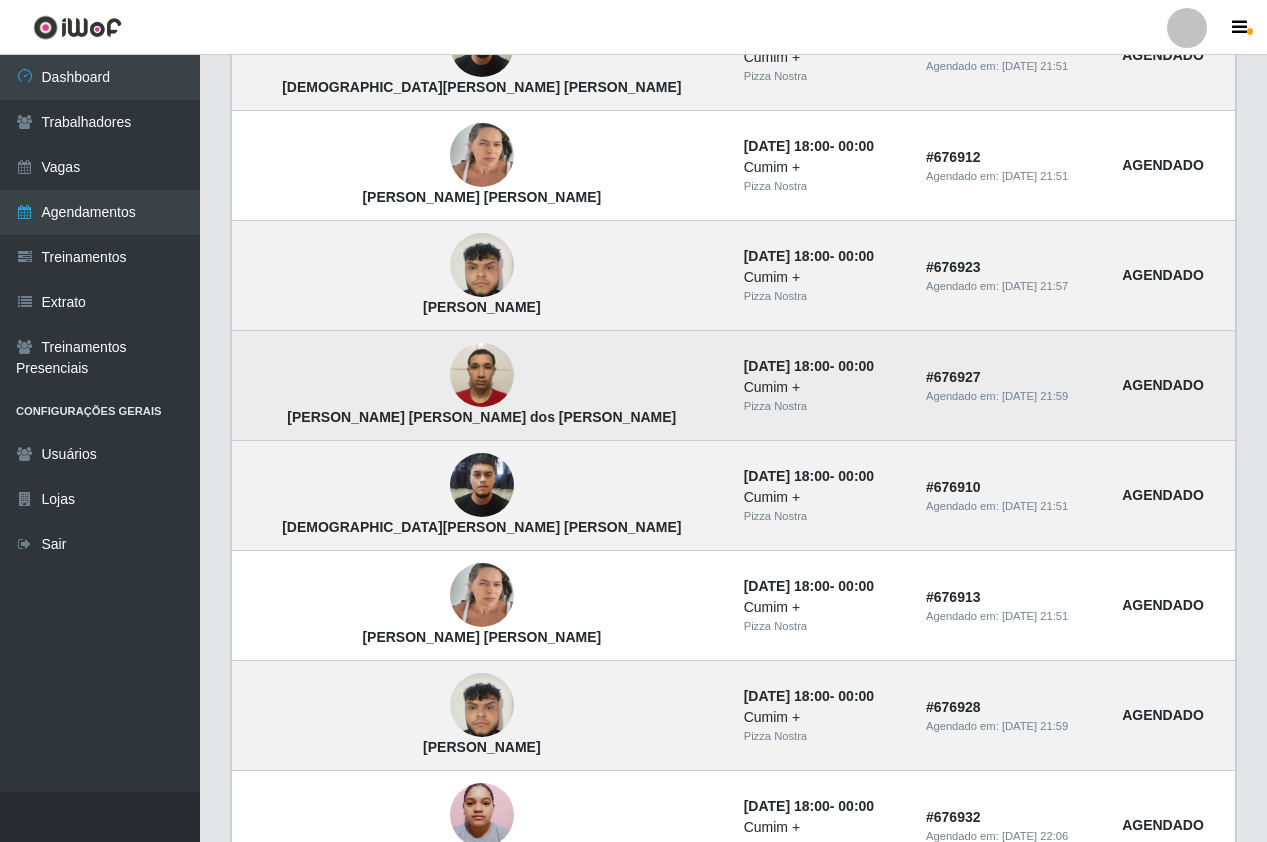 click at bounding box center (482, 375) 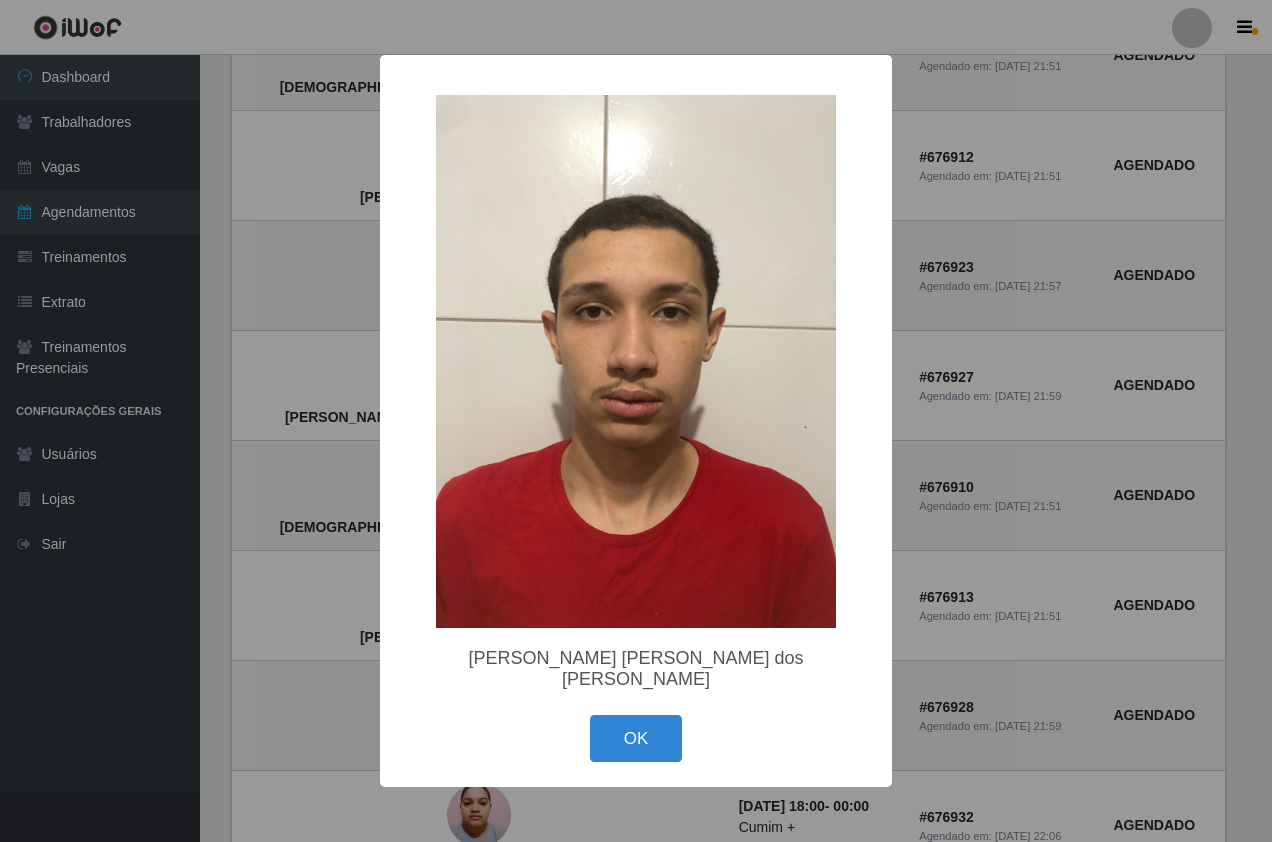 click at bounding box center [636, 361] 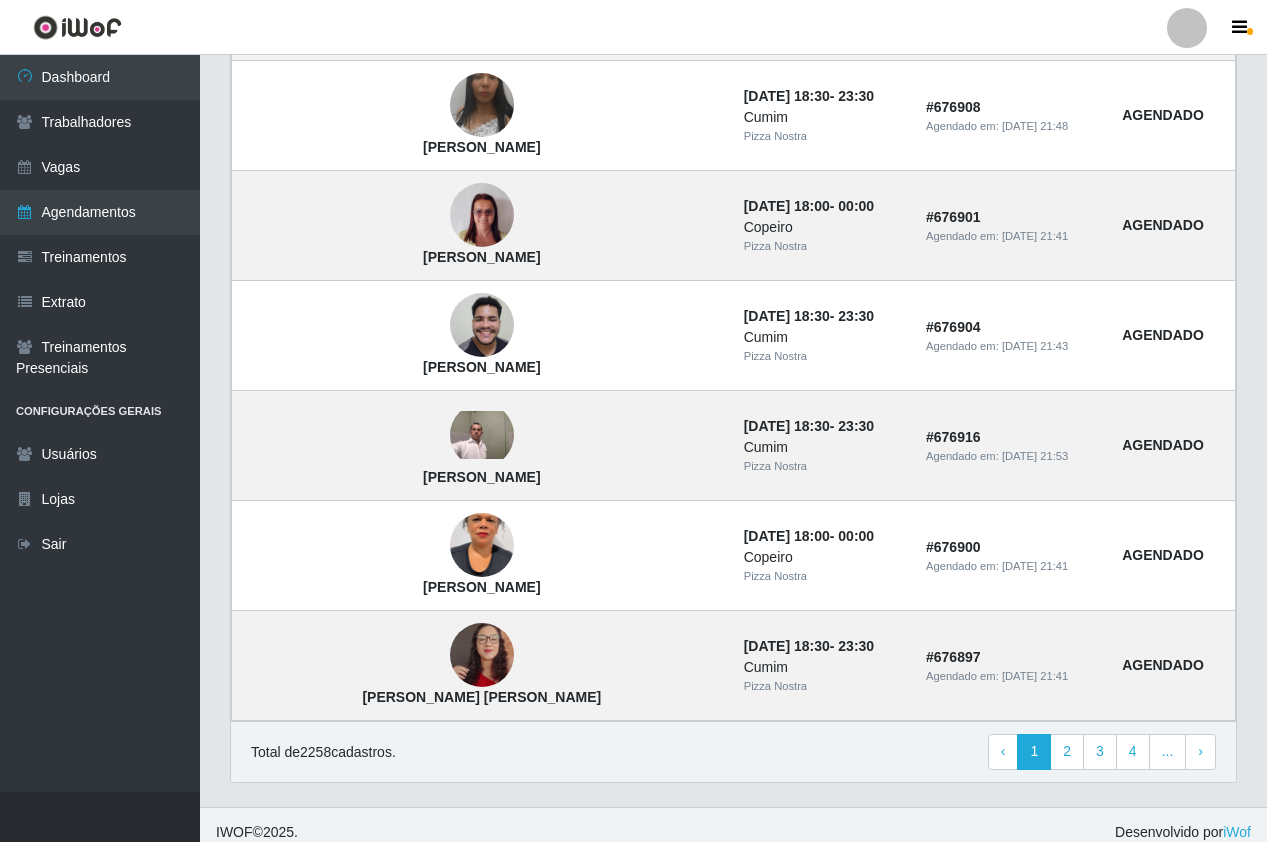 scroll, scrollTop: 1246, scrollLeft: 0, axis: vertical 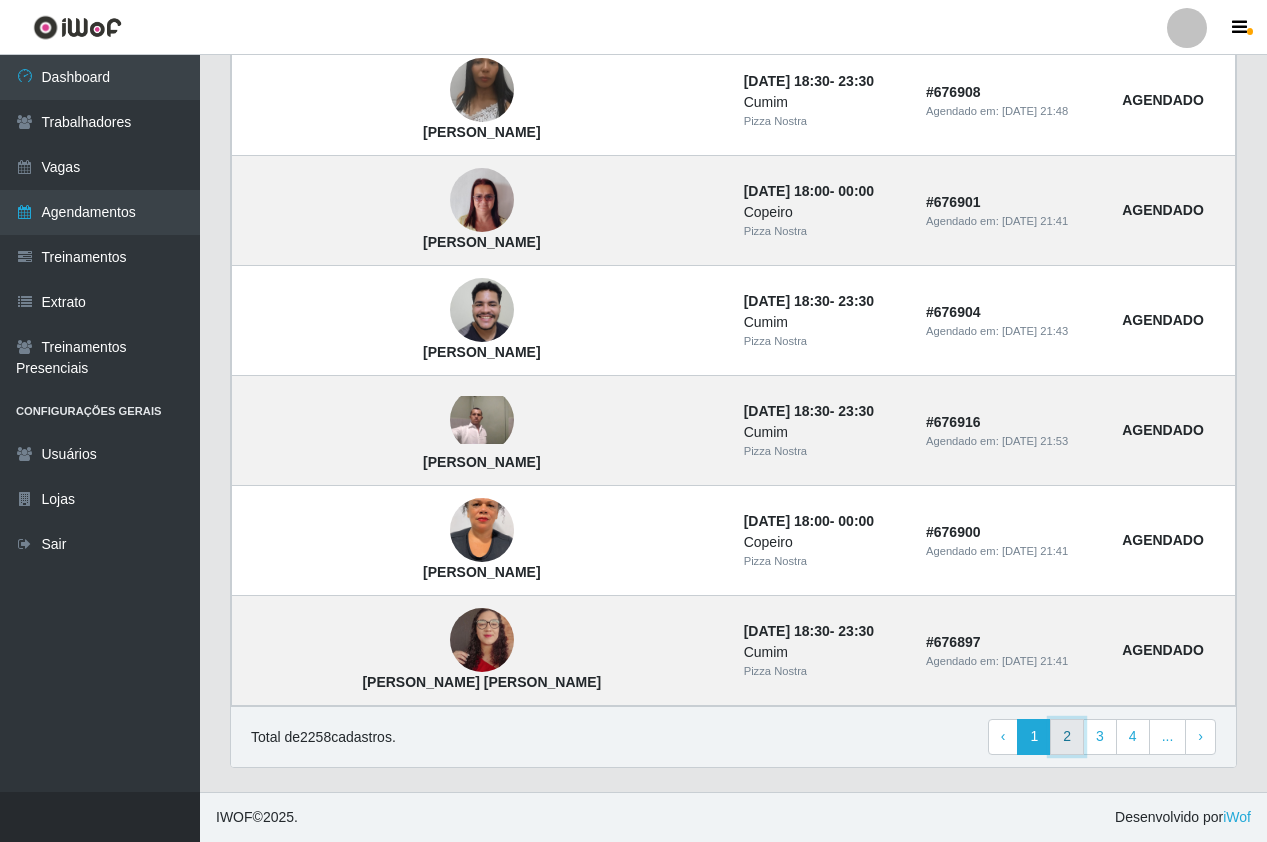 click on "2" at bounding box center (1067, 737) 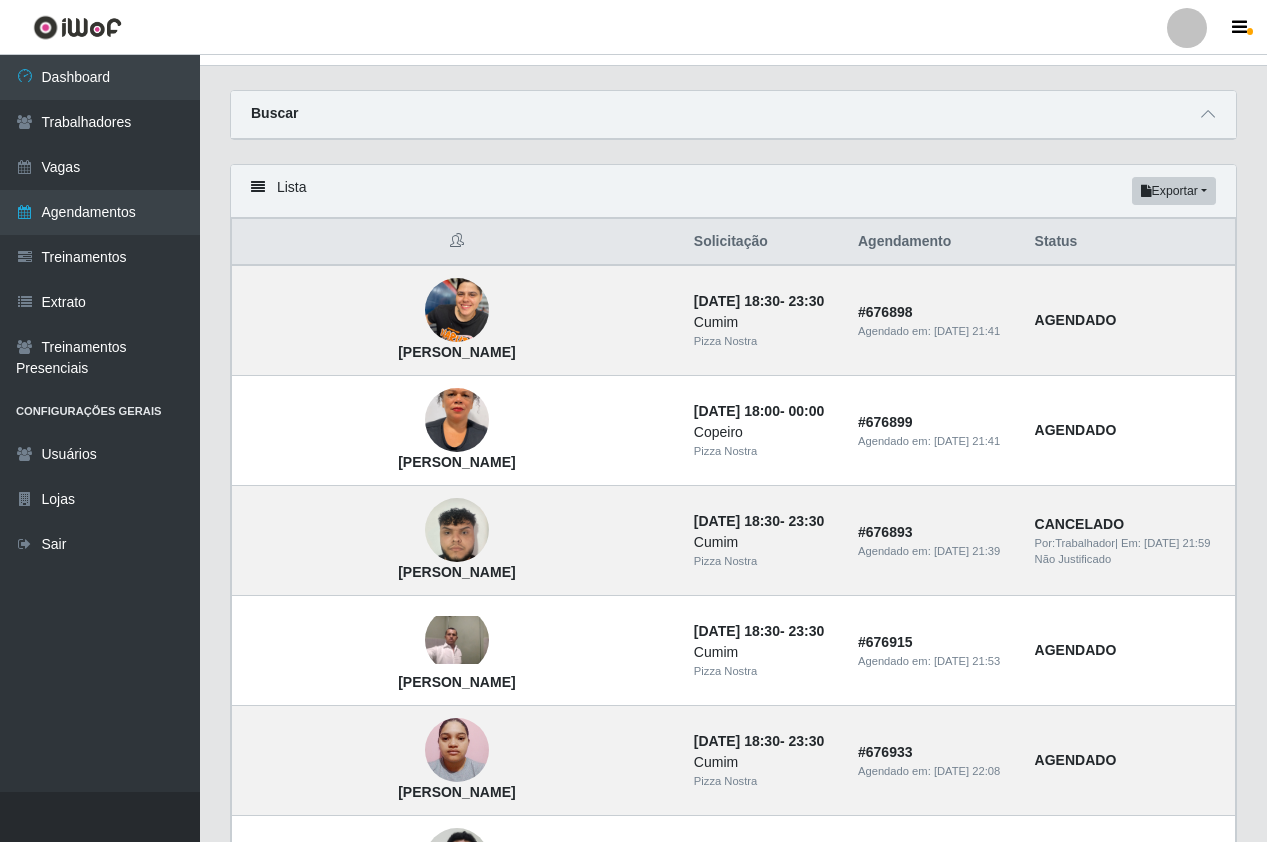 scroll, scrollTop: 0, scrollLeft: 0, axis: both 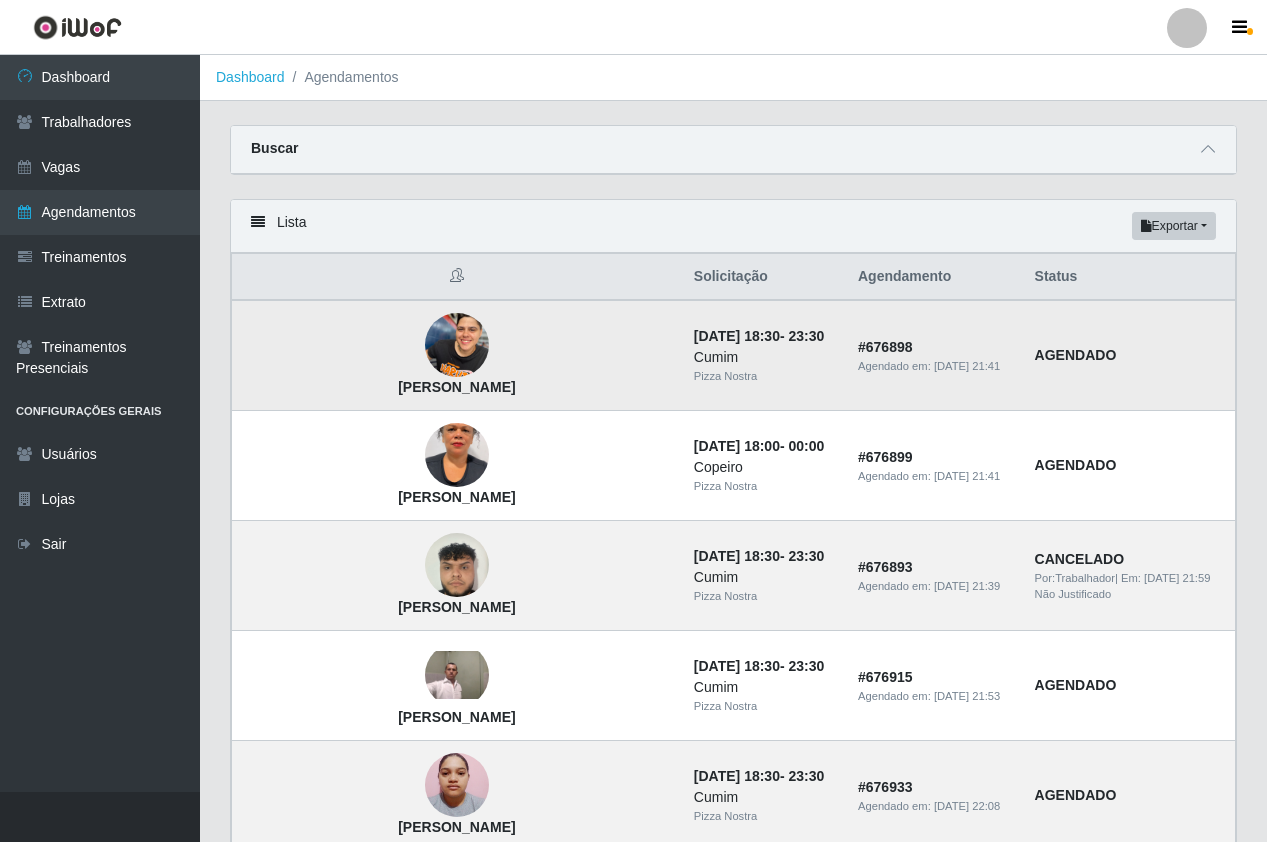 click at bounding box center [457, 345] 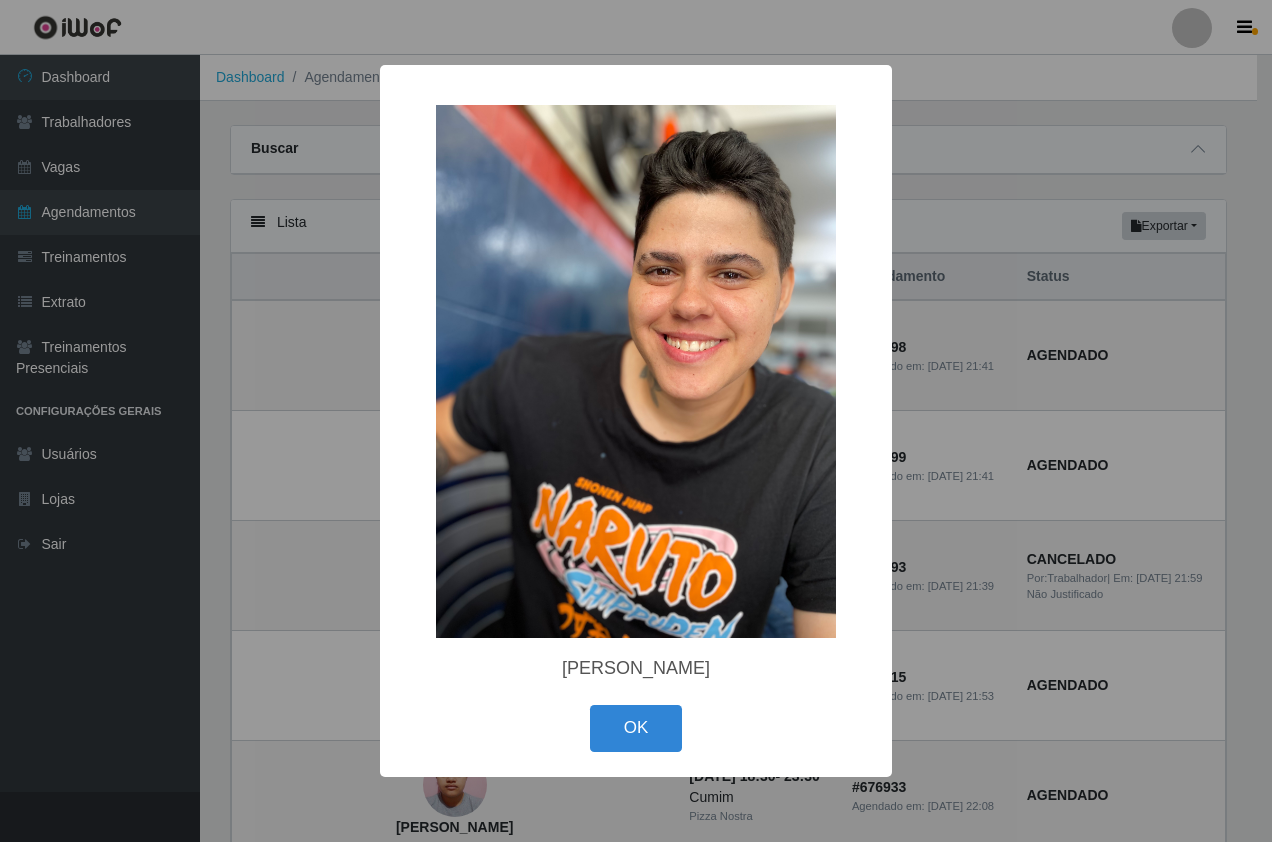 click on "× [PERSON_NAME]  OK Cancel" at bounding box center (636, 421) 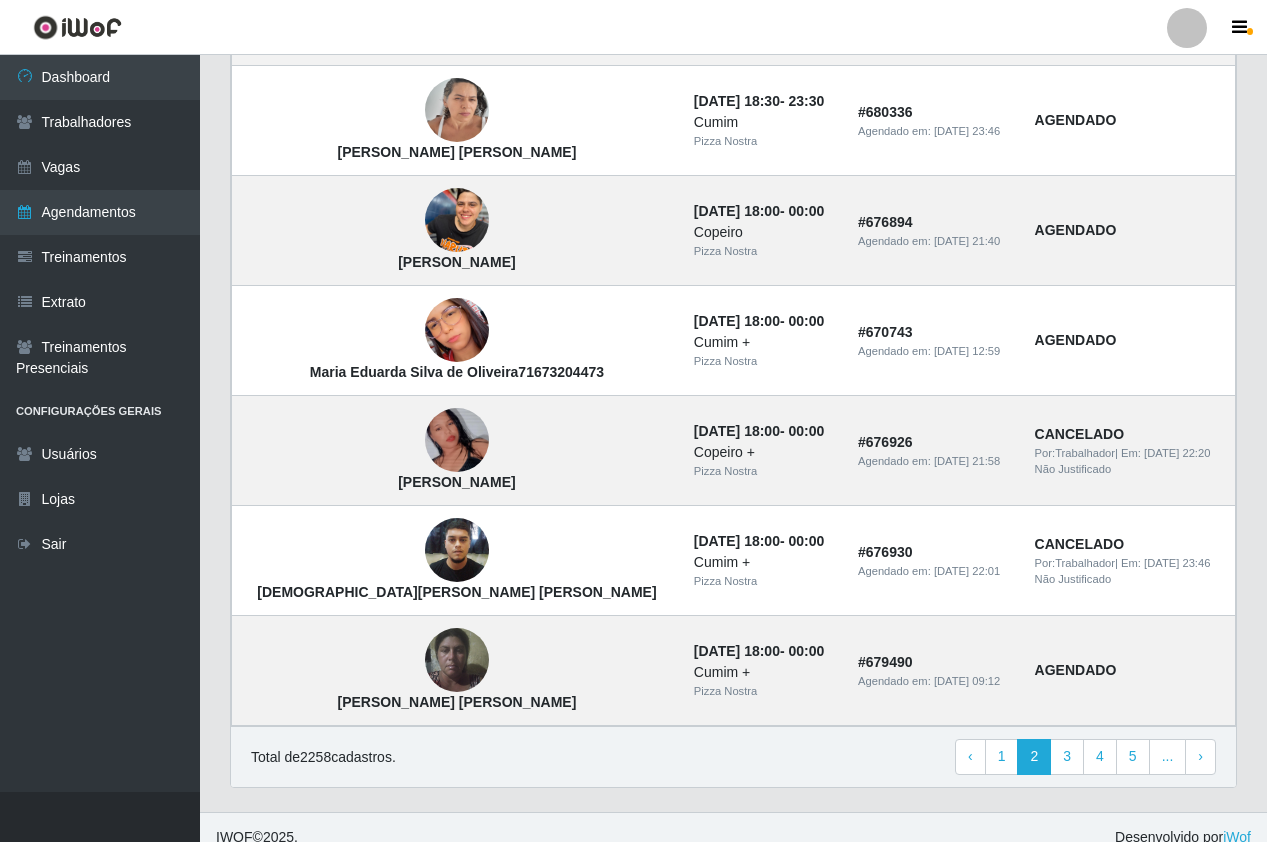 scroll, scrollTop: 1246, scrollLeft: 0, axis: vertical 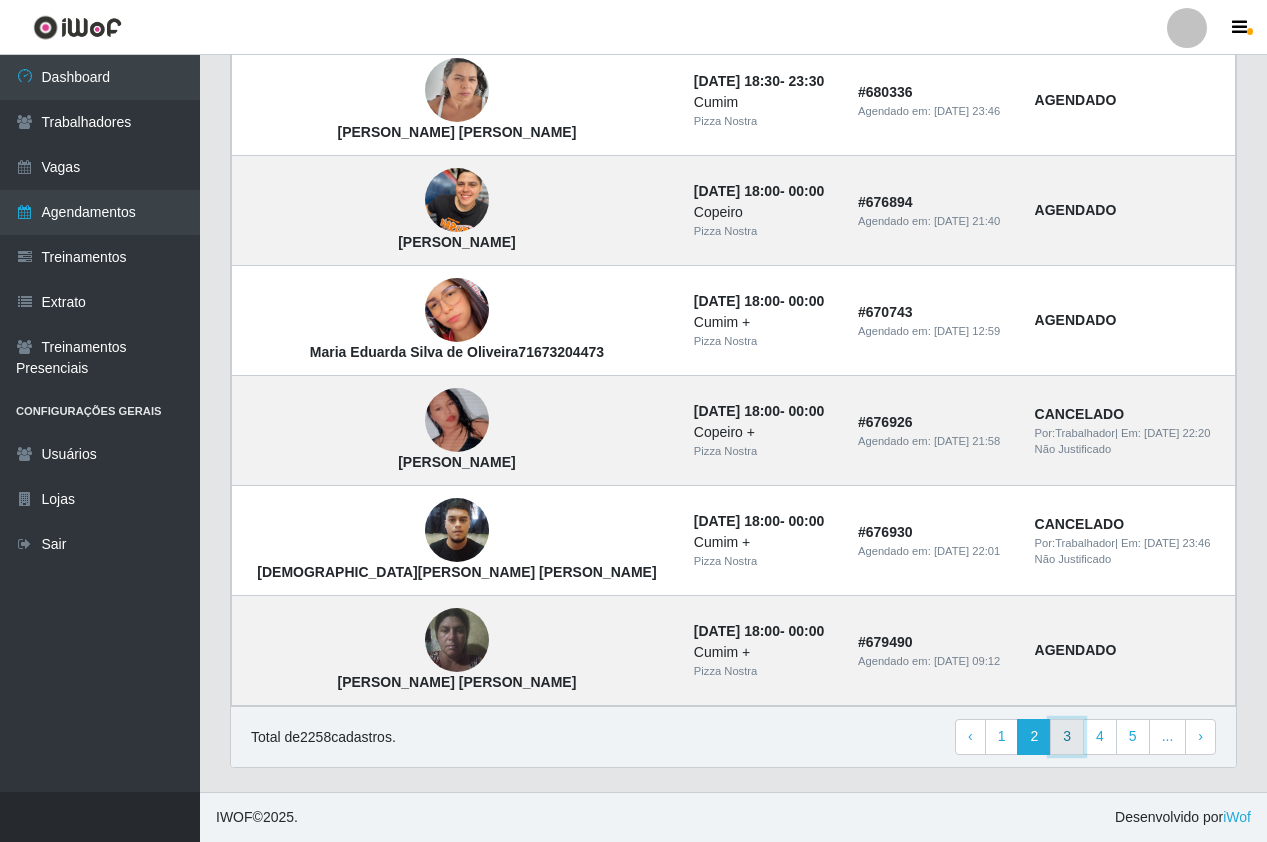 click on "3" at bounding box center (1067, 737) 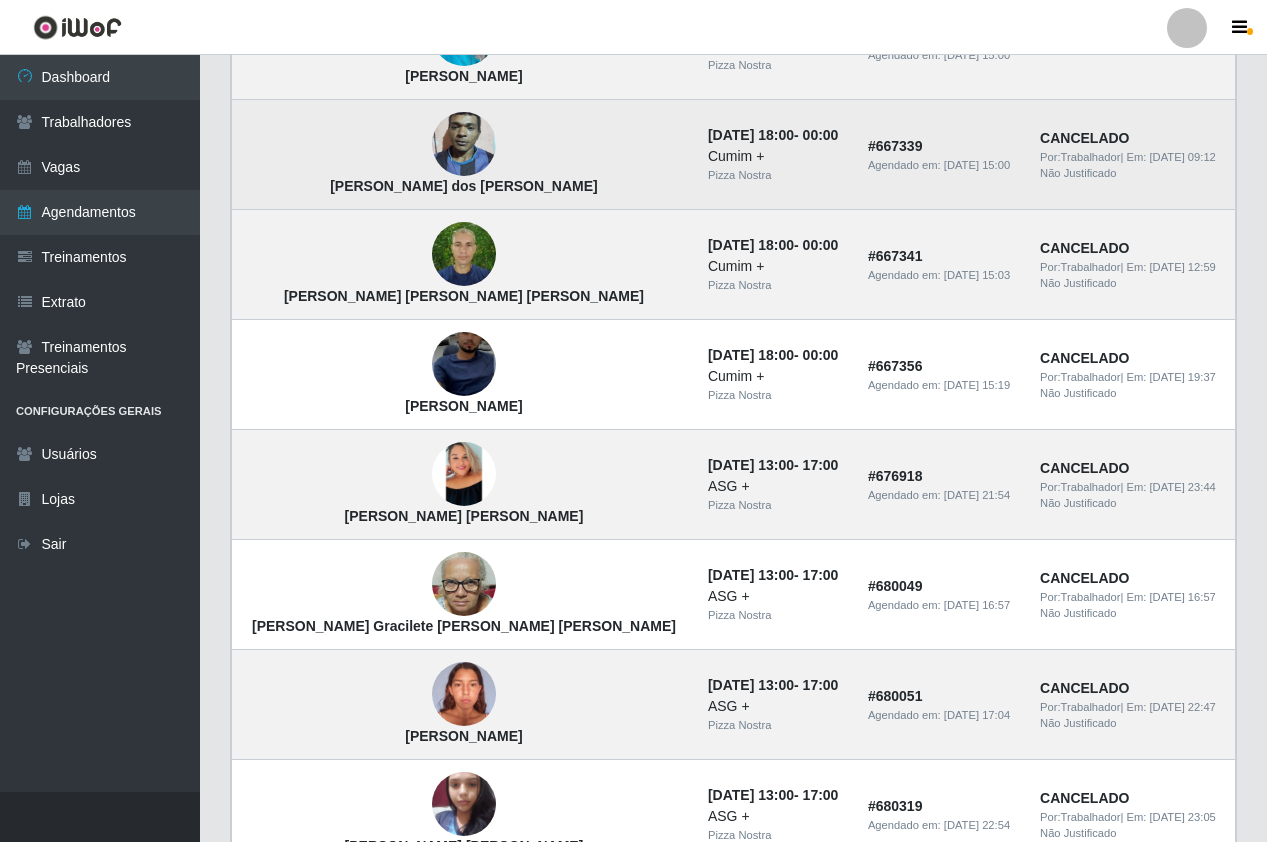 scroll, scrollTop: 800, scrollLeft: 0, axis: vertical 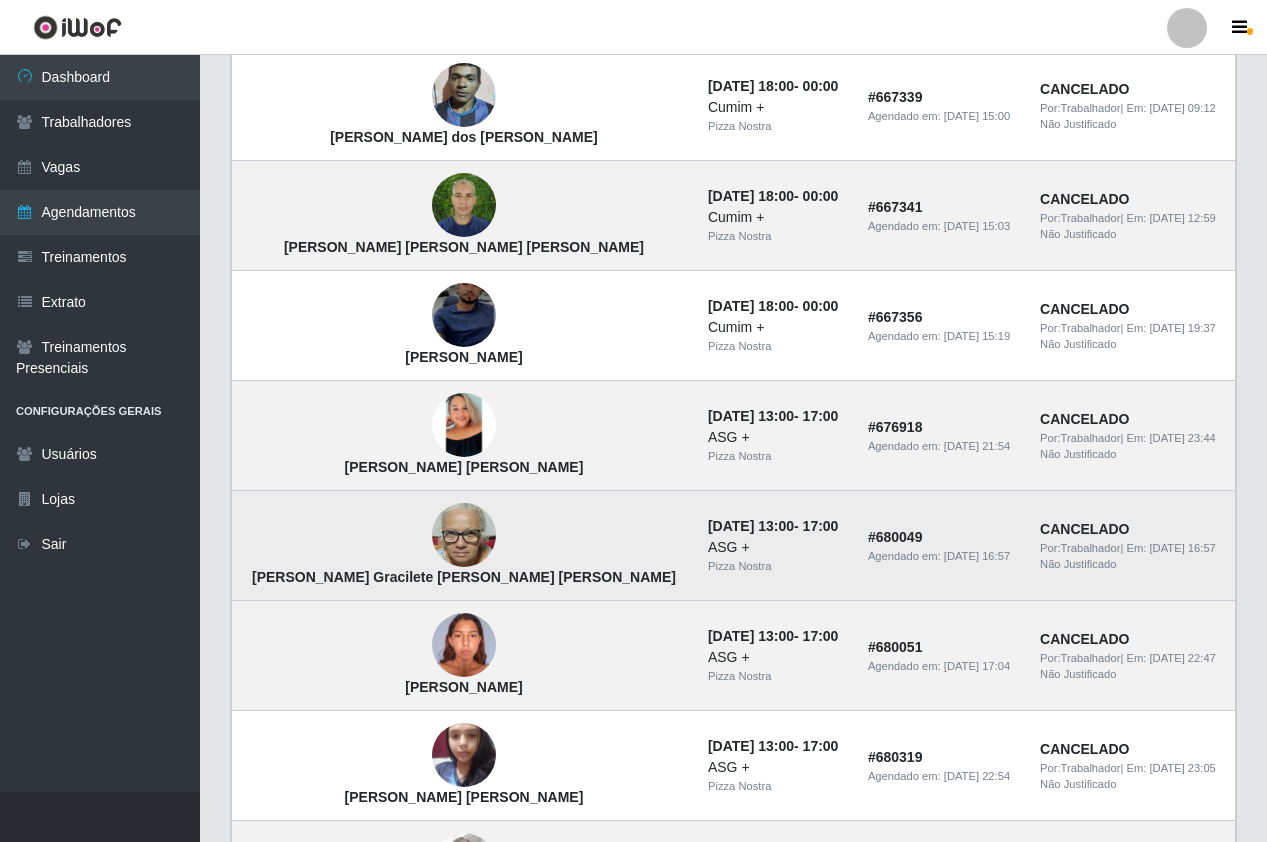 click at bounding box center [464, 535] 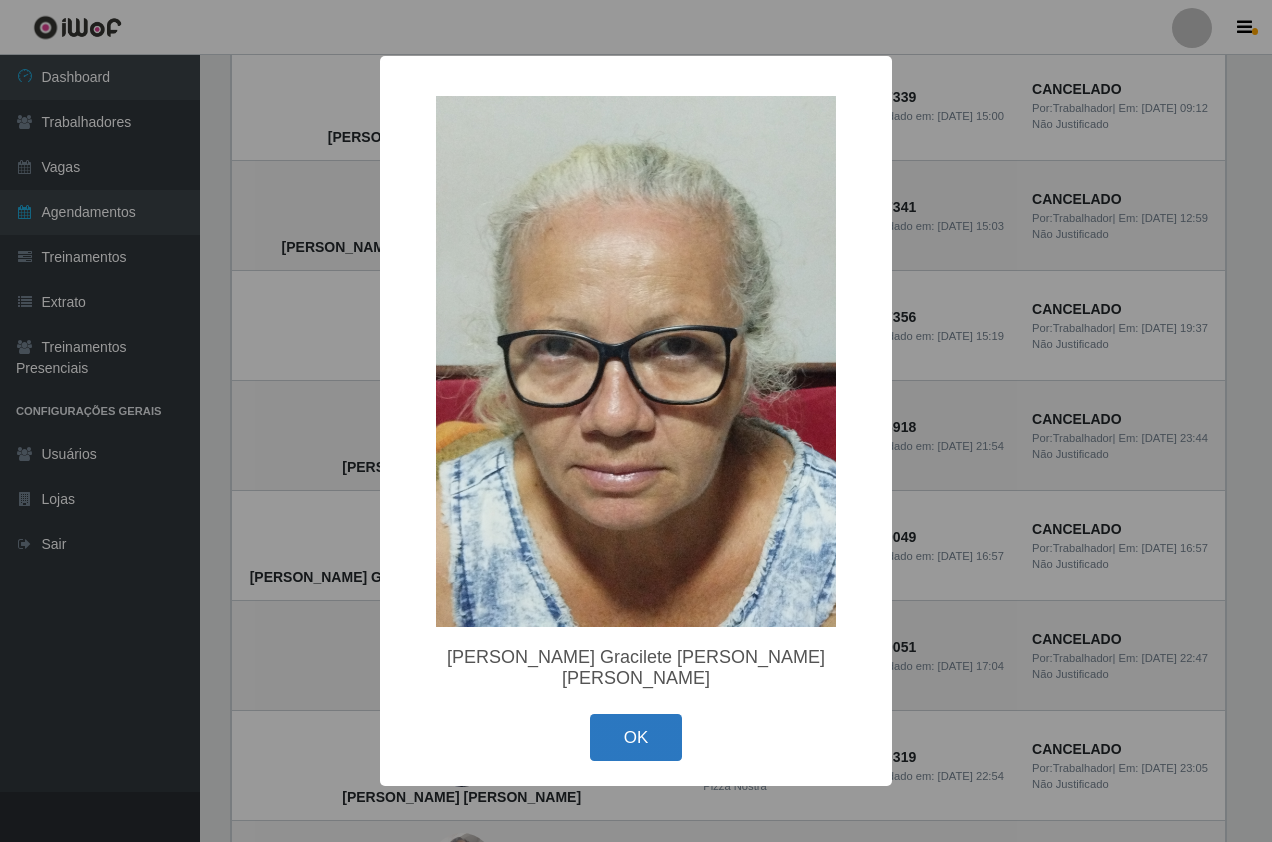 click on "OK" at bounding box center (636, 737) 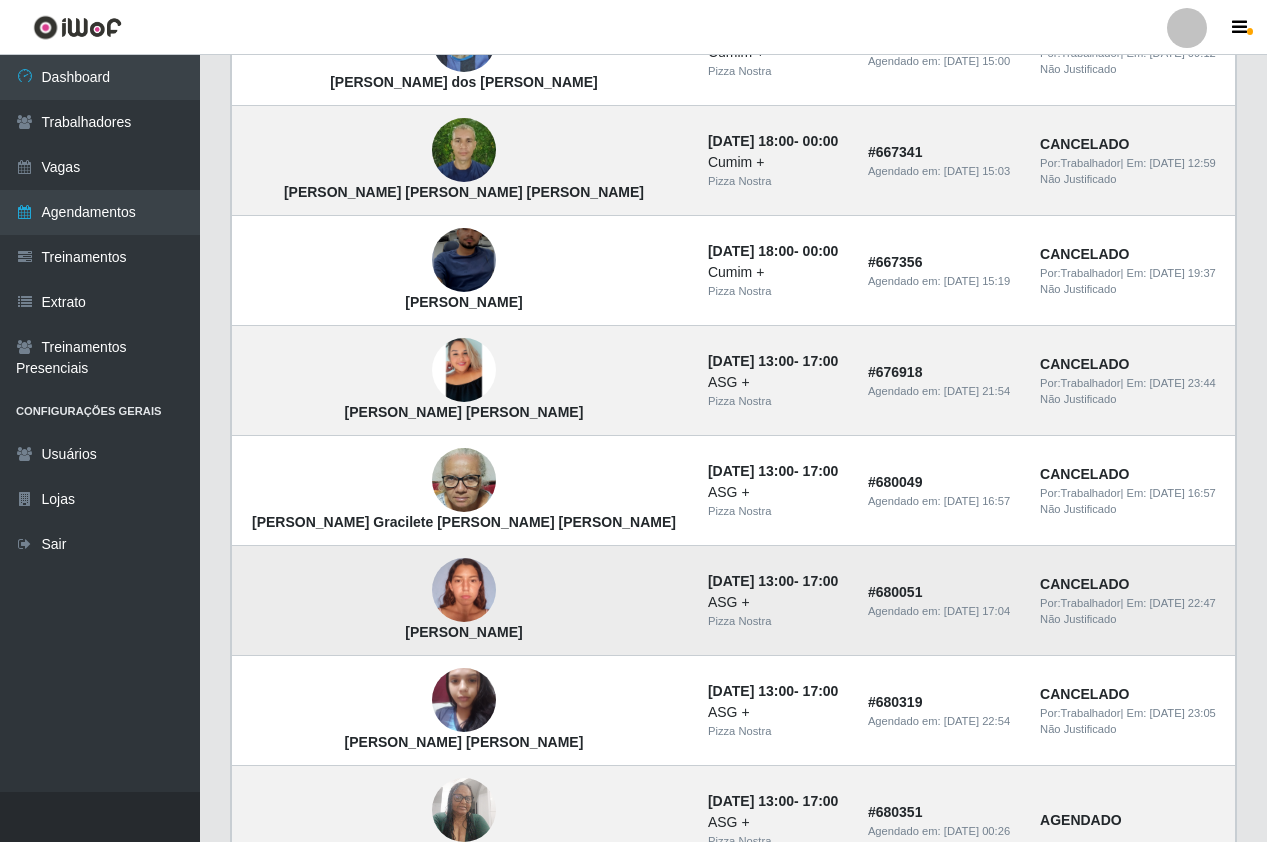 scroll, scrollTop: 1000, scrollLeft: 0, axis: vertical 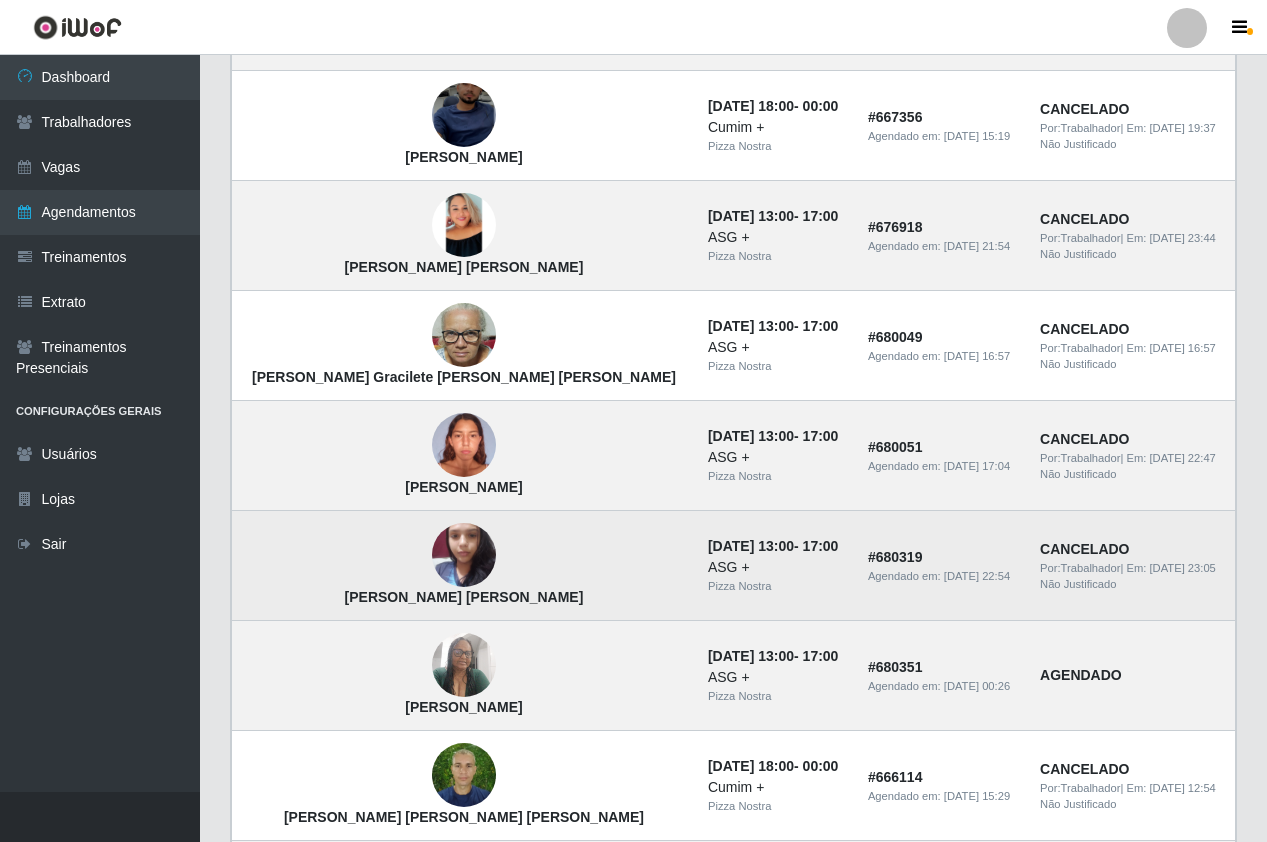 click at bounding box center (464, 555) 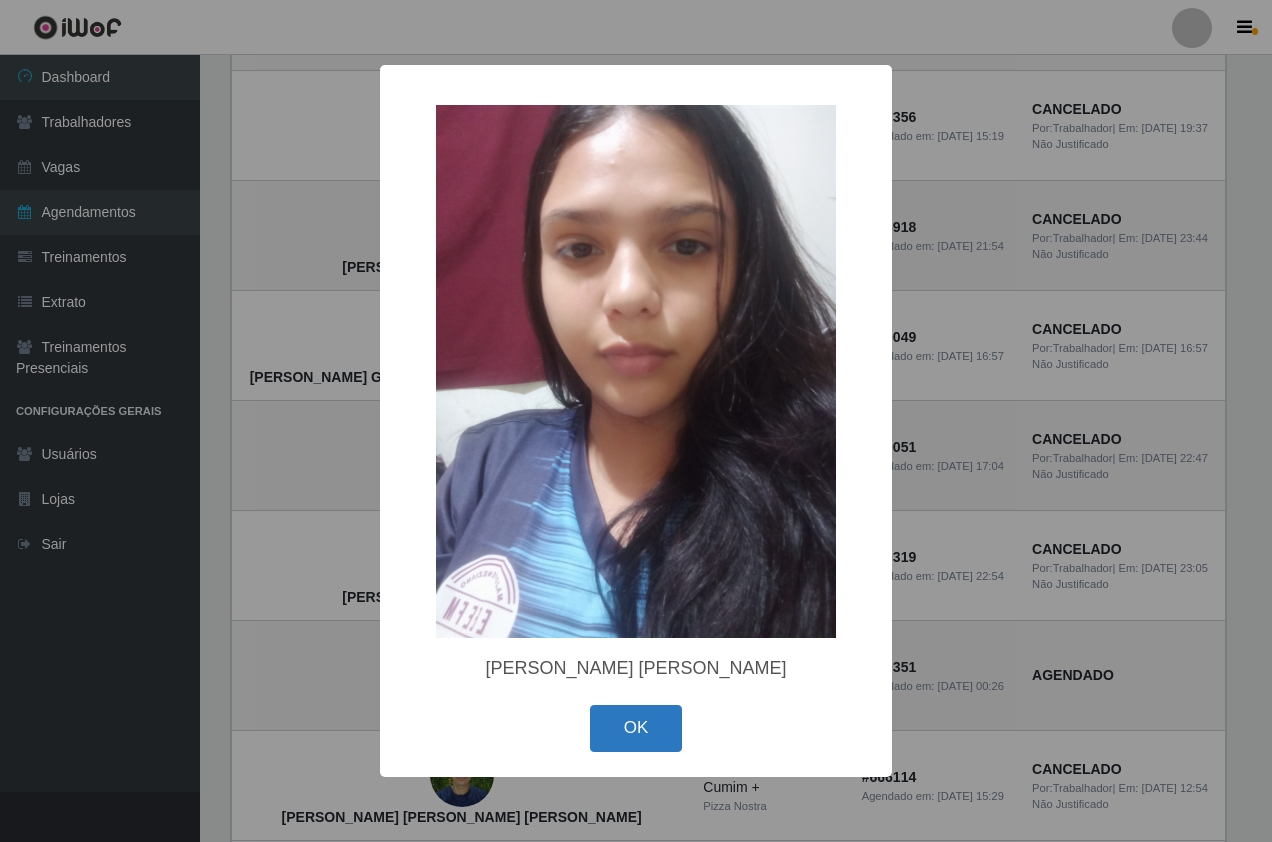 click on "OK" at bounding box center [636, 728] 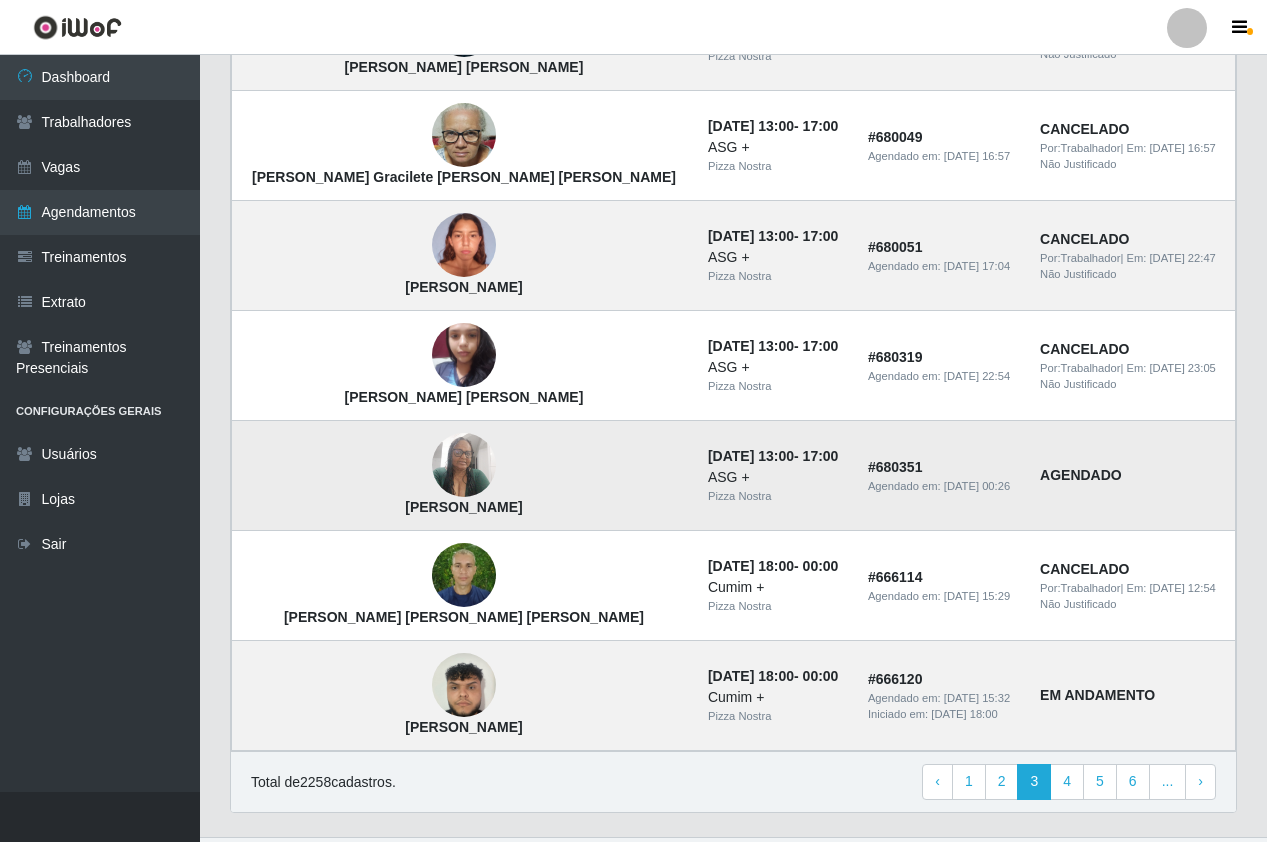 scroll, scrollTop: 1246, scrollLeft: 0, axis: vertical 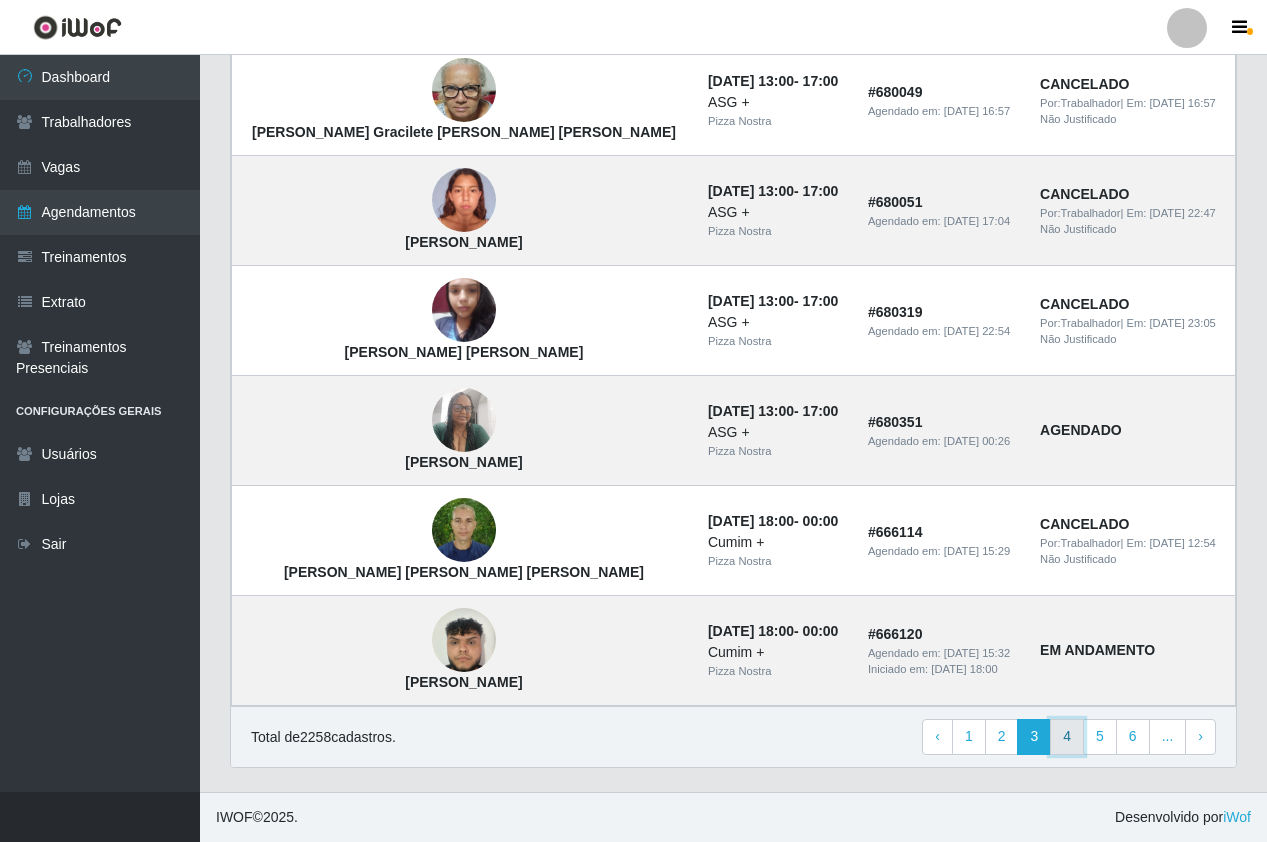 click on "4" at bounding box center [1067, 737] 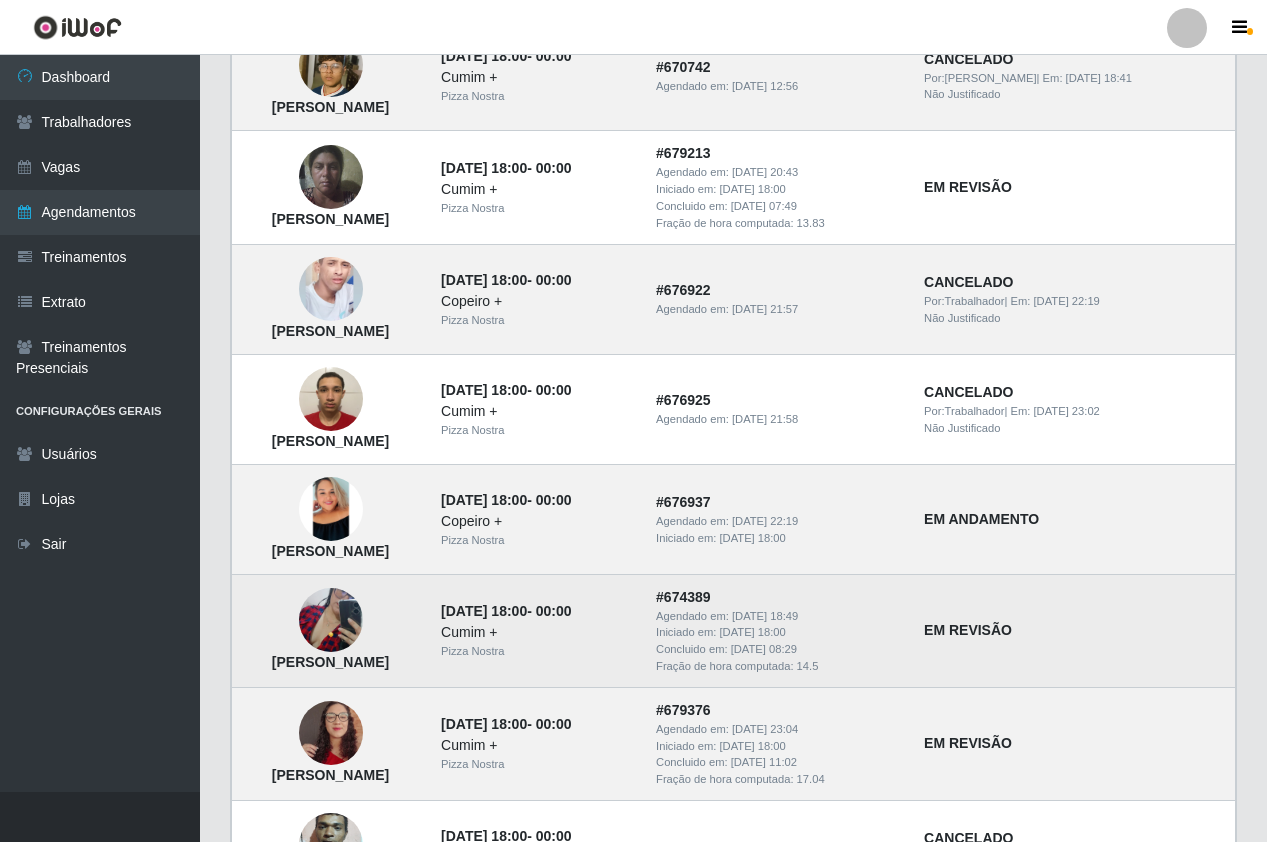 scroll, scrollTop: 600, scrollLeft: 0, axis: vertical 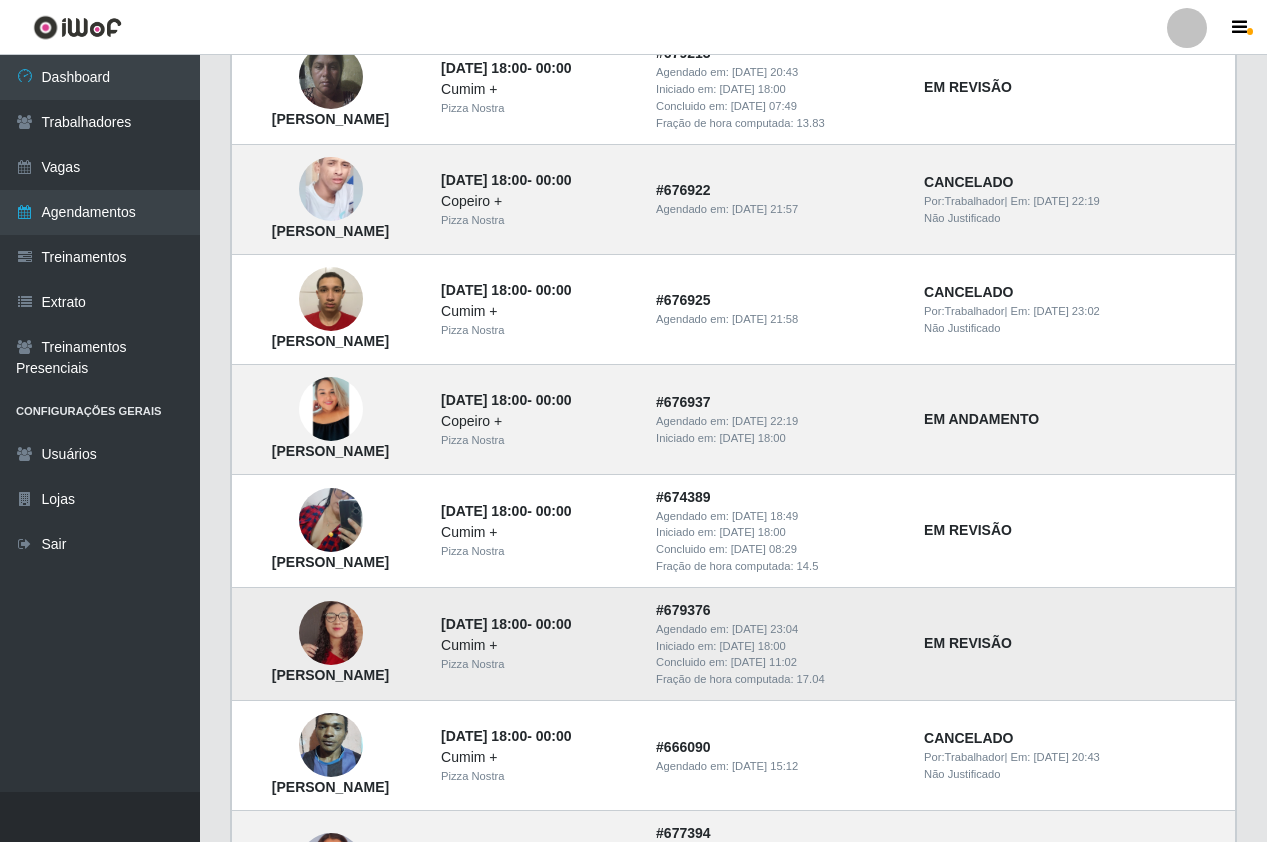 click at bounding box center (331, 634) 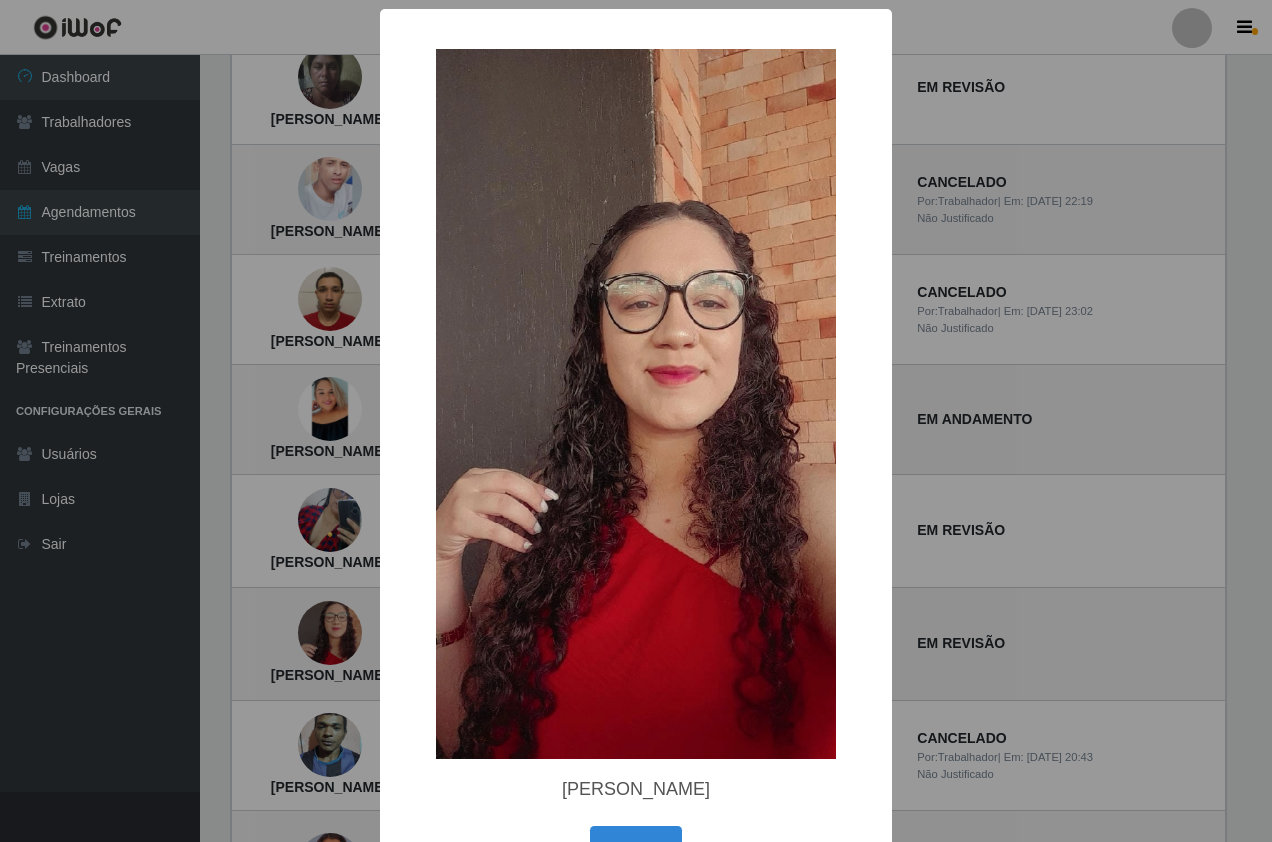 click on "× Maria Eduarda Silva da Cruz  OK Cancel" at bounding box center (636, 421) 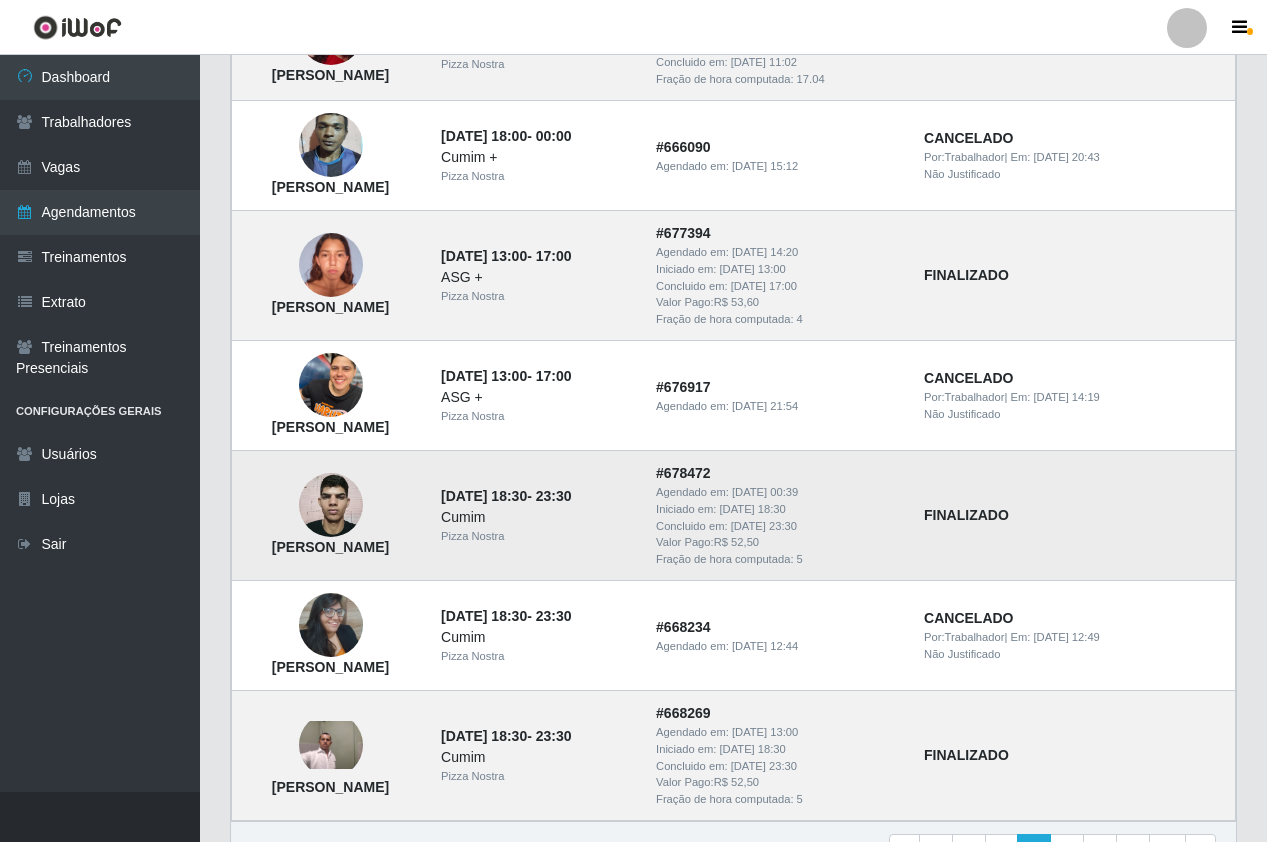 scroll, scrollTop: 1300, scrollLeft: 0, axis: vertical 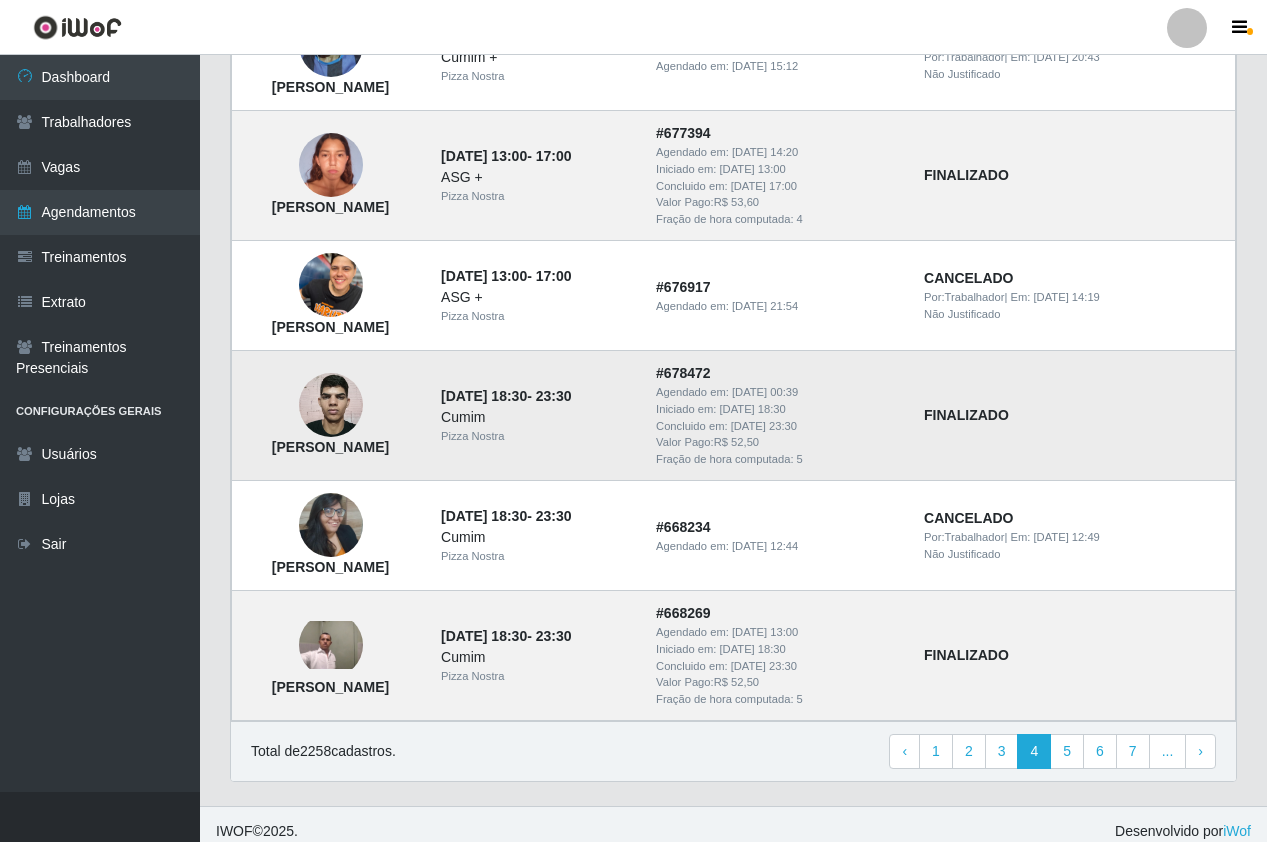 click at bounding box center [331, 405] 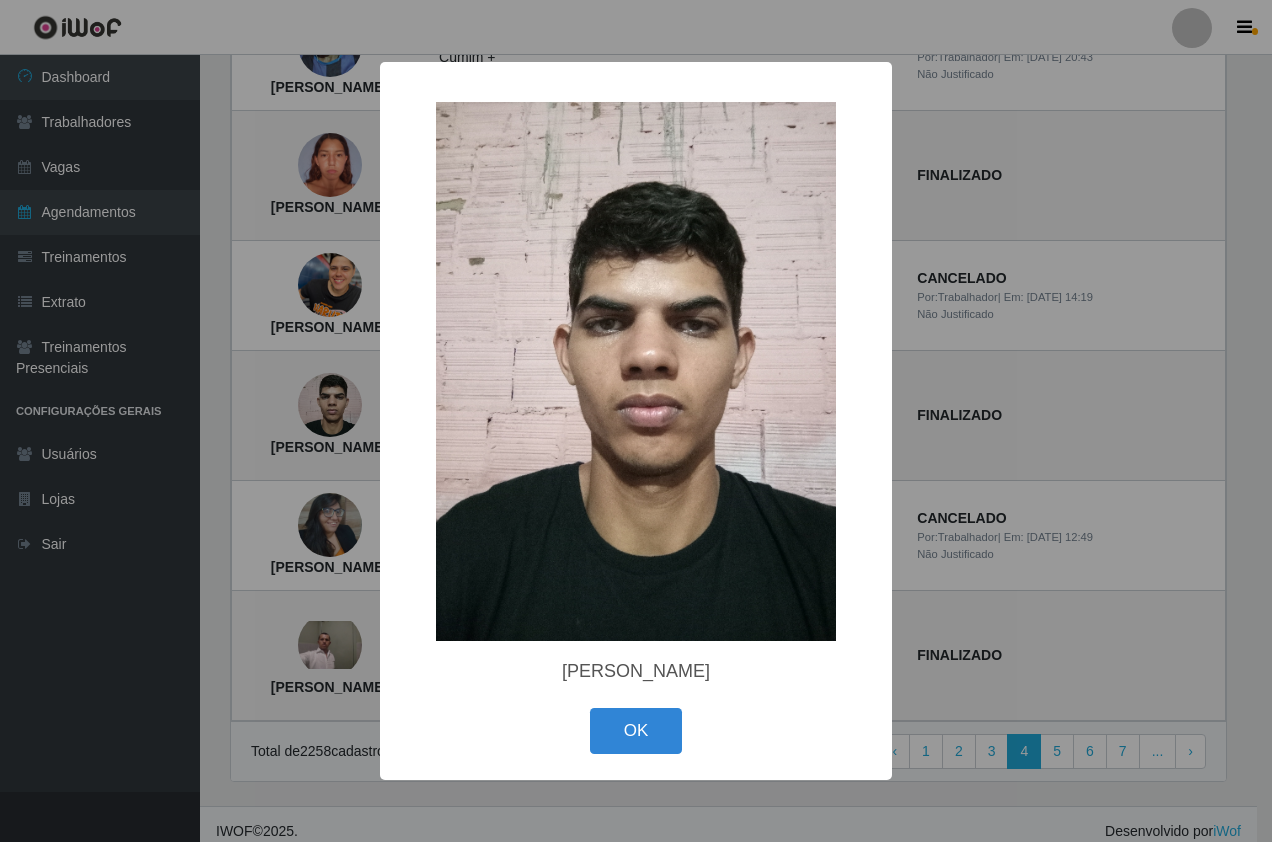 click on "× Cledemilson Henriques de Oliveira OK Cancel" at bounding box center (636, 421) 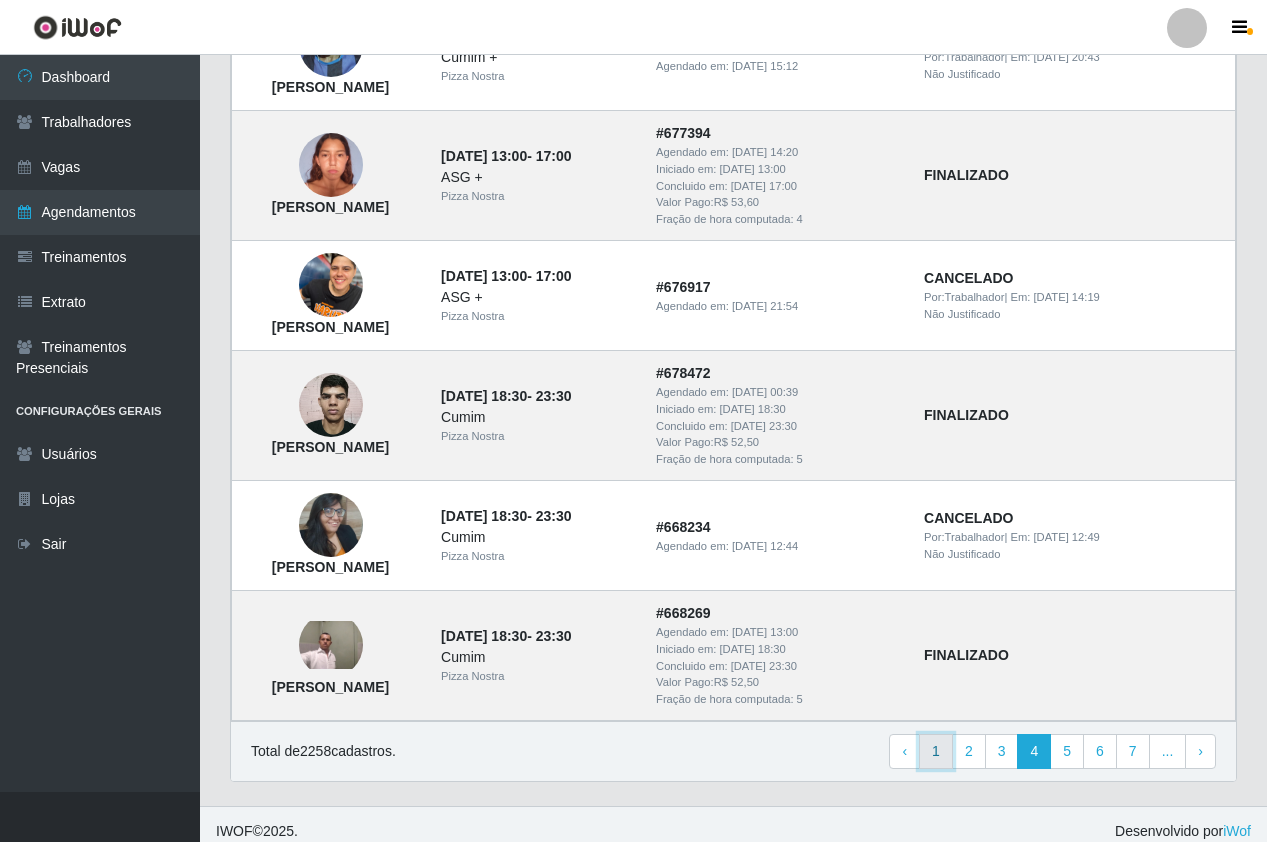 click on "1" at bounding box center [936, 752] 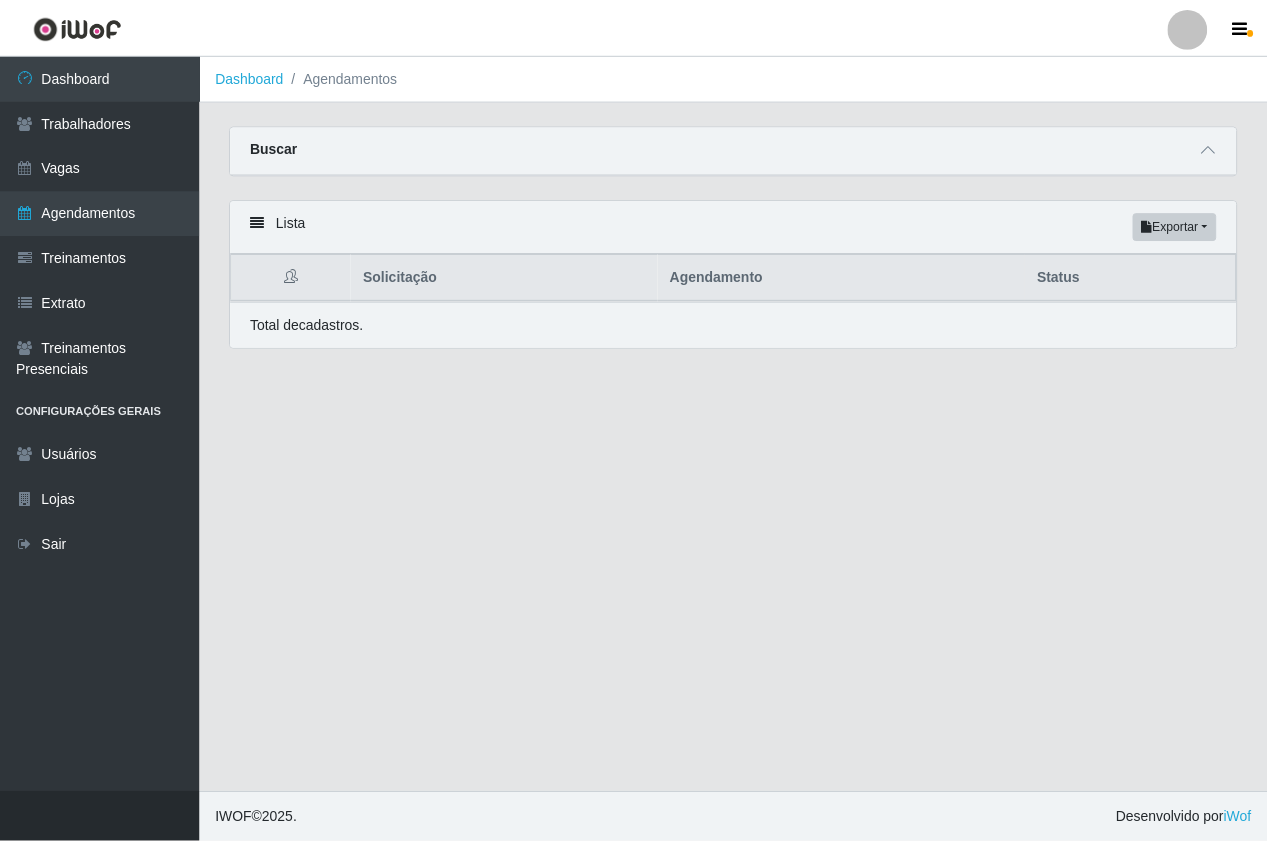 scroll, scrollTop: 0, scrollLeft: 0, axis: both 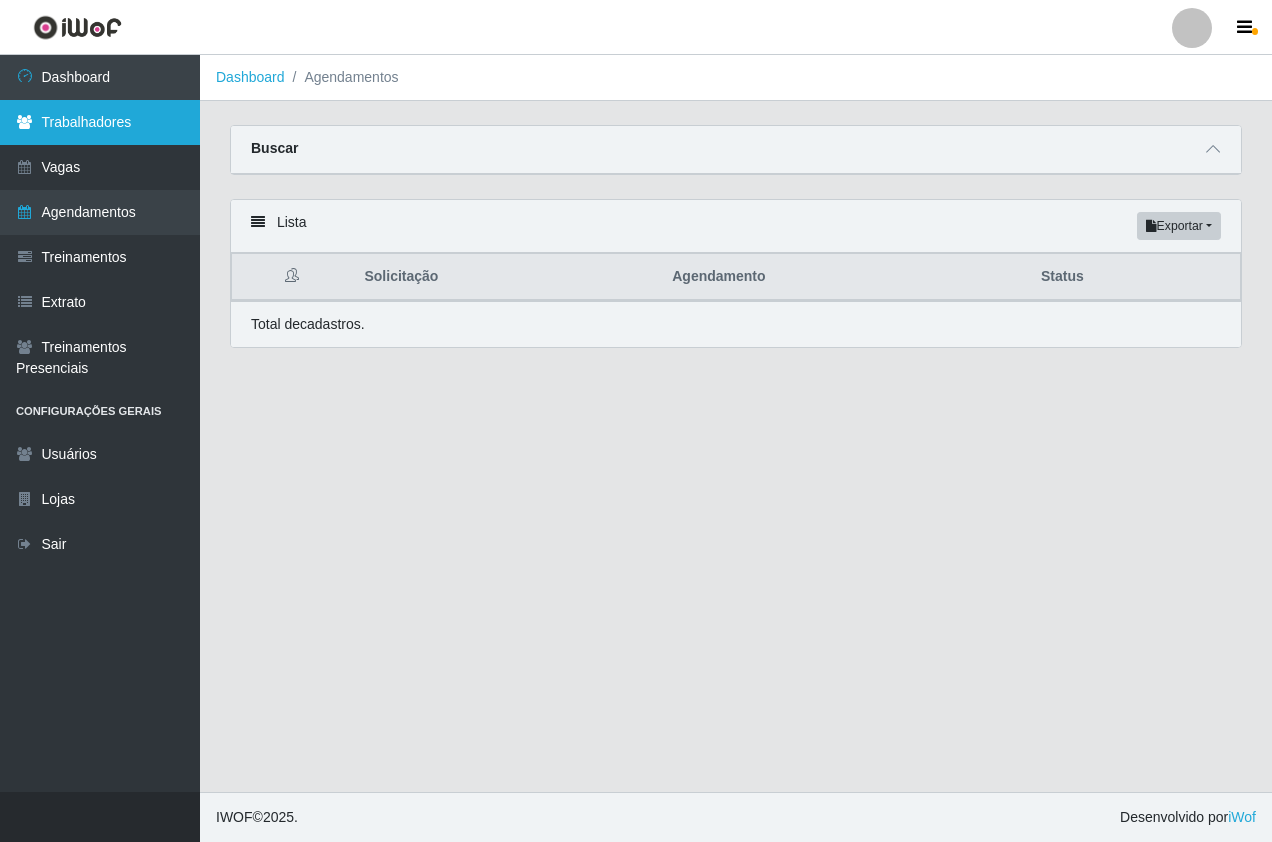 click on "Trabalhadores" at bounding box center (100, 122) 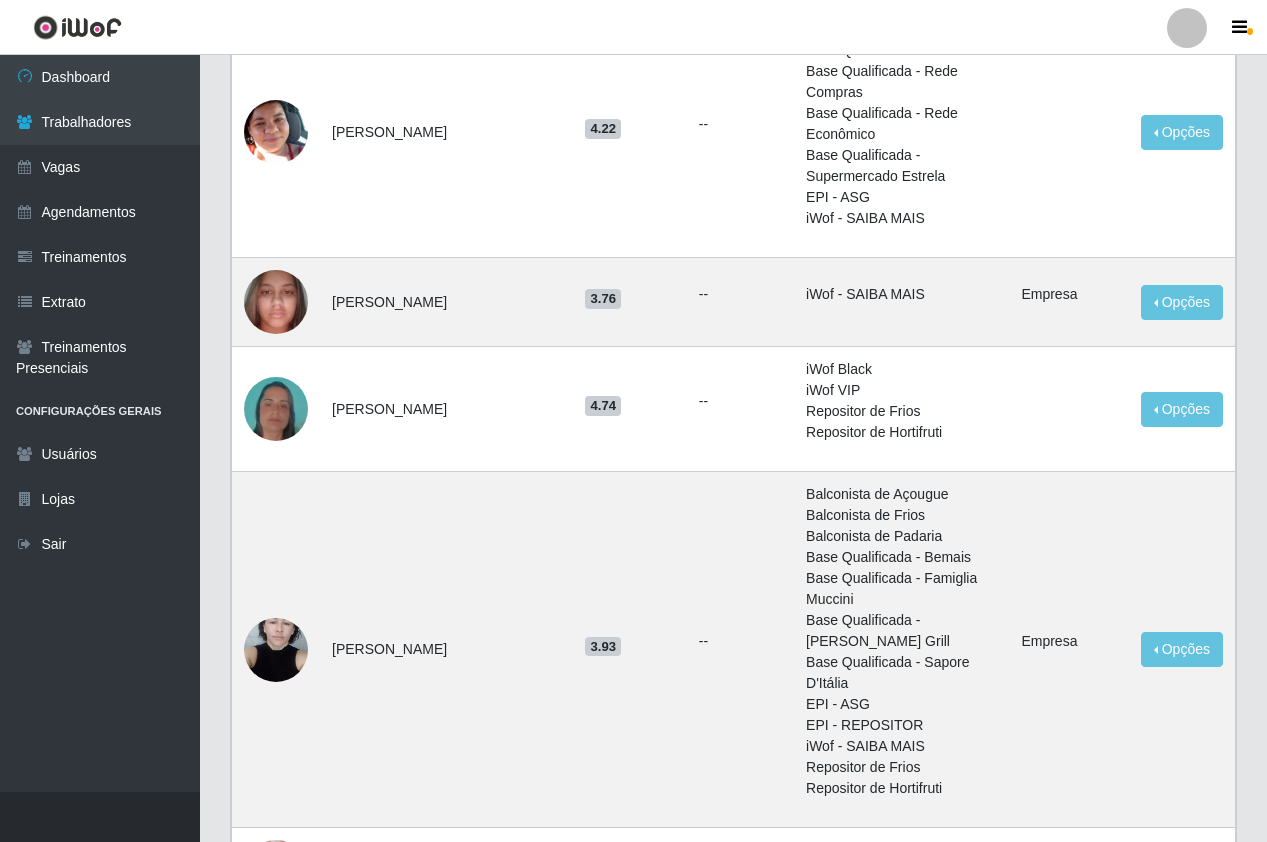 scroll, scrollTop: 600, scrollLeft: 0, axis: vertical 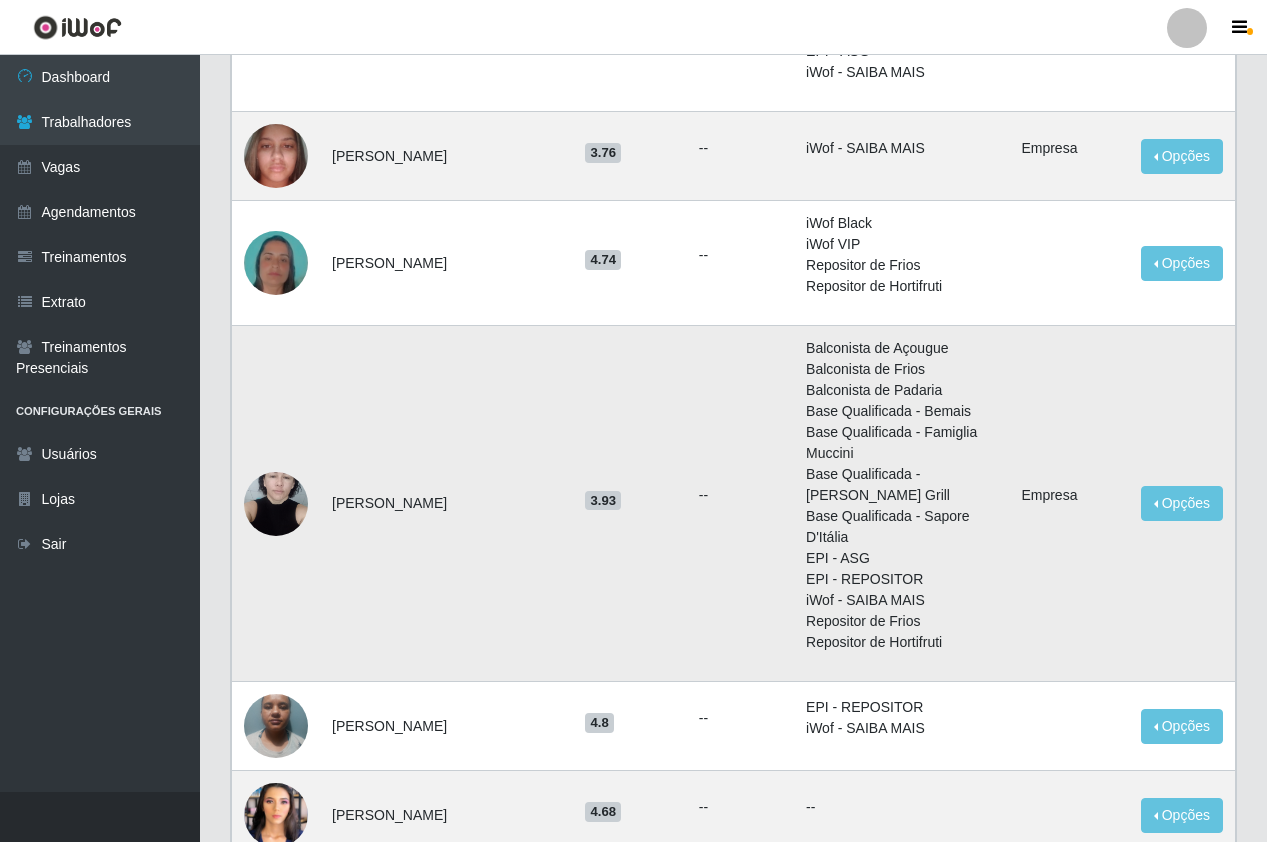 click at bounding box center (276, 503) 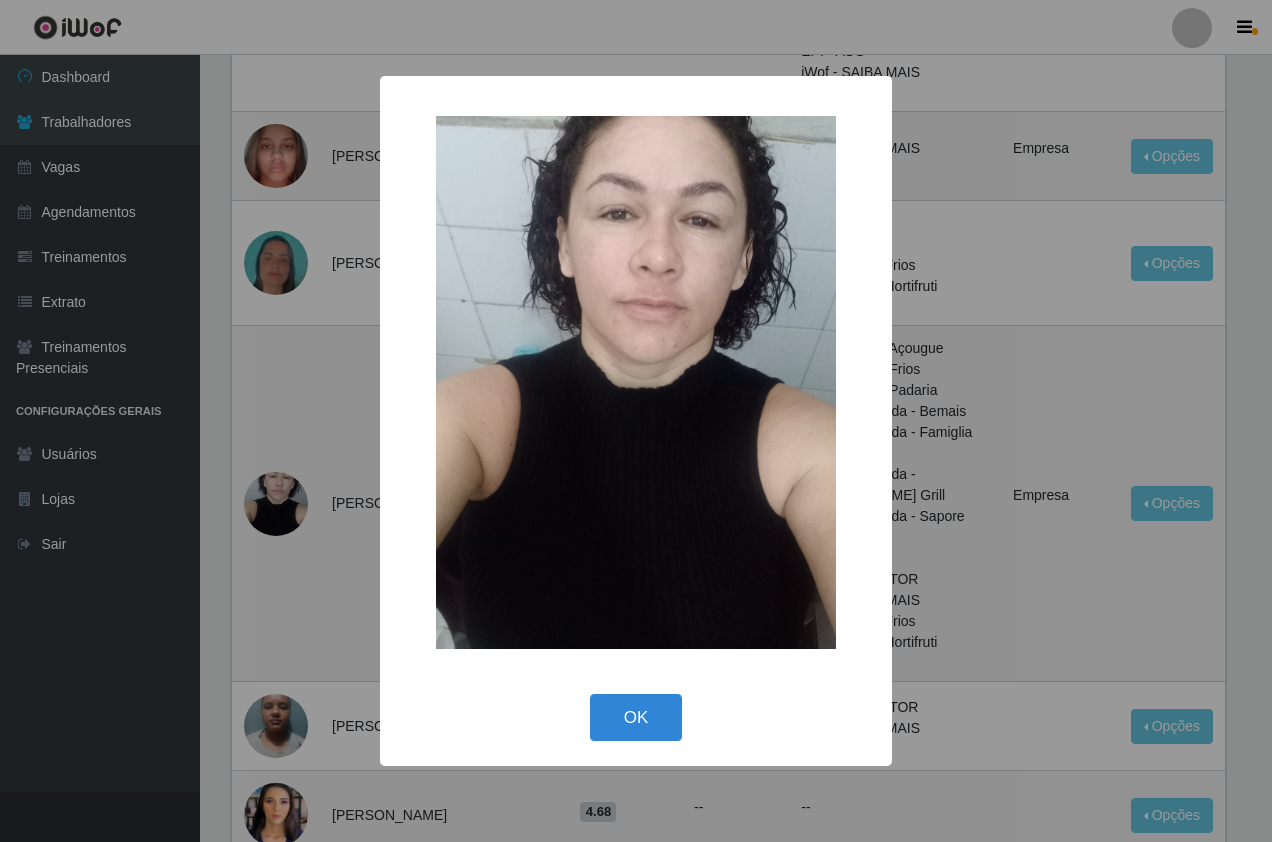 click on "× OK Cancel" at bounding box center [636, 421] 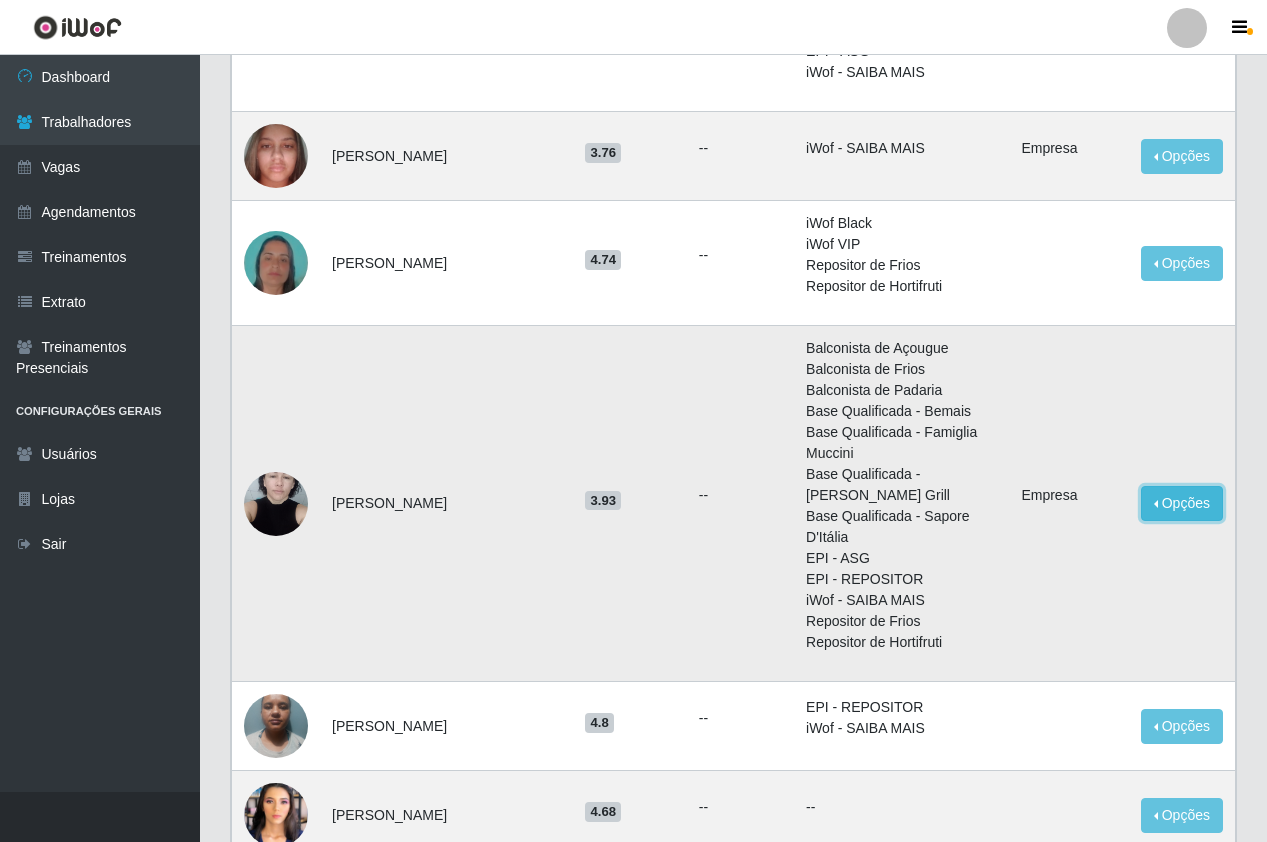 click on "Opções" at bounding box center (1182, 503) 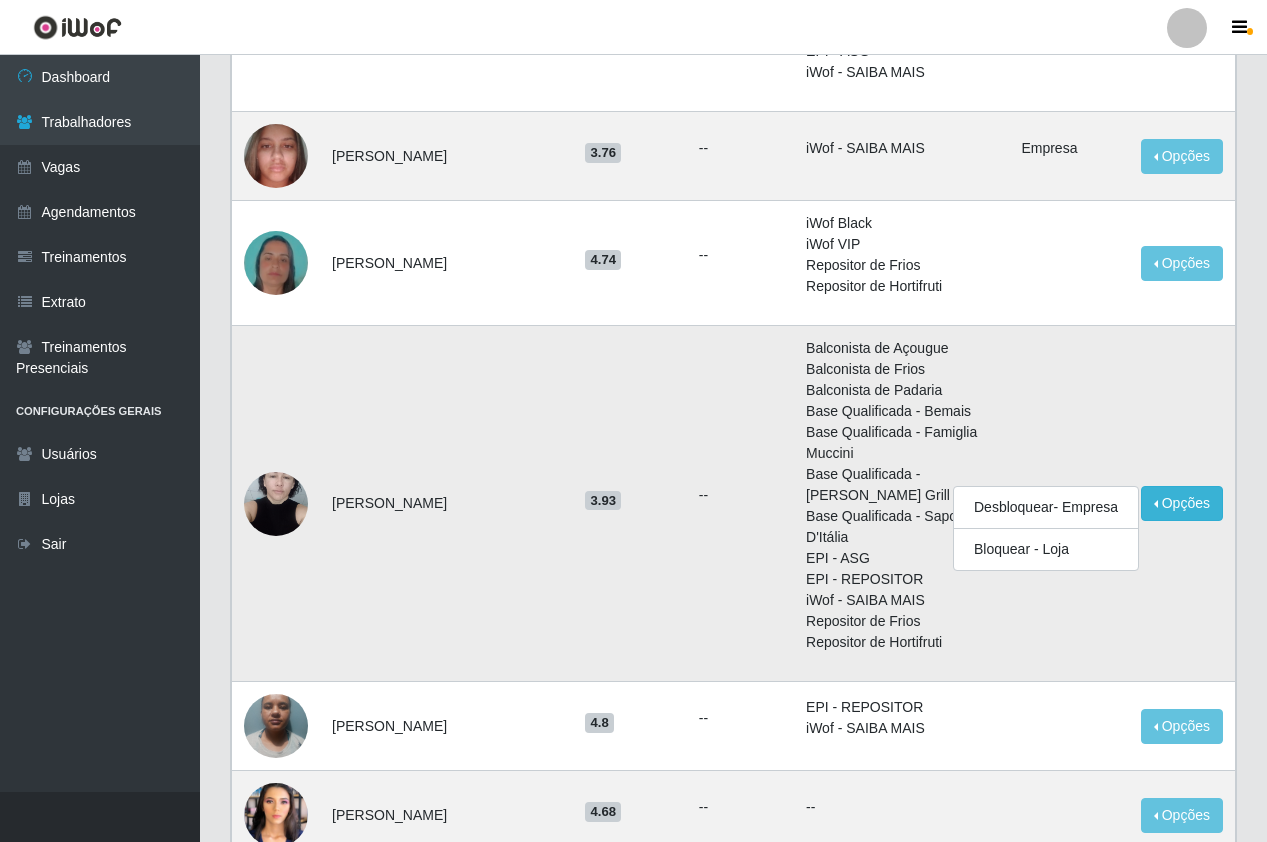 click on "Alessandra Rodrigues de Araújo" at bounding box center (446, 504) 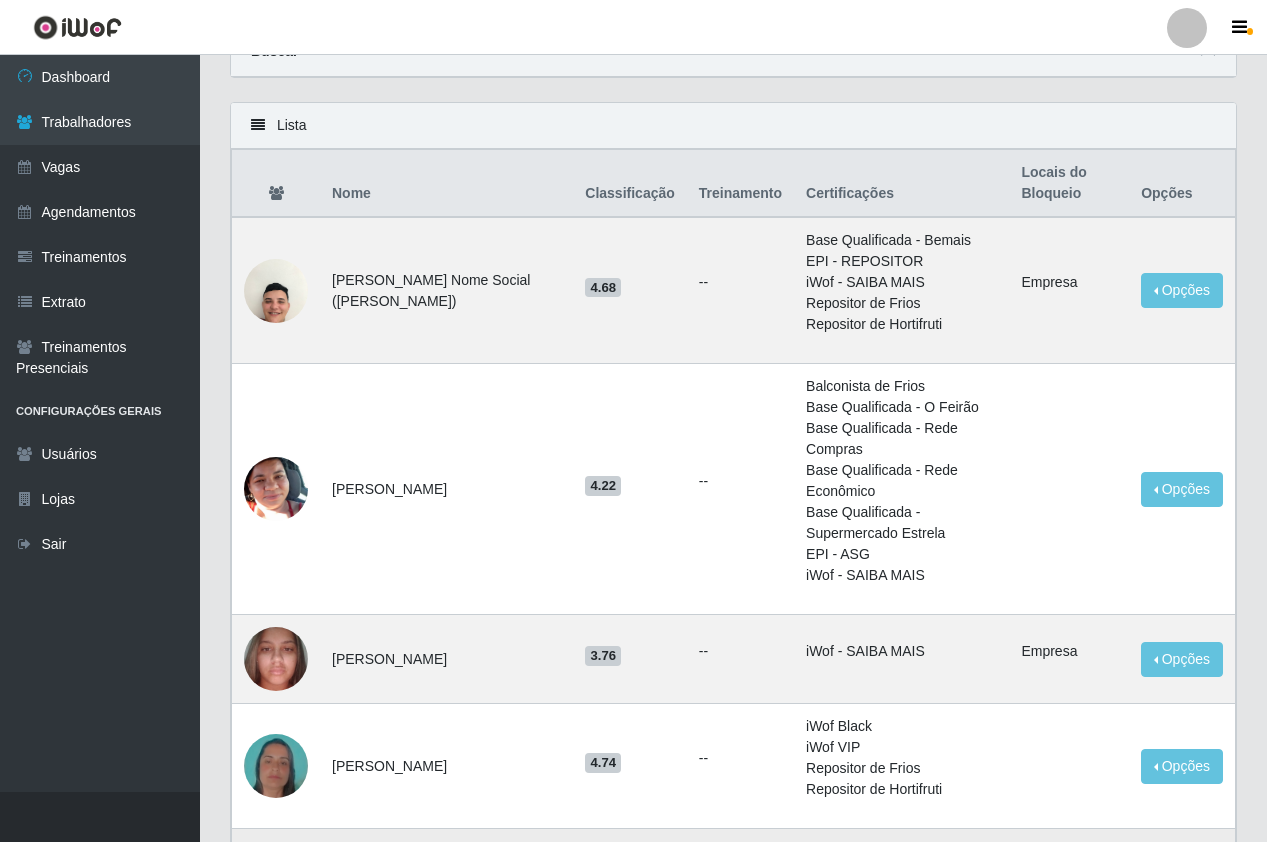 scroll, scrollTop: 0, scrollLeft: 0, axis: both 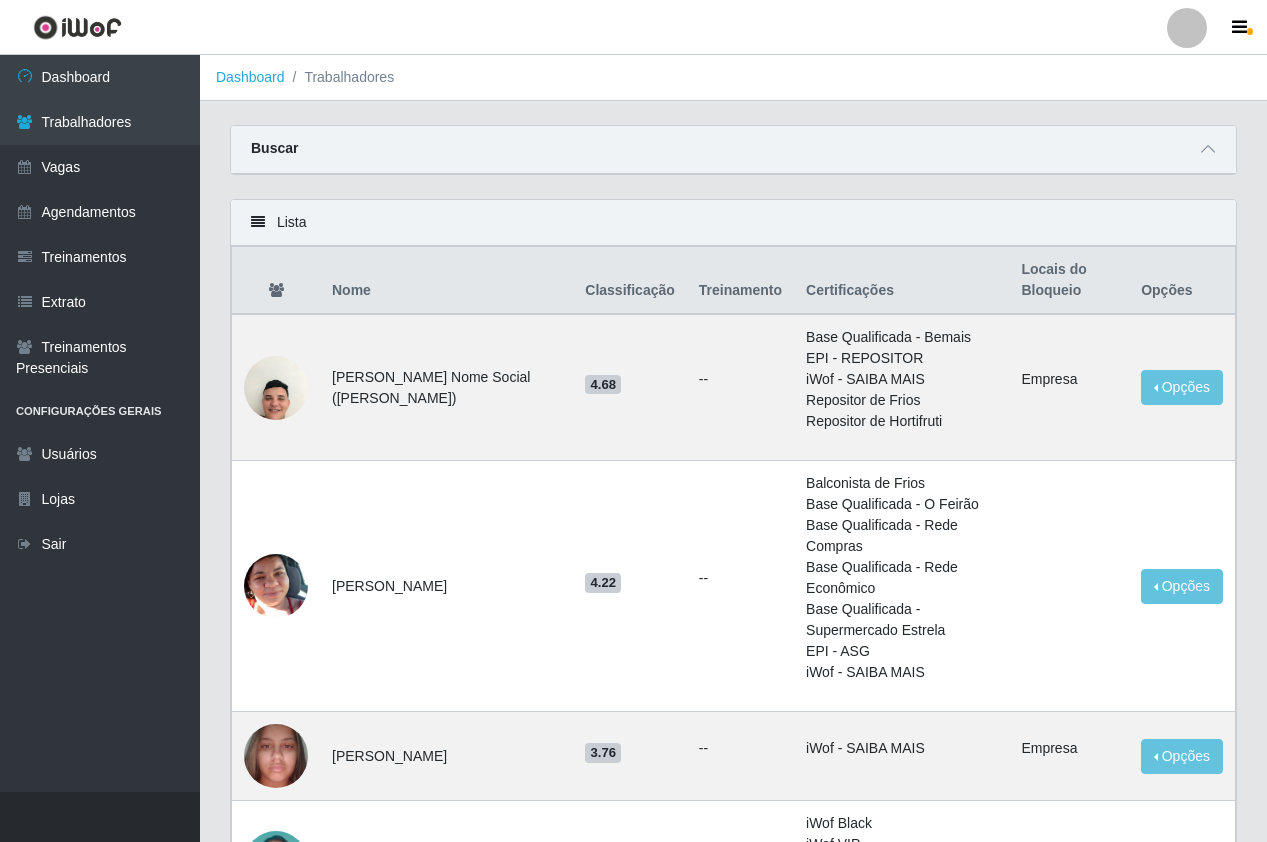 click on "Buscar" at bounding box center [274, 148] 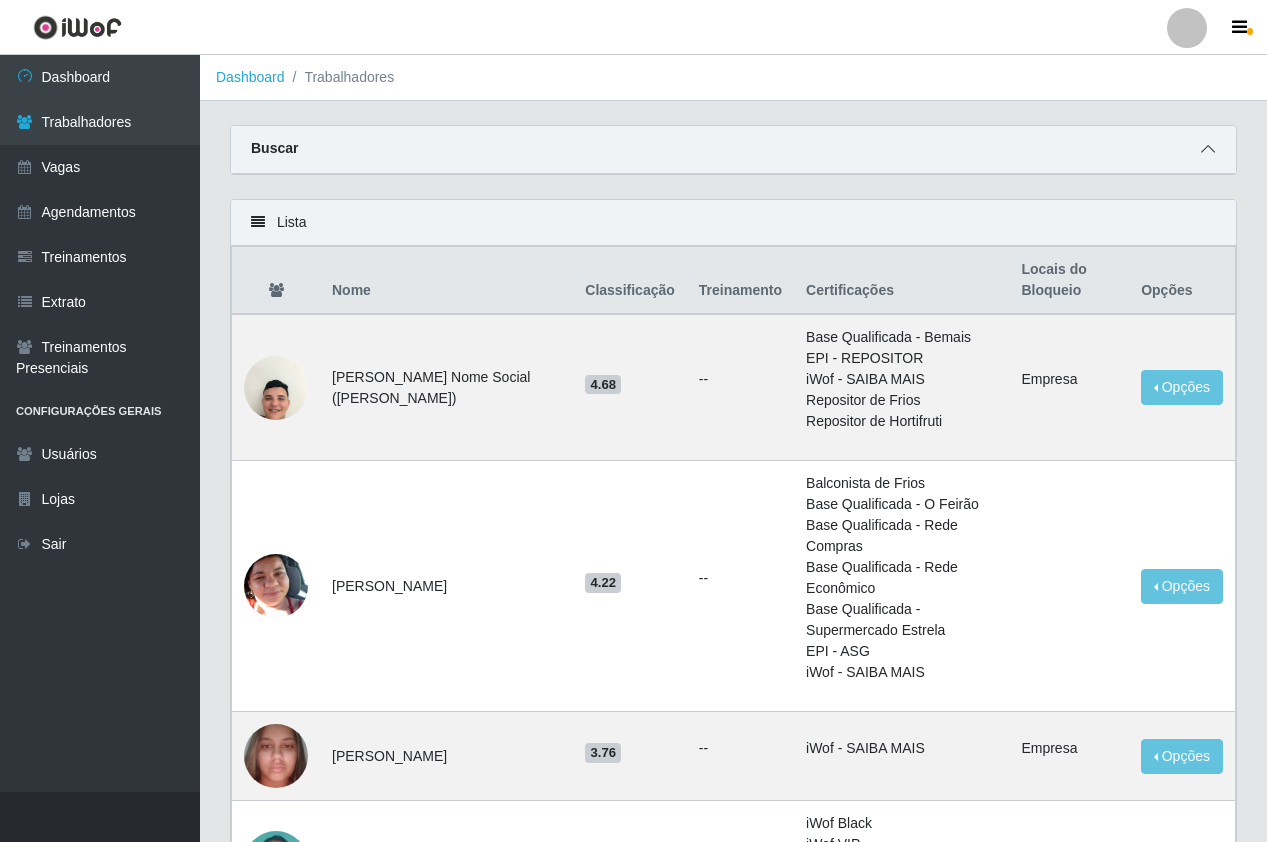 click at bounding box center (1208, 149) 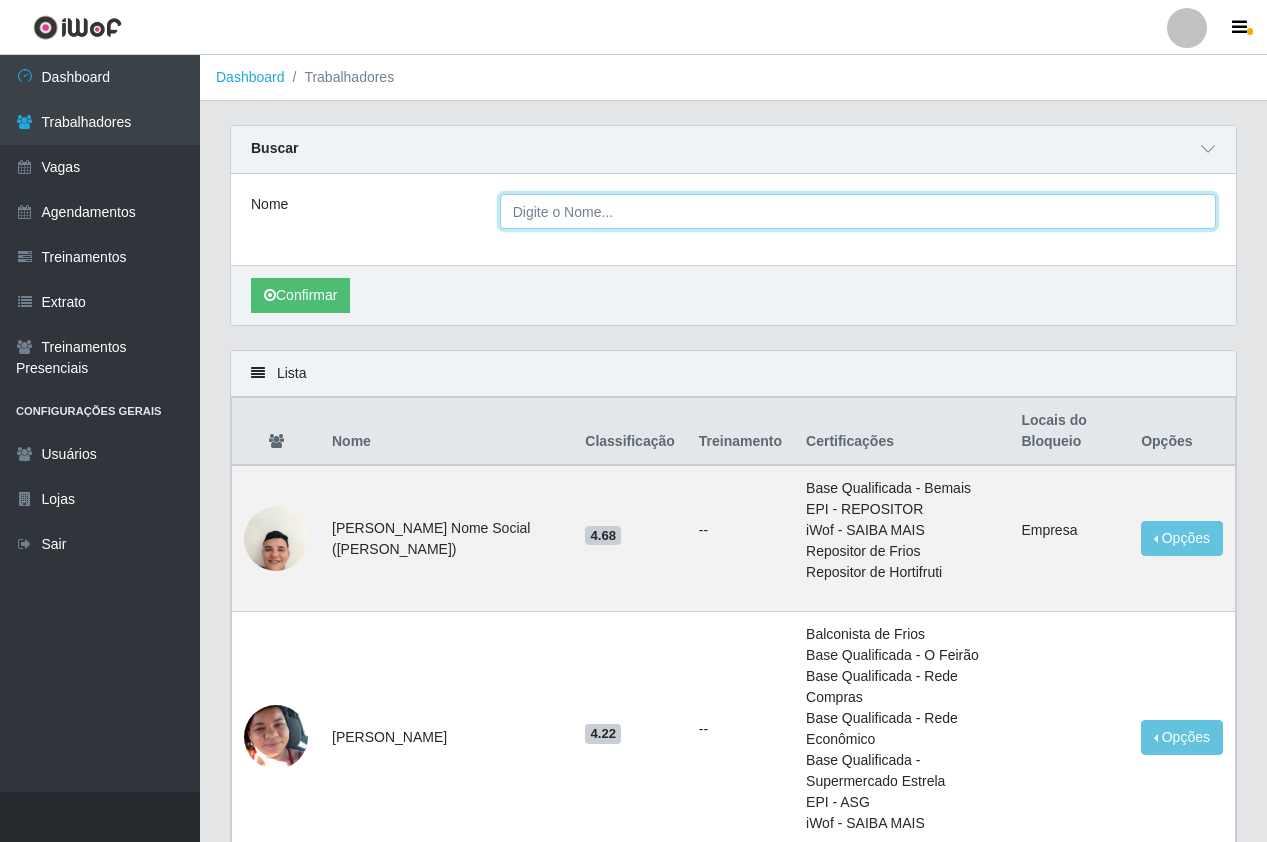 click on "Nome" at bounding box center (858, 211) 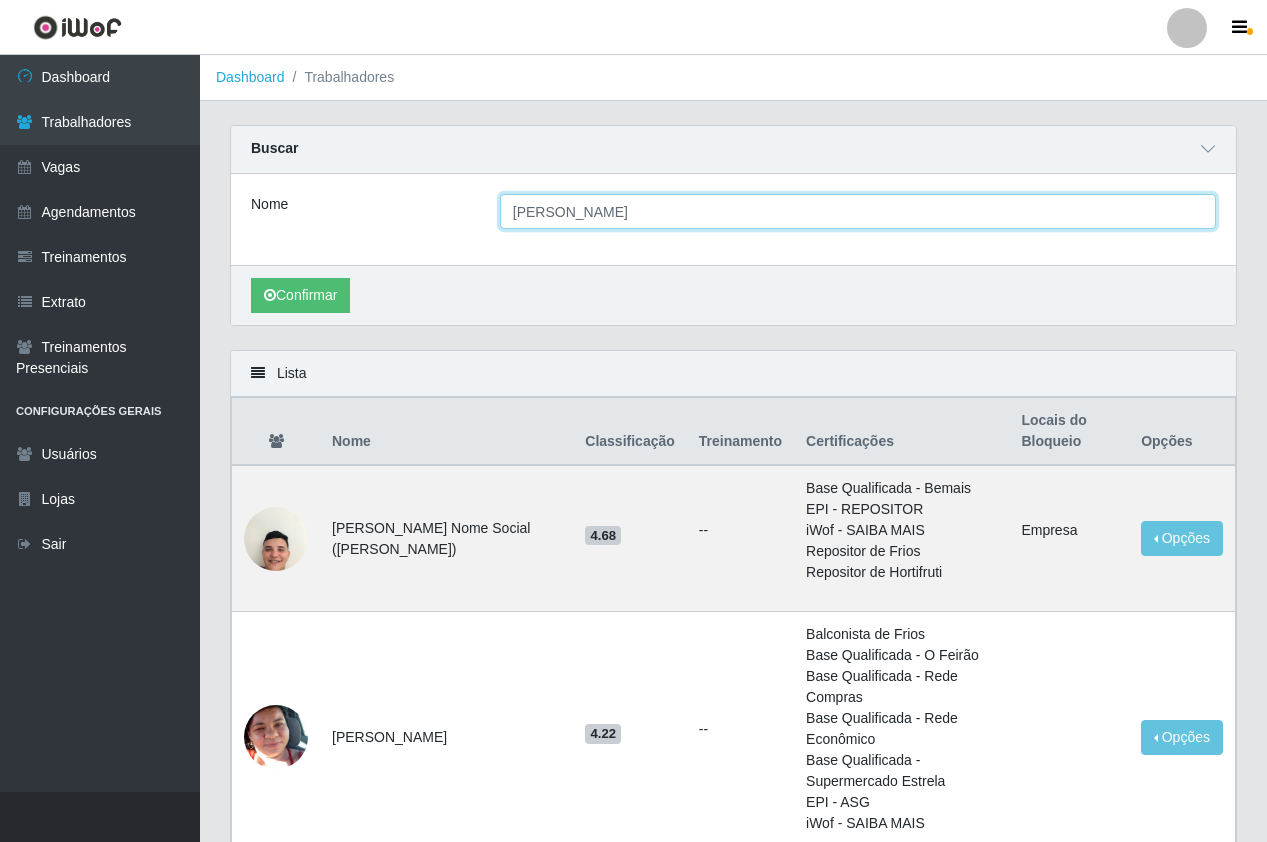 click on "Confirmar" at bounding box center (300, 295) 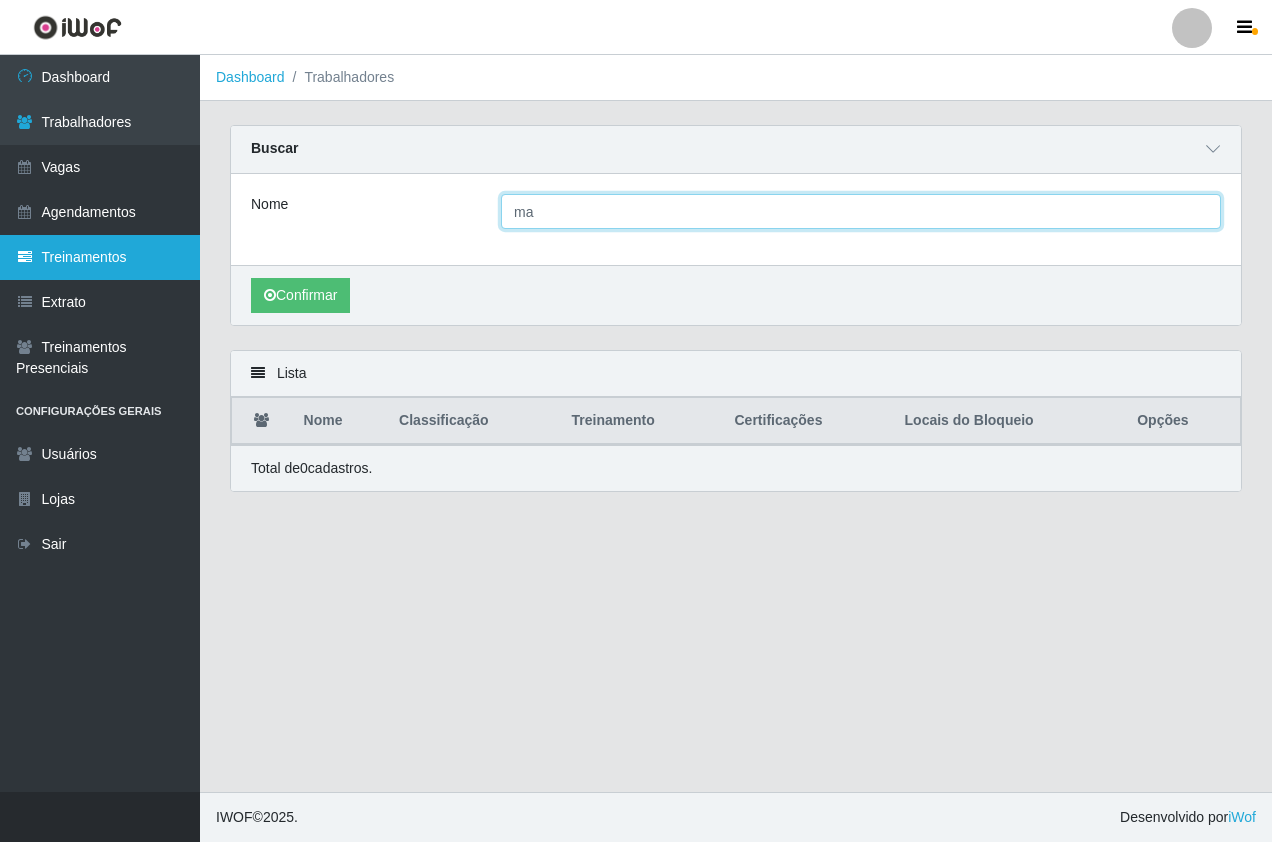type on "m" 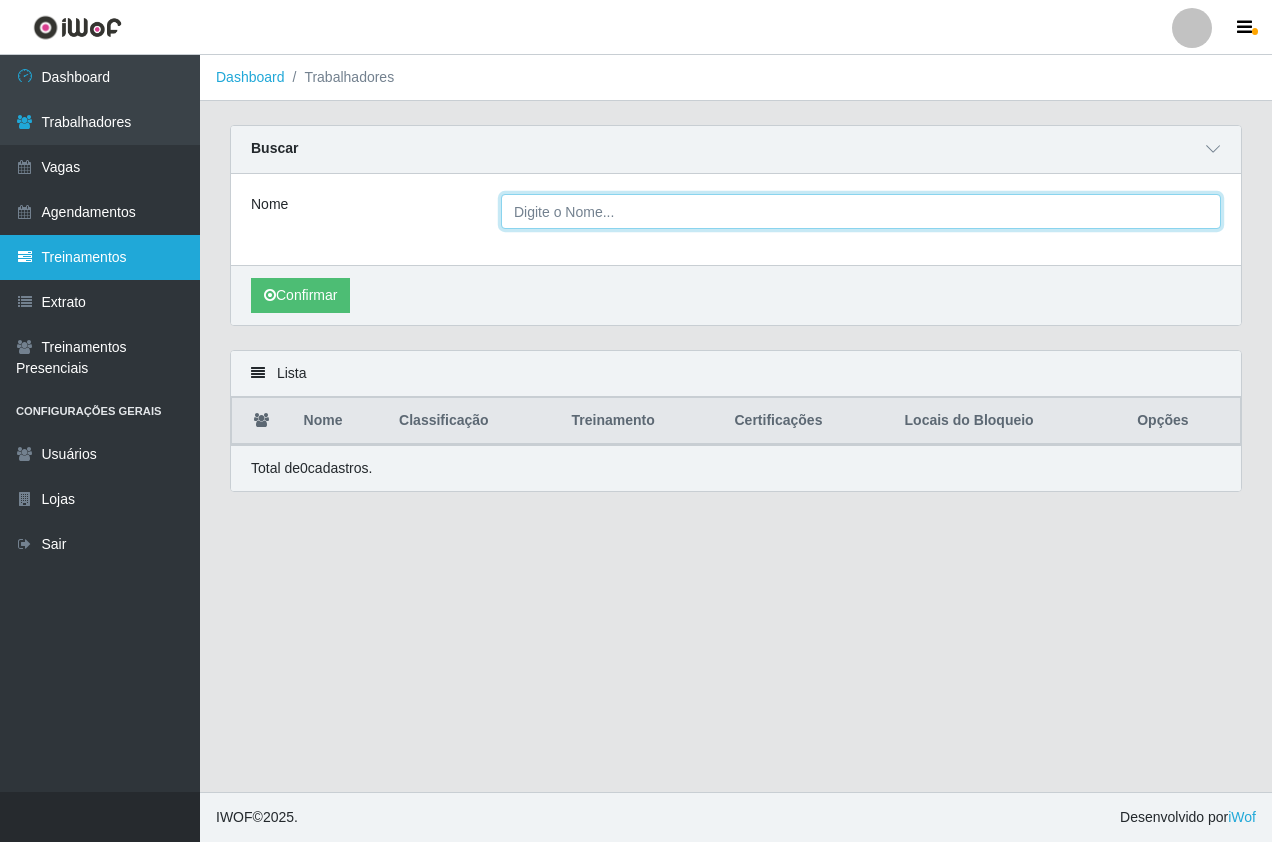 type on "m" 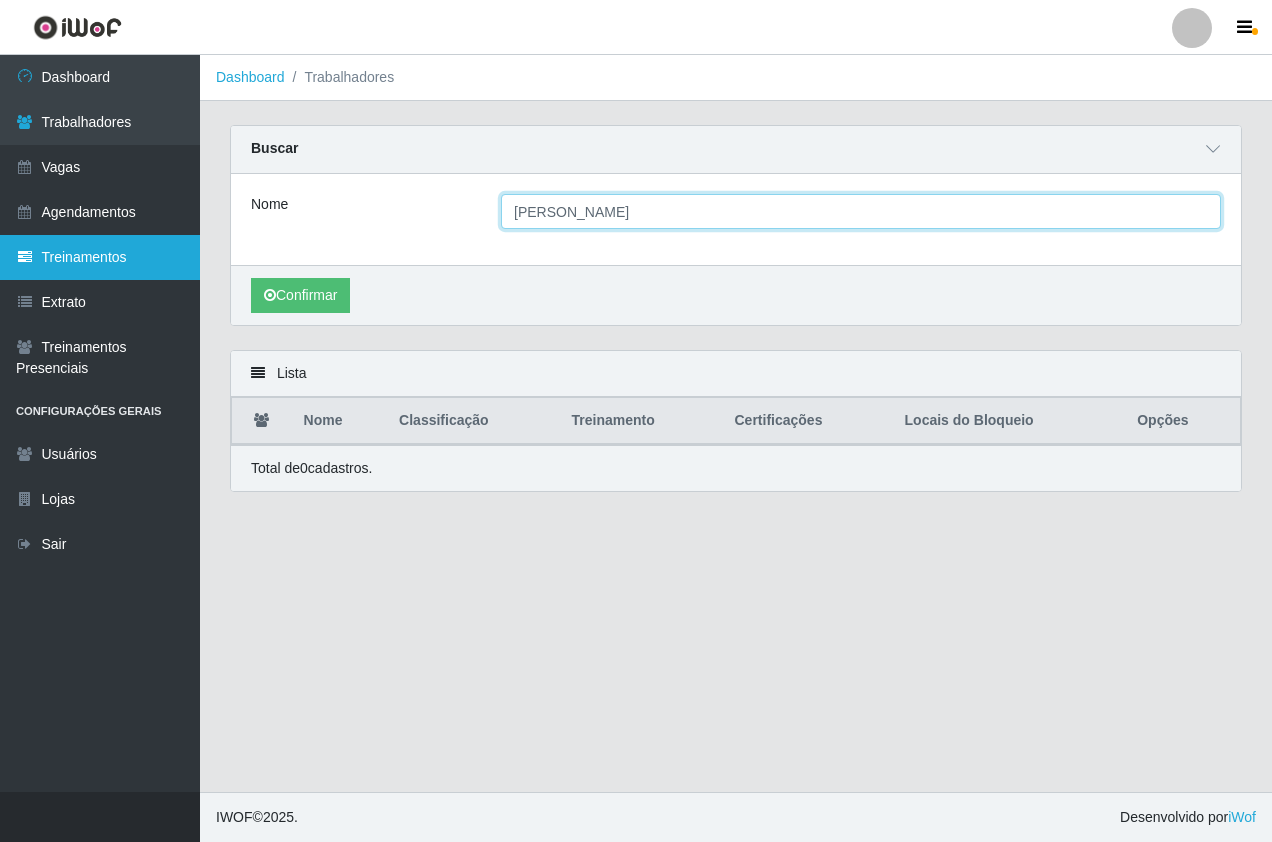click on "Confirmar" at bounding box center (300, 295) 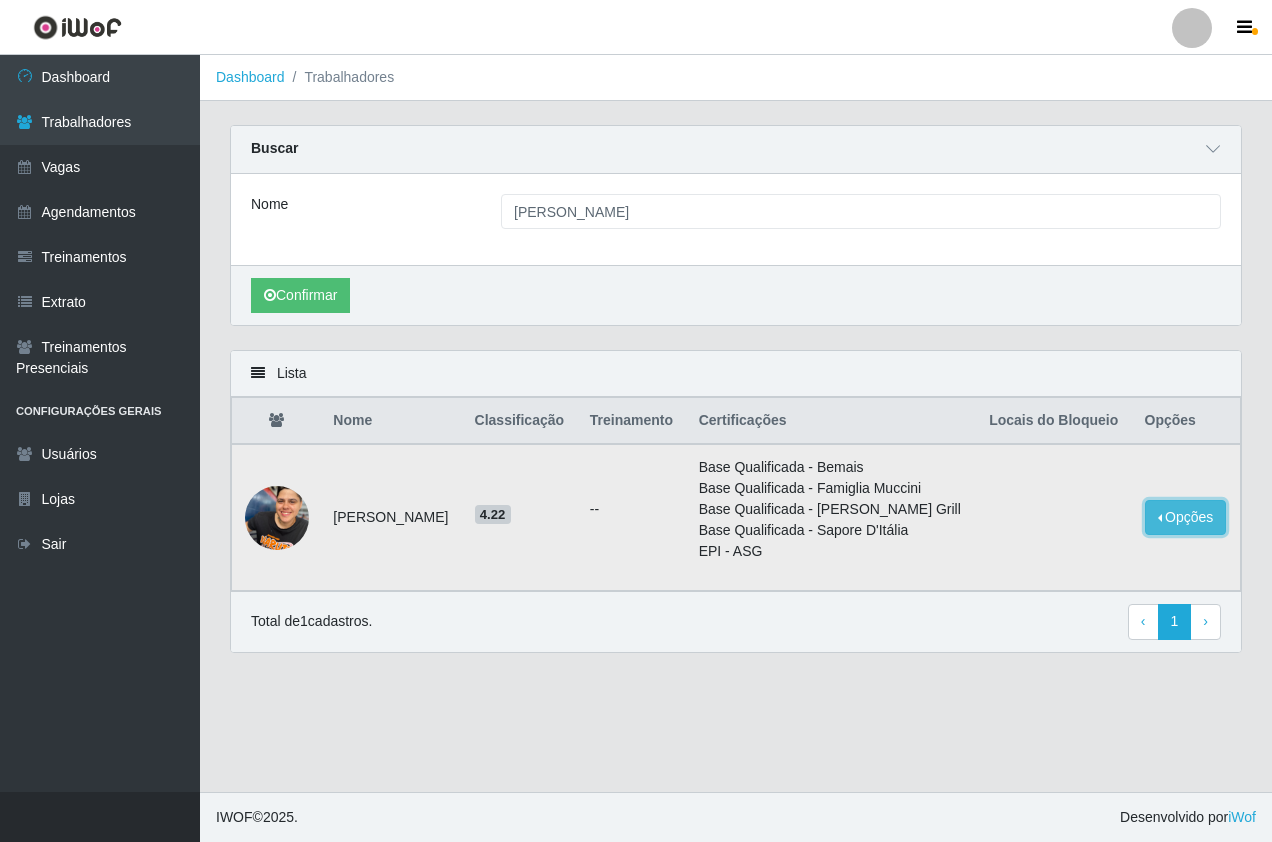 click on "Opções" at bounding box center (1186, 517) 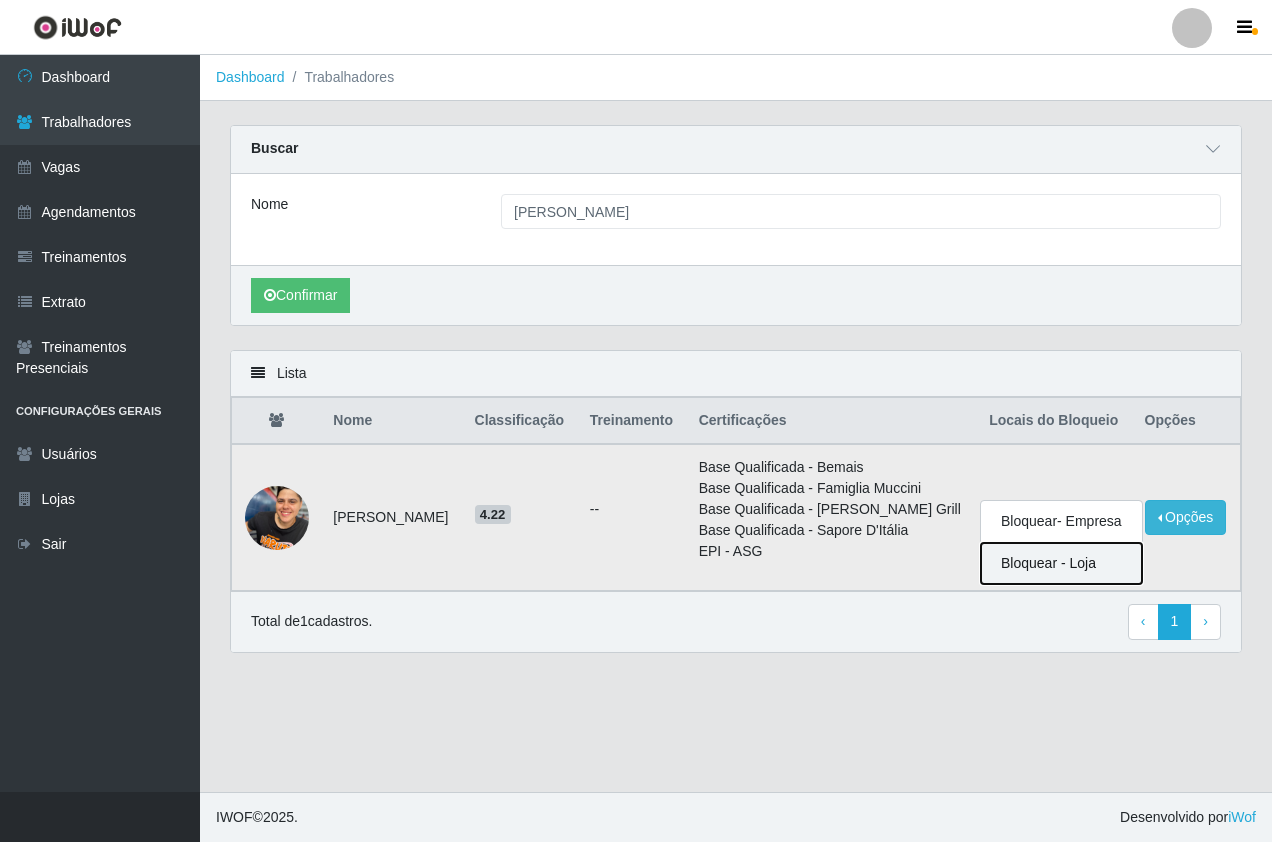 click on "Bloquear   - Loja" at bounding box center [1061, 563] 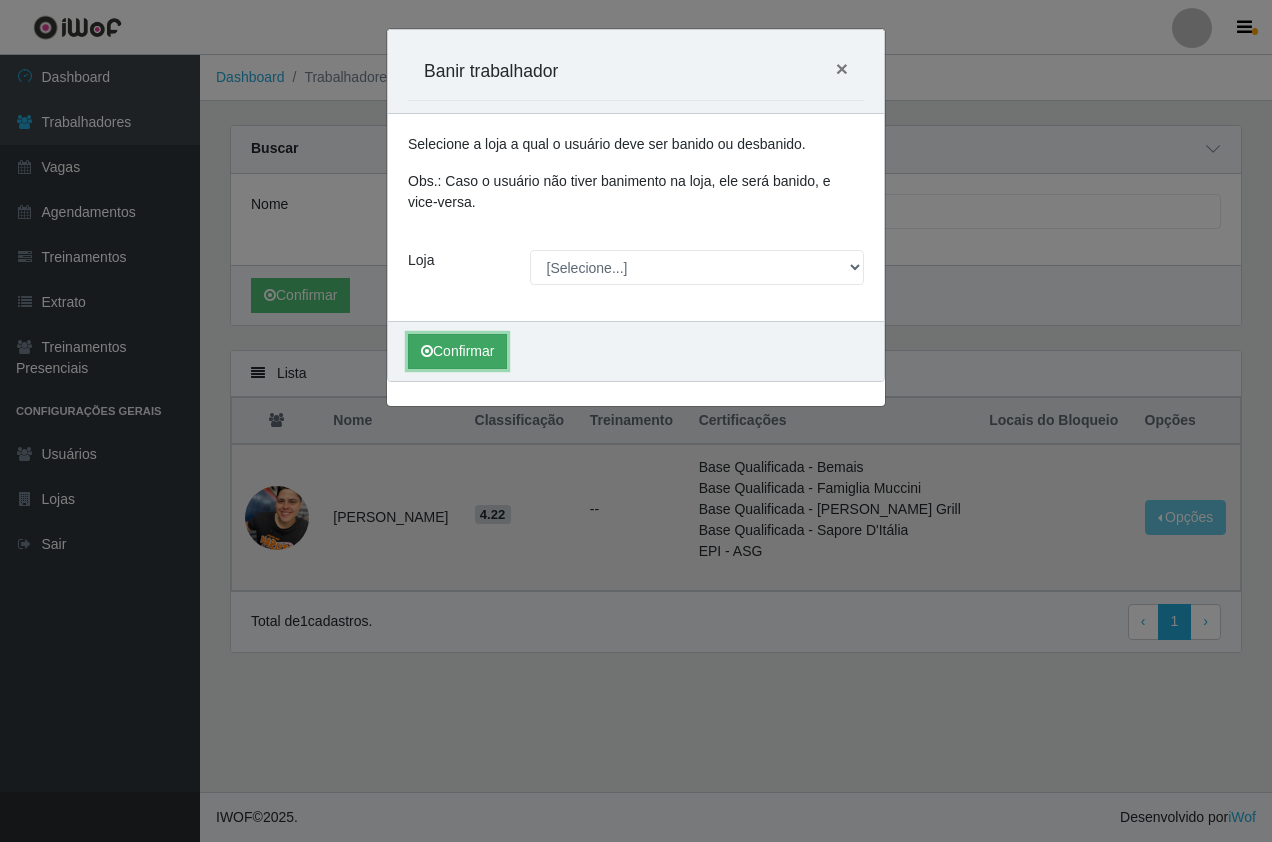click on "Confirmar" at bounding box center (457, 351) 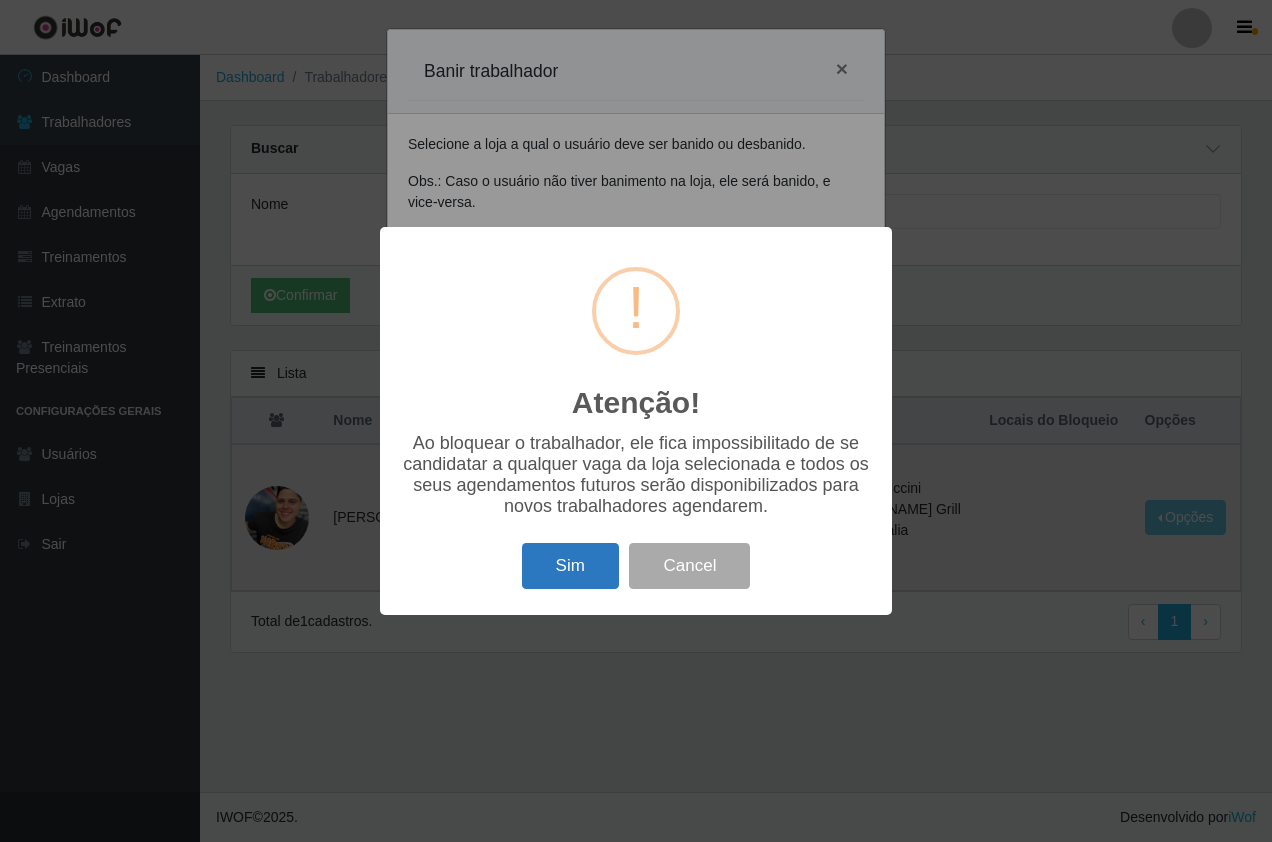 click on "Sim" at bounding box center [570, 566] 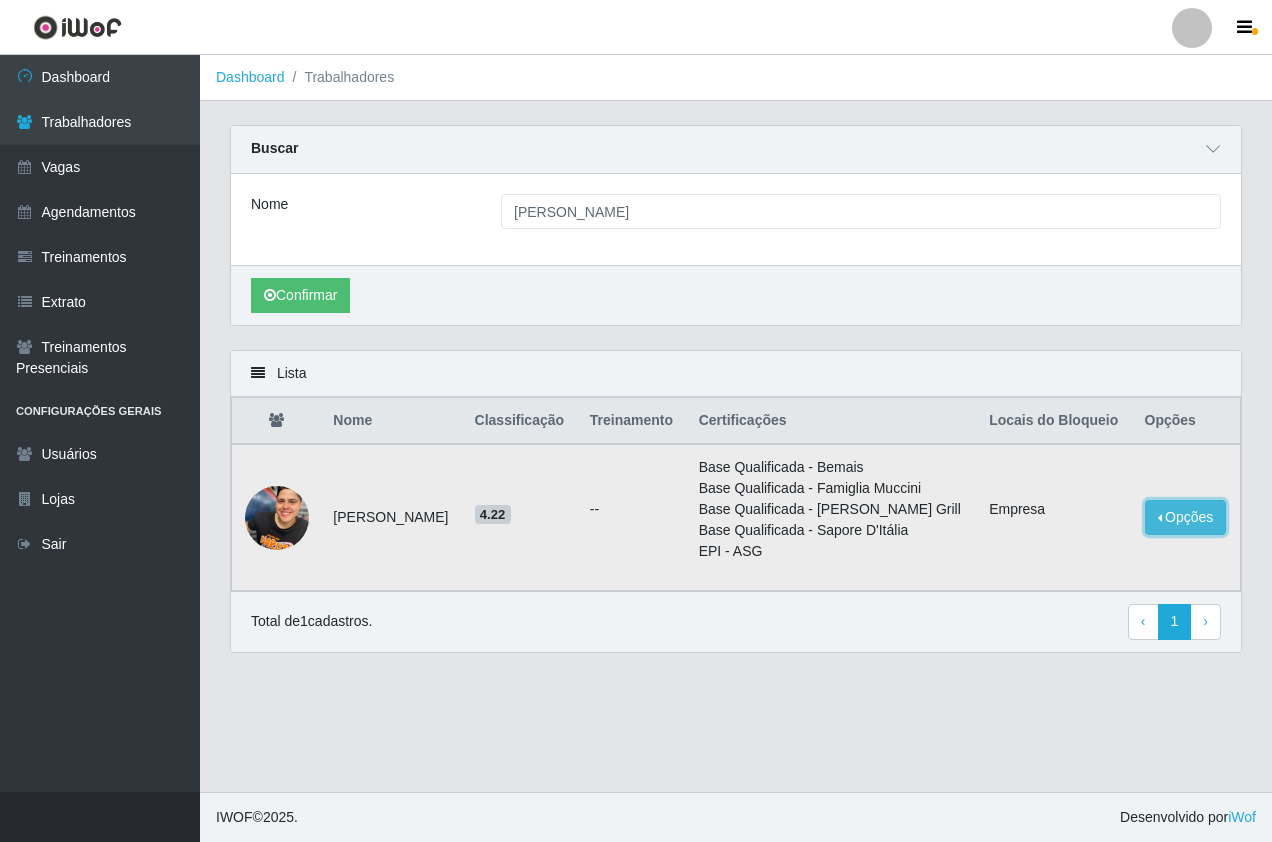 click on "Opções" at bounding box center [1186, 517] 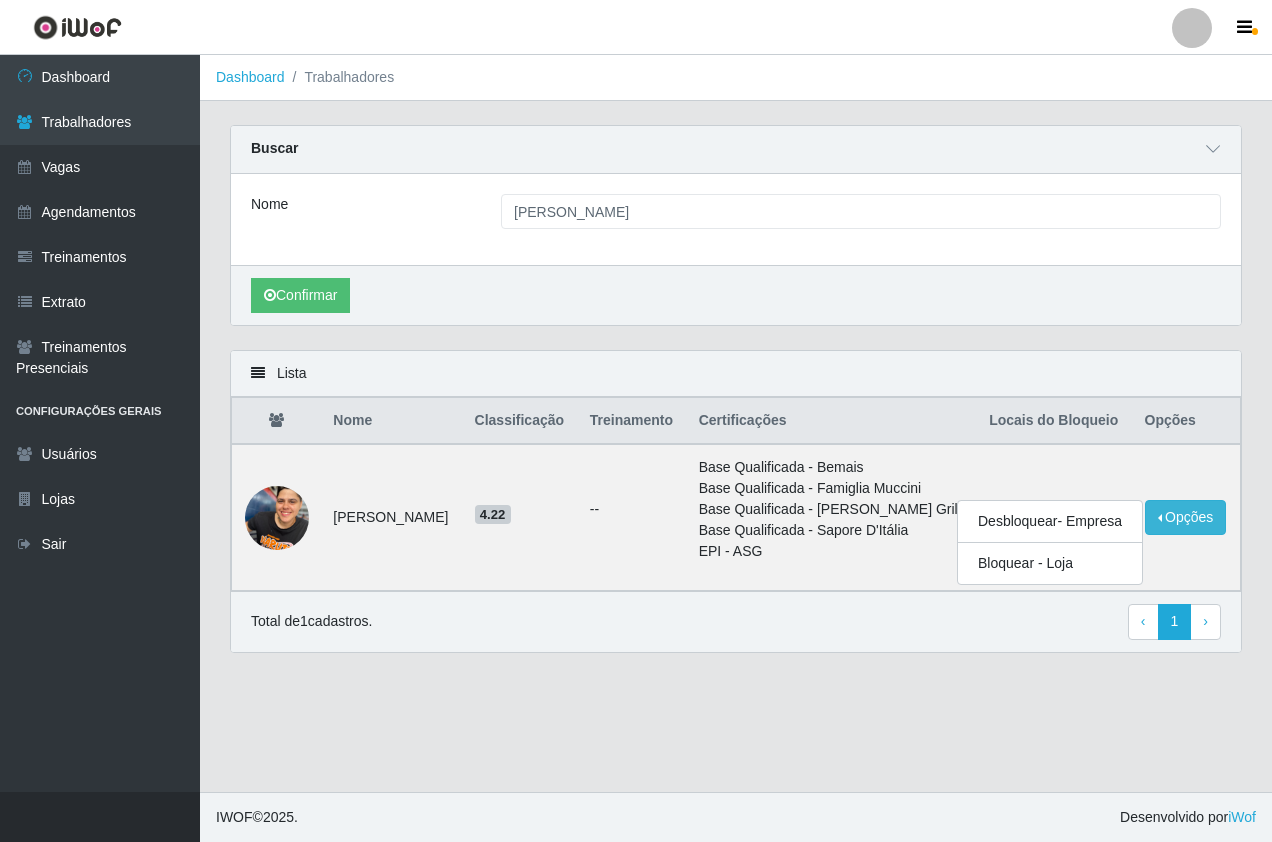 click on "Confirmar" at bounding box center (736, 295) 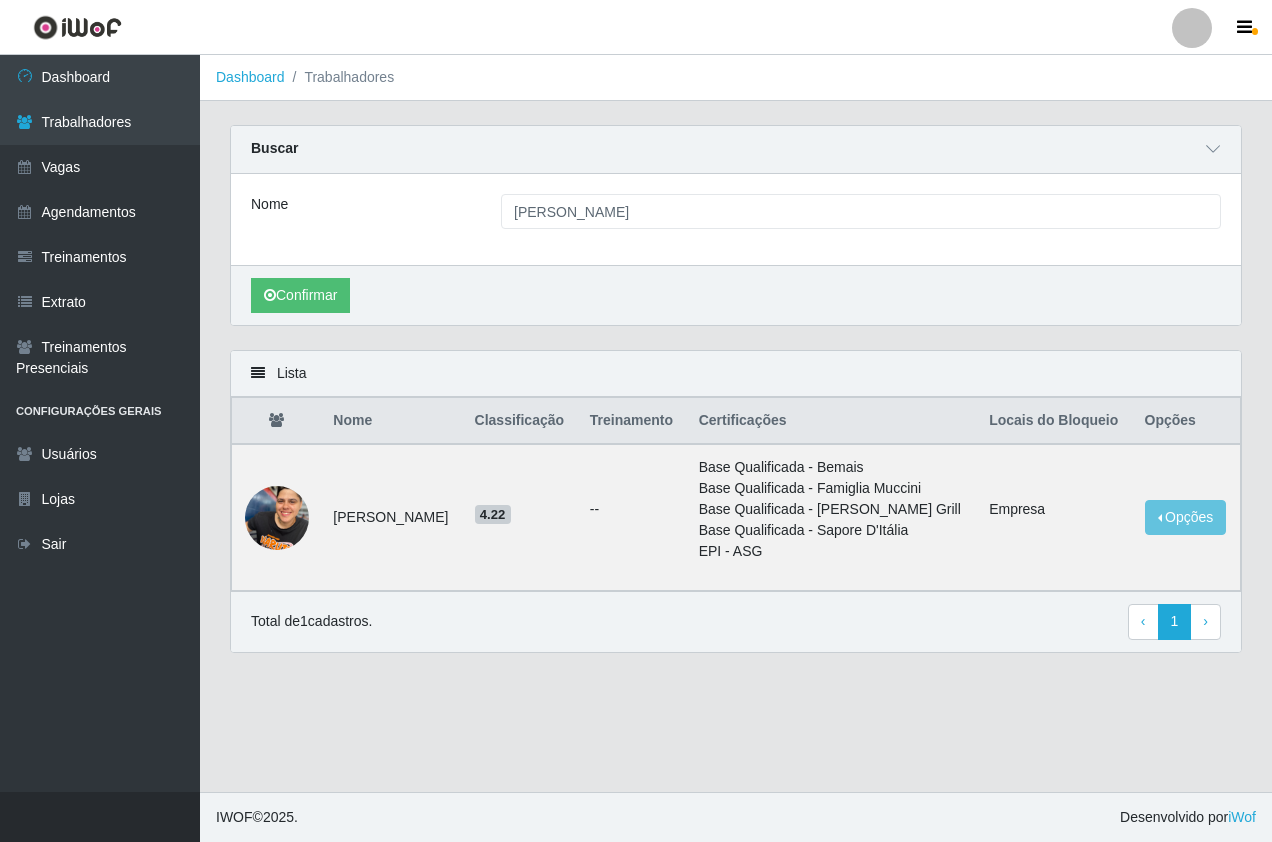 click on "Buscar" at bounding box center [736, 150] 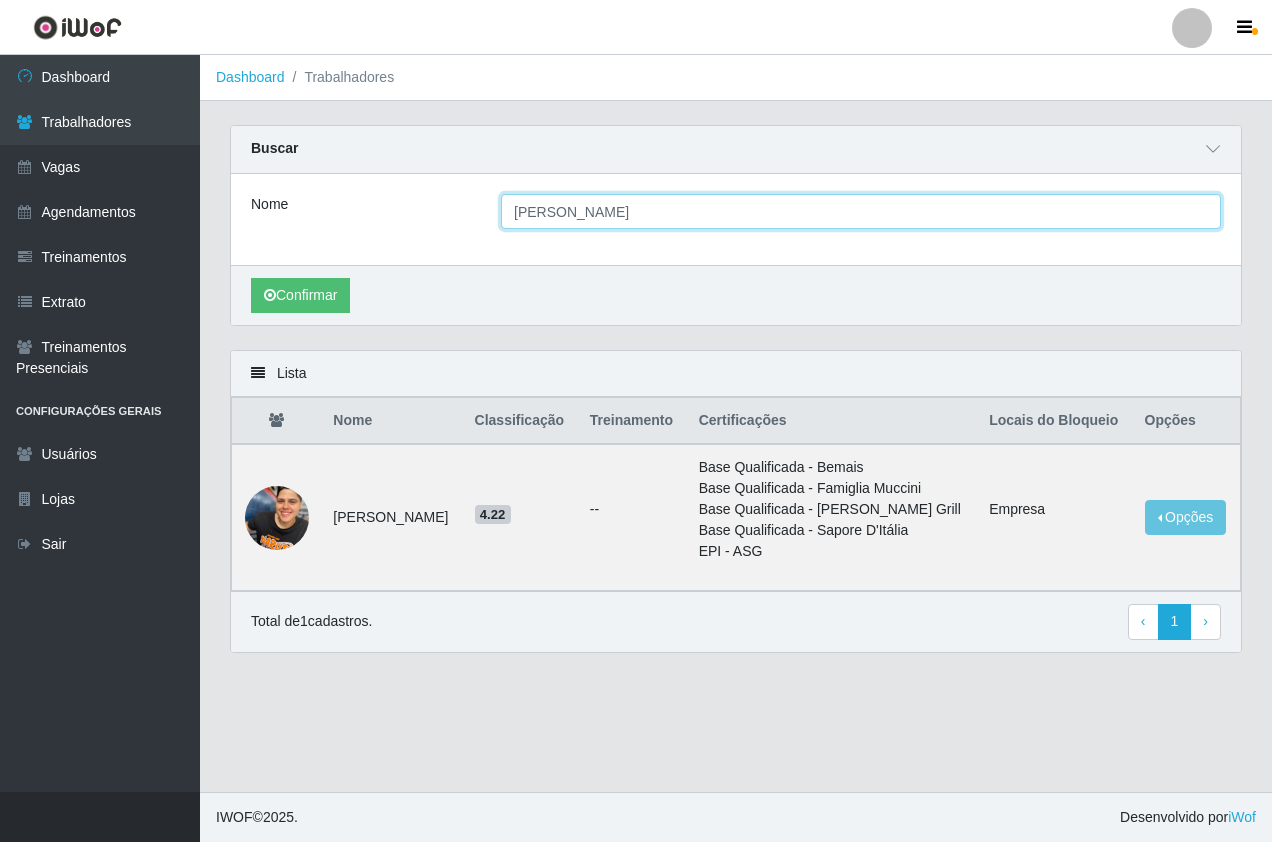 click on "Marcelo" at bounding box center (861, 211) 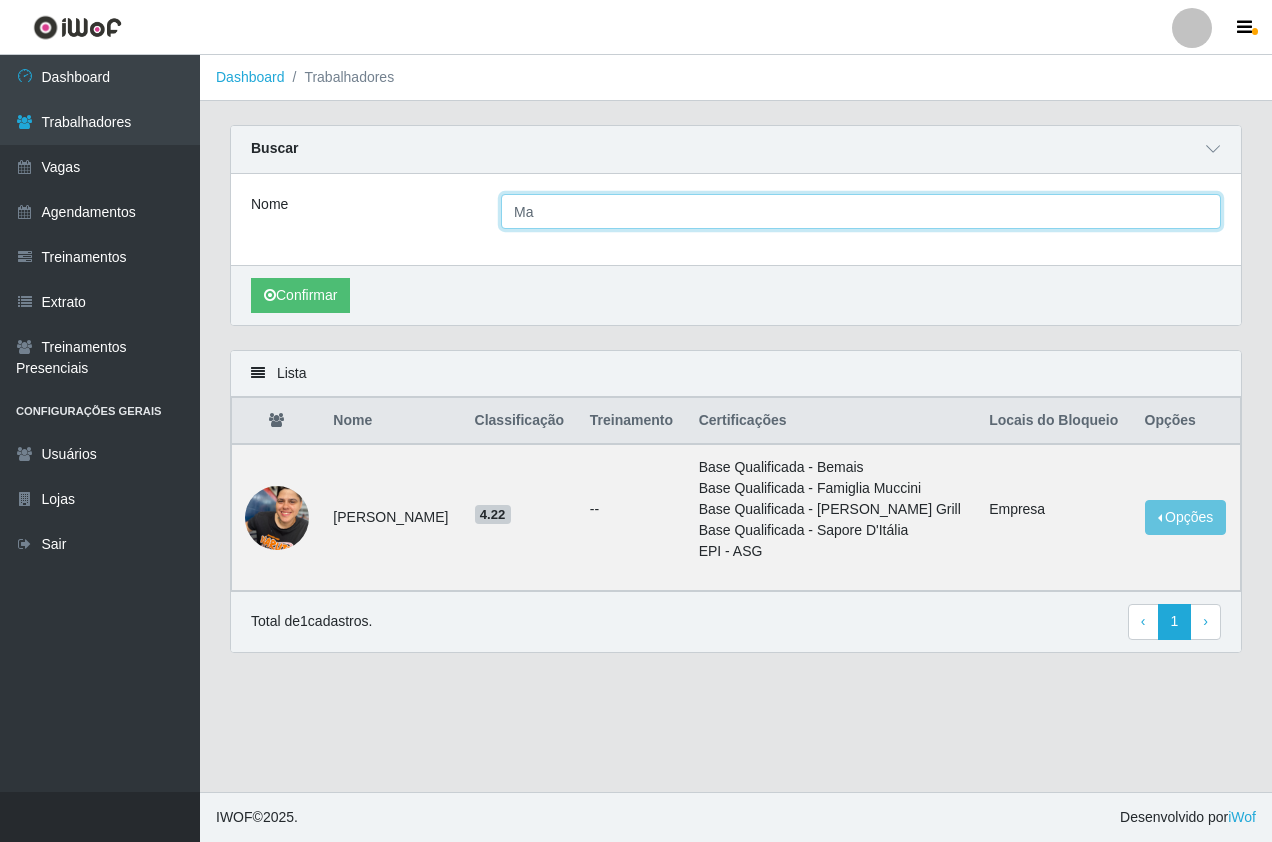 type on "M" 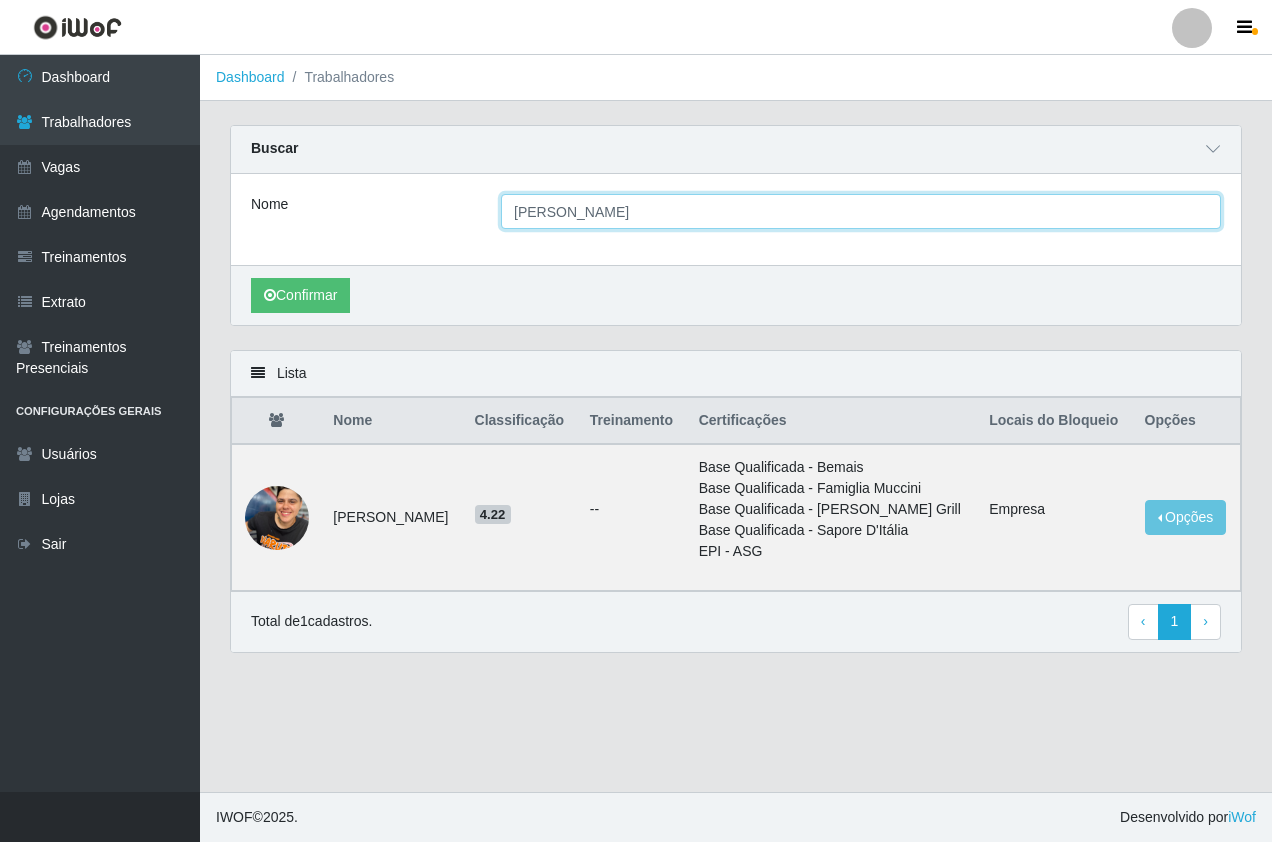 click on "Confirmar" at bounding box center [300, 295] 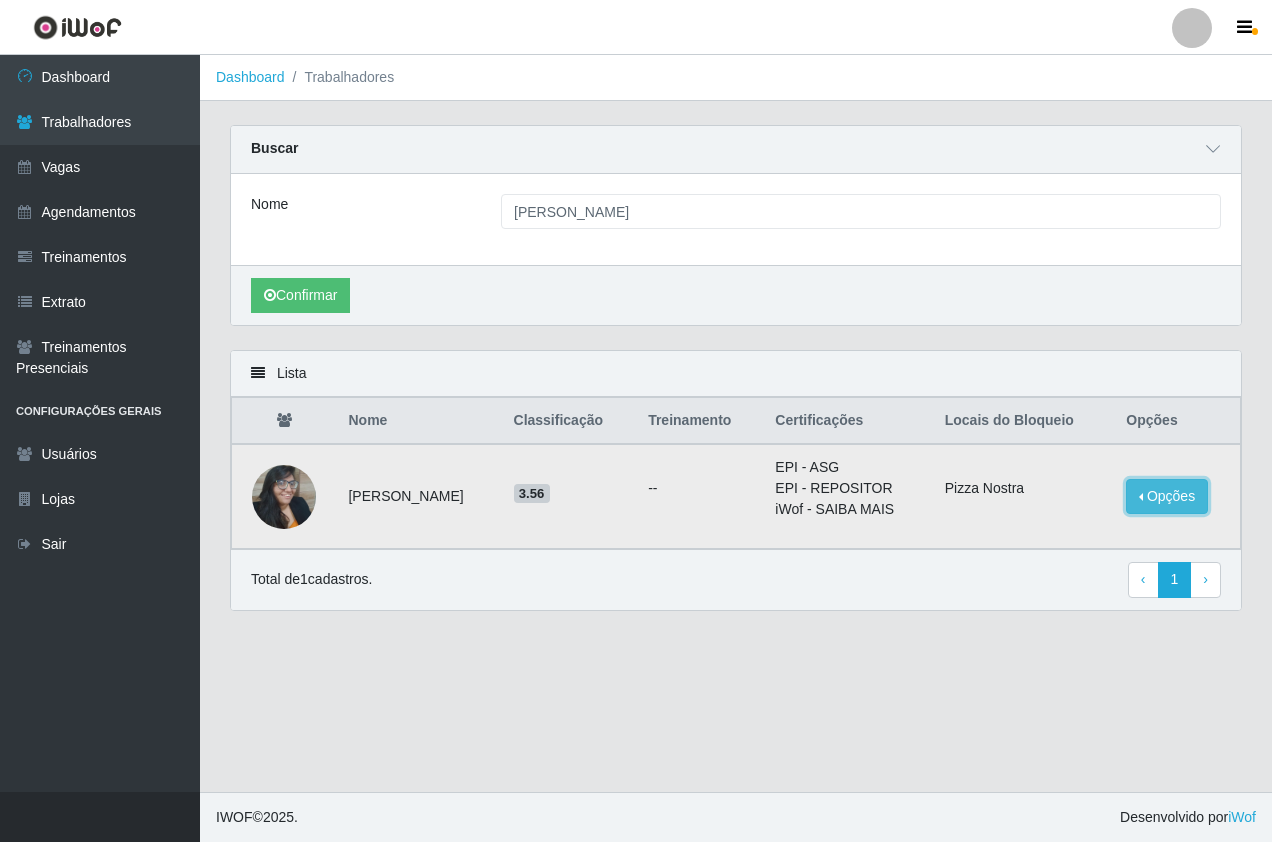 click on "Opções" at bounding box center (1167, 496) 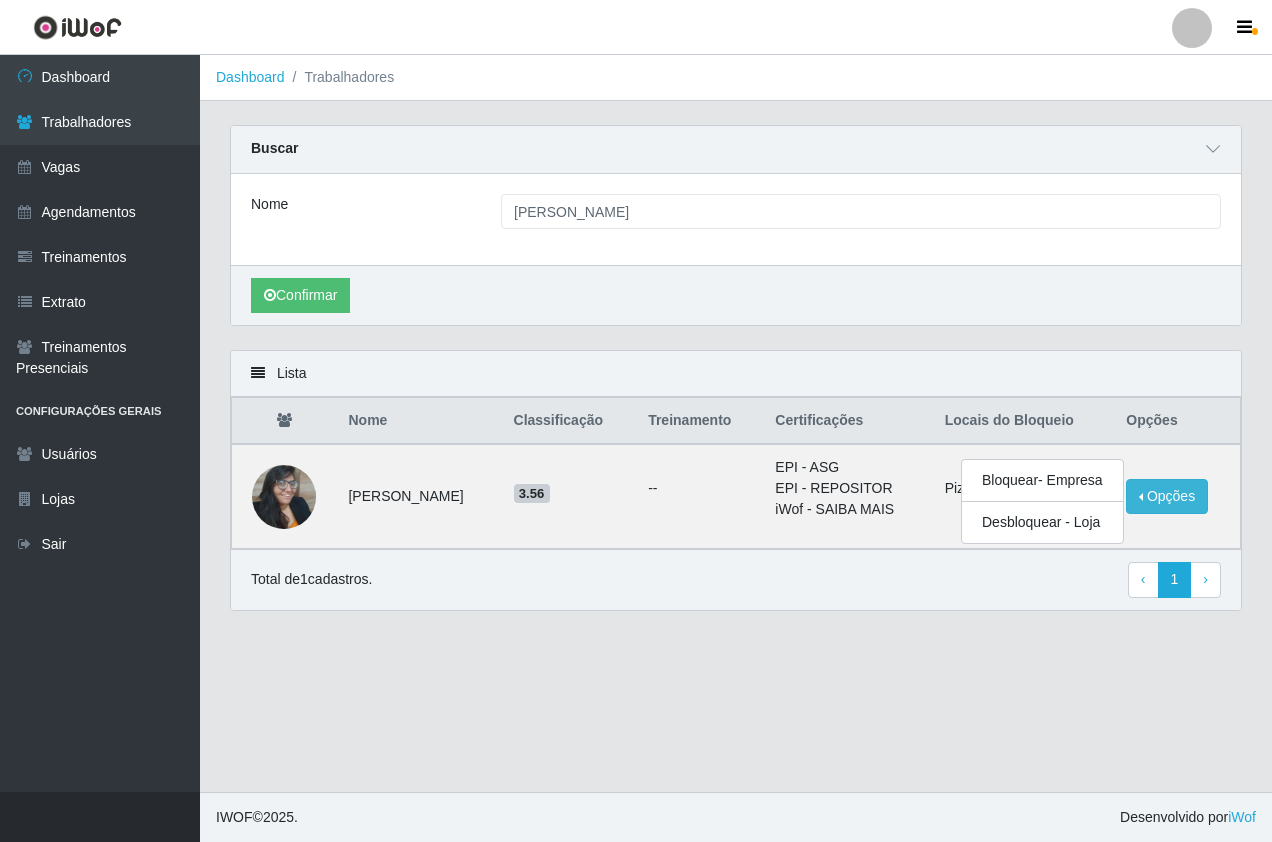 click on "Dashboard Trabalhadores  Carregando...  Buscar Nome gislene almeida  Confirmar   Lista Nome Classificação Treinamento Certificações Locais do Bloqueio Opções Gislene Almeida Bonifácio  3.56 -- EPI - ASG EPI - REPOSITOR iWof - SAIBA MAIS Pizza Nostra Opções Bloquear  - Empresa Desbloquear   - Loja Total de  1  cadastros. ‹ Previous 1 › Next" at bounding box center (736, 423) 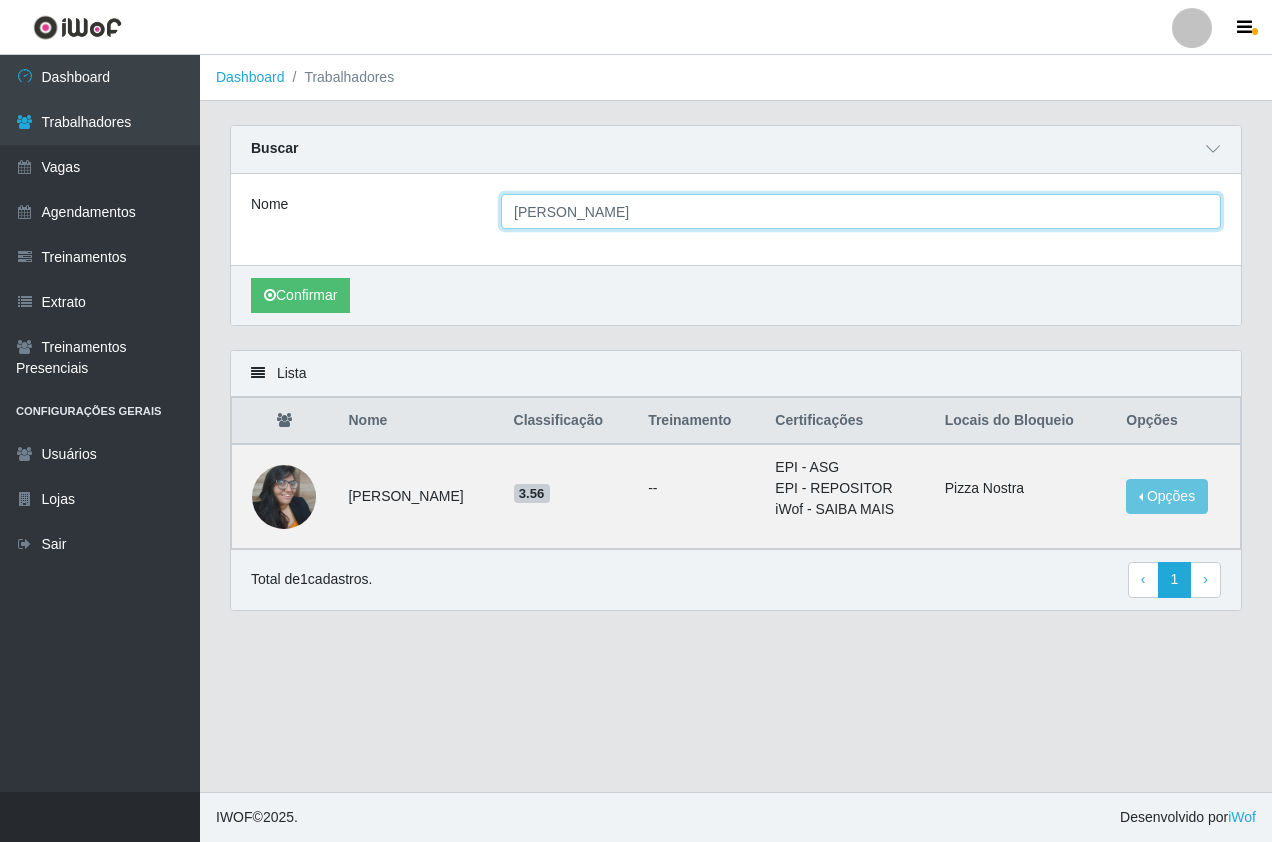 click on "gislene almeida" at bounding box center [861, 211] 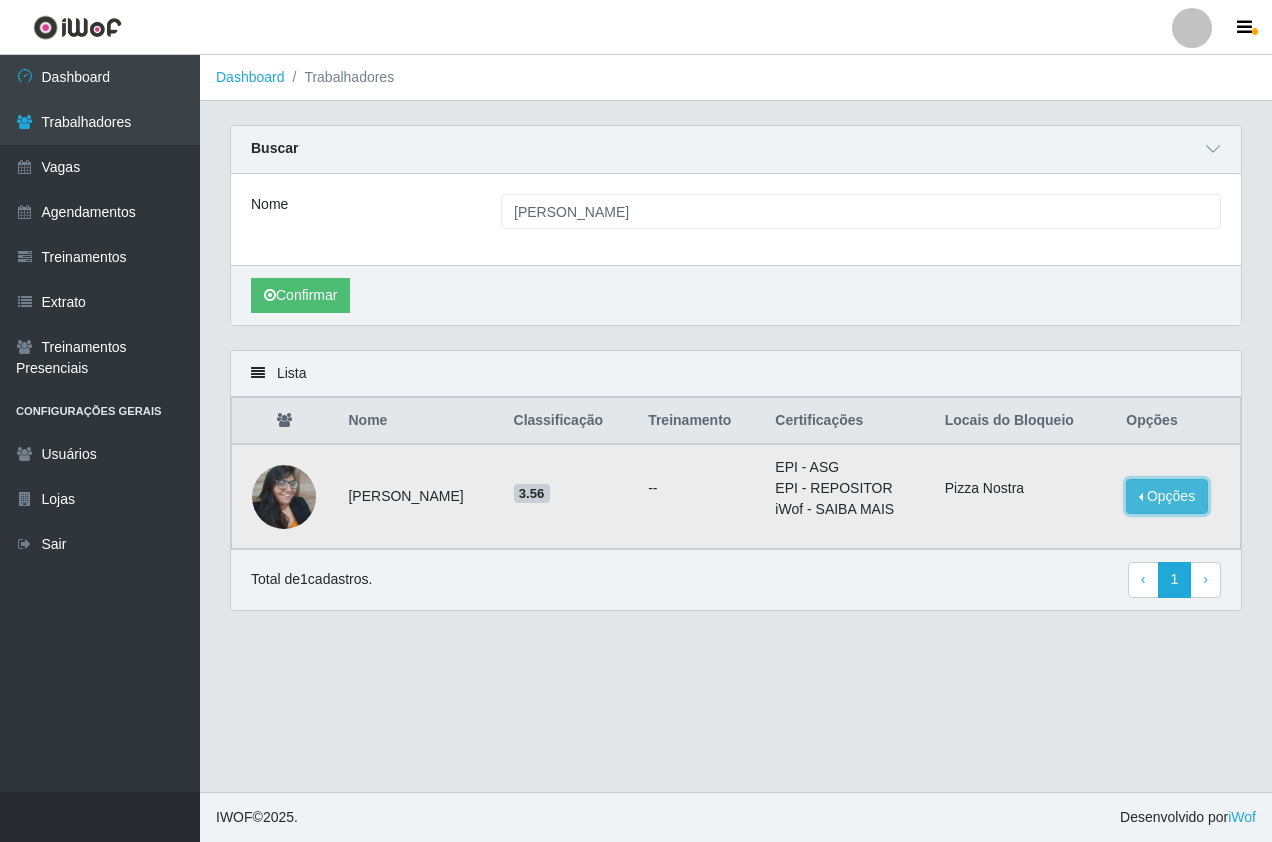 click on "Opções" at bounding box center [1167, 496] 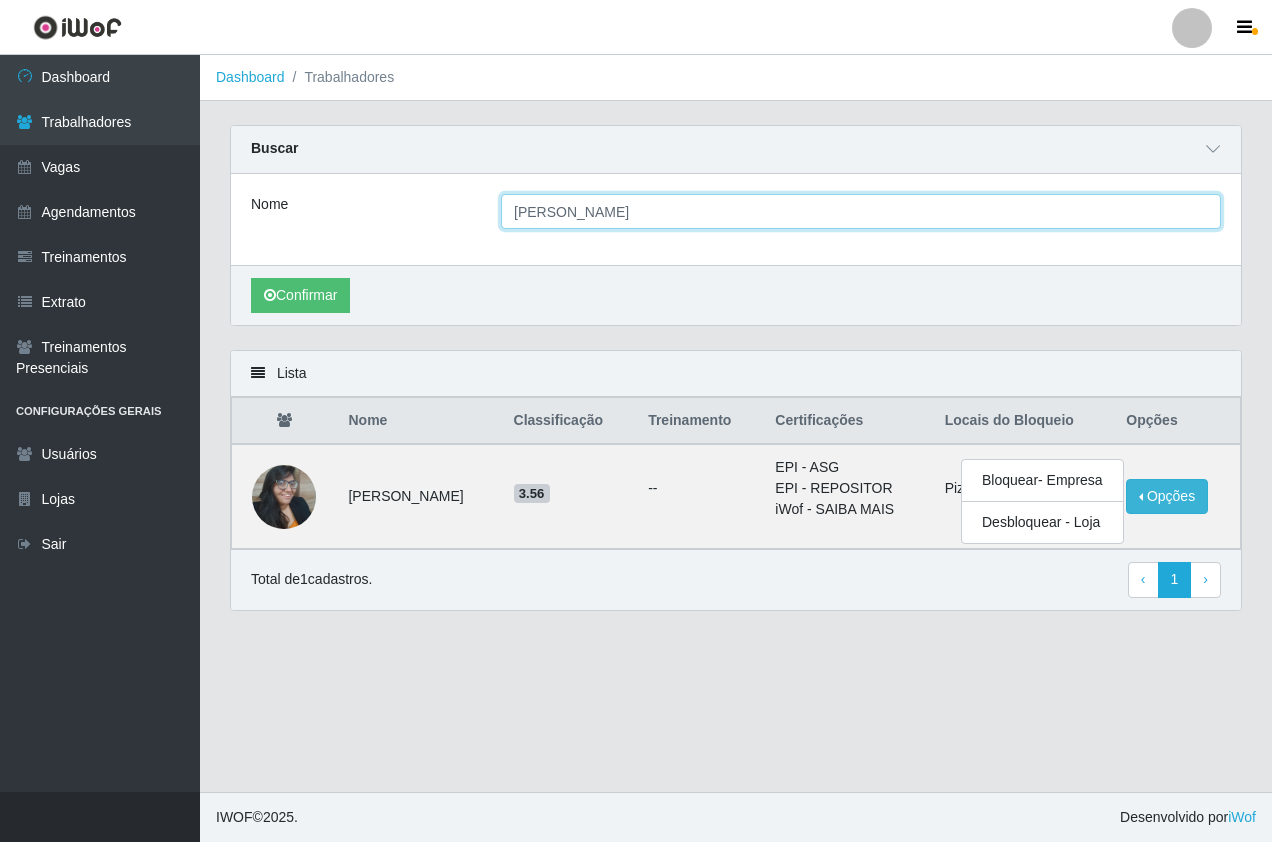 click on "gislene almeida" at bounding box center (861, 211) 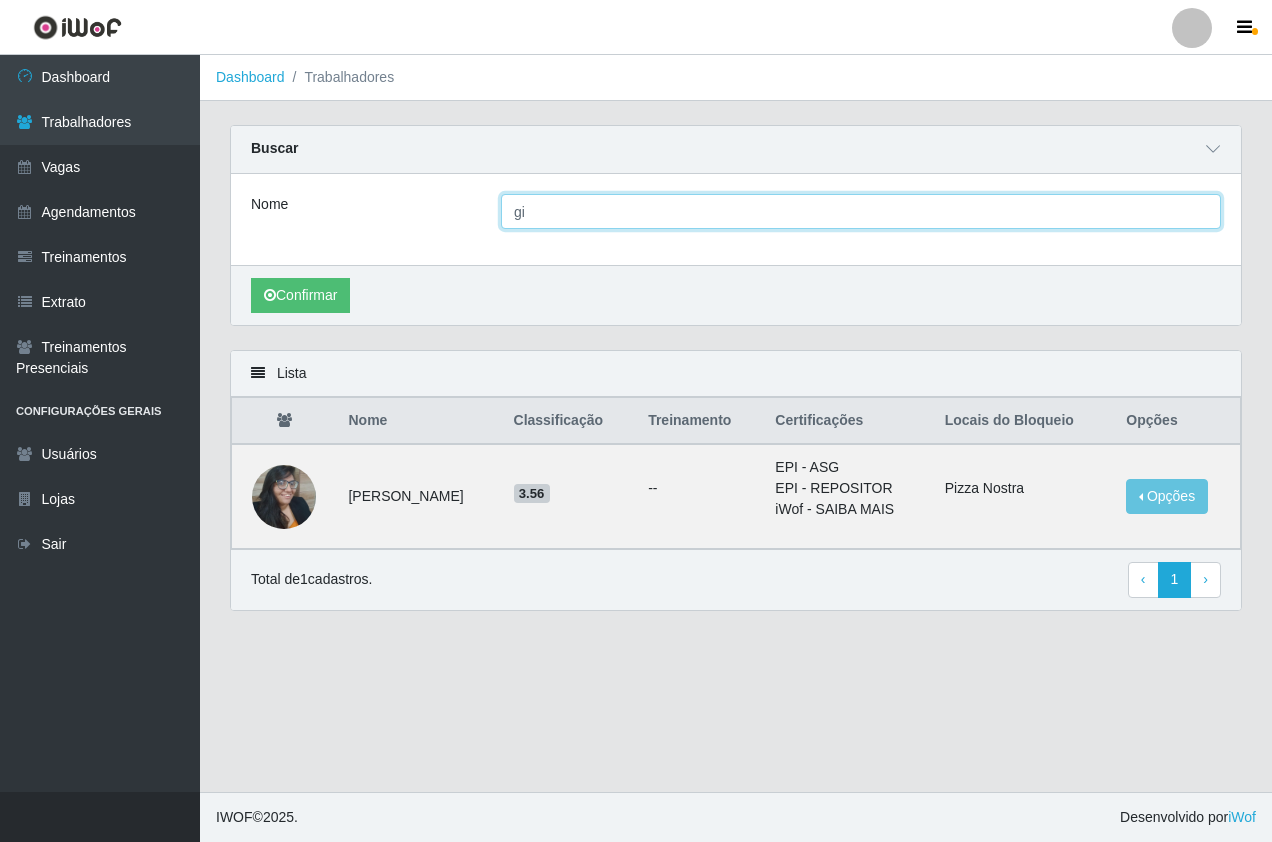 type on "g" 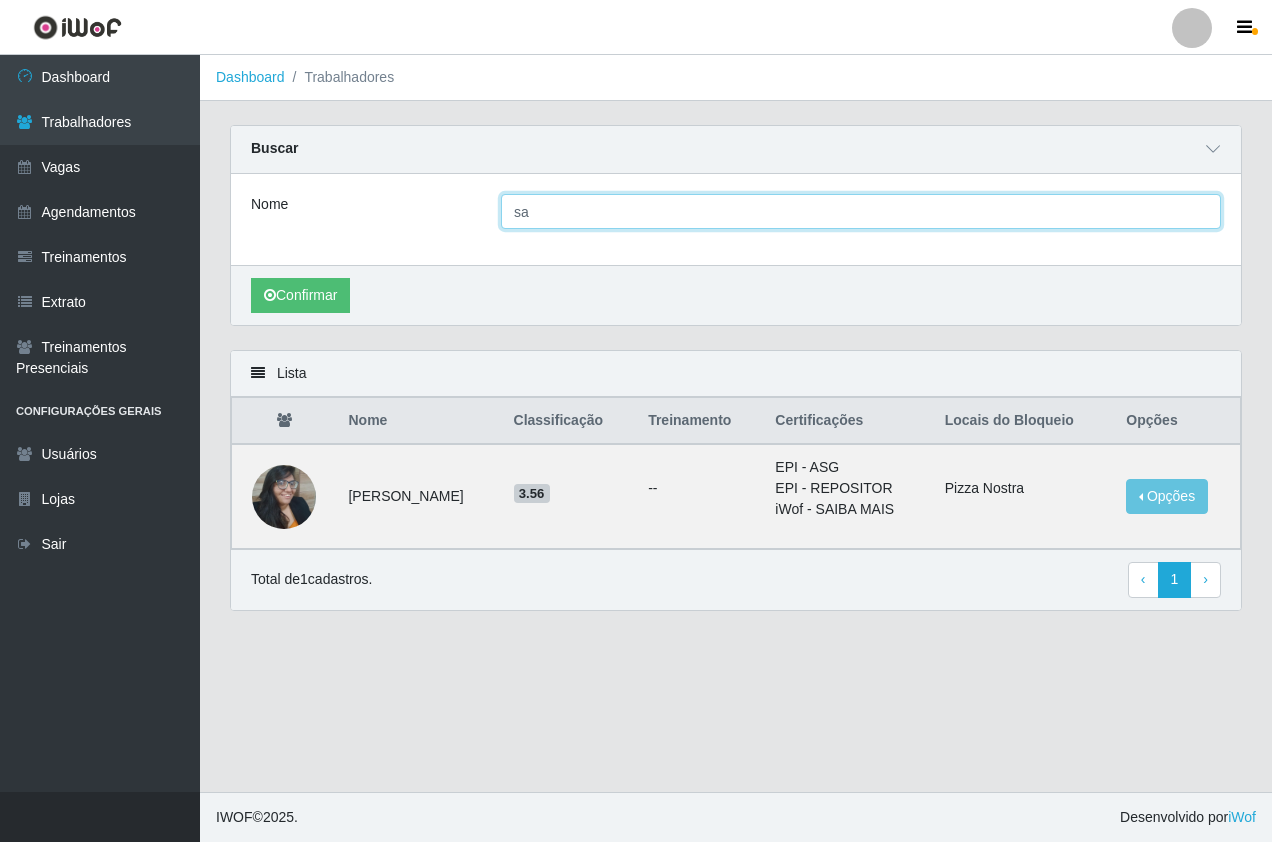 type on "s" 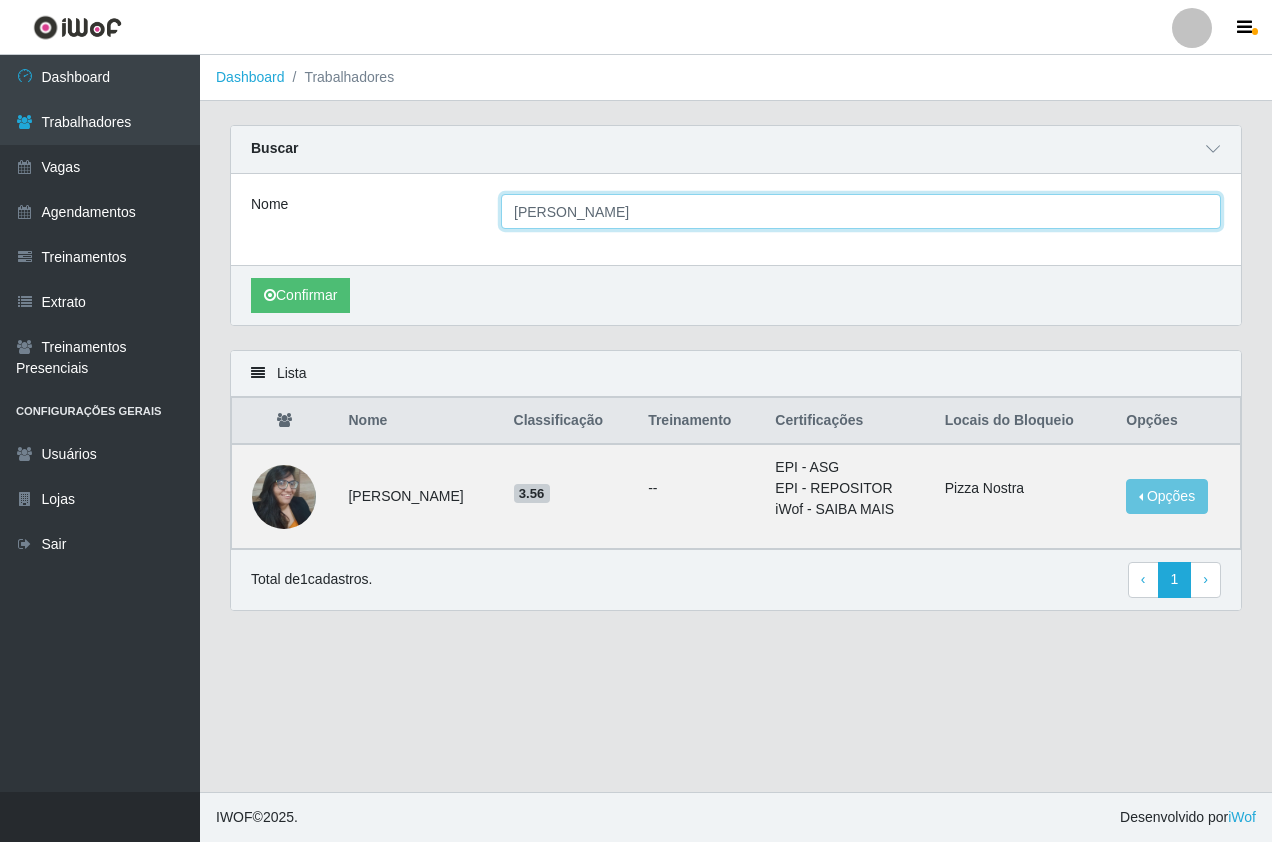 click on "Confirmar" at bounding box center [300, 295] 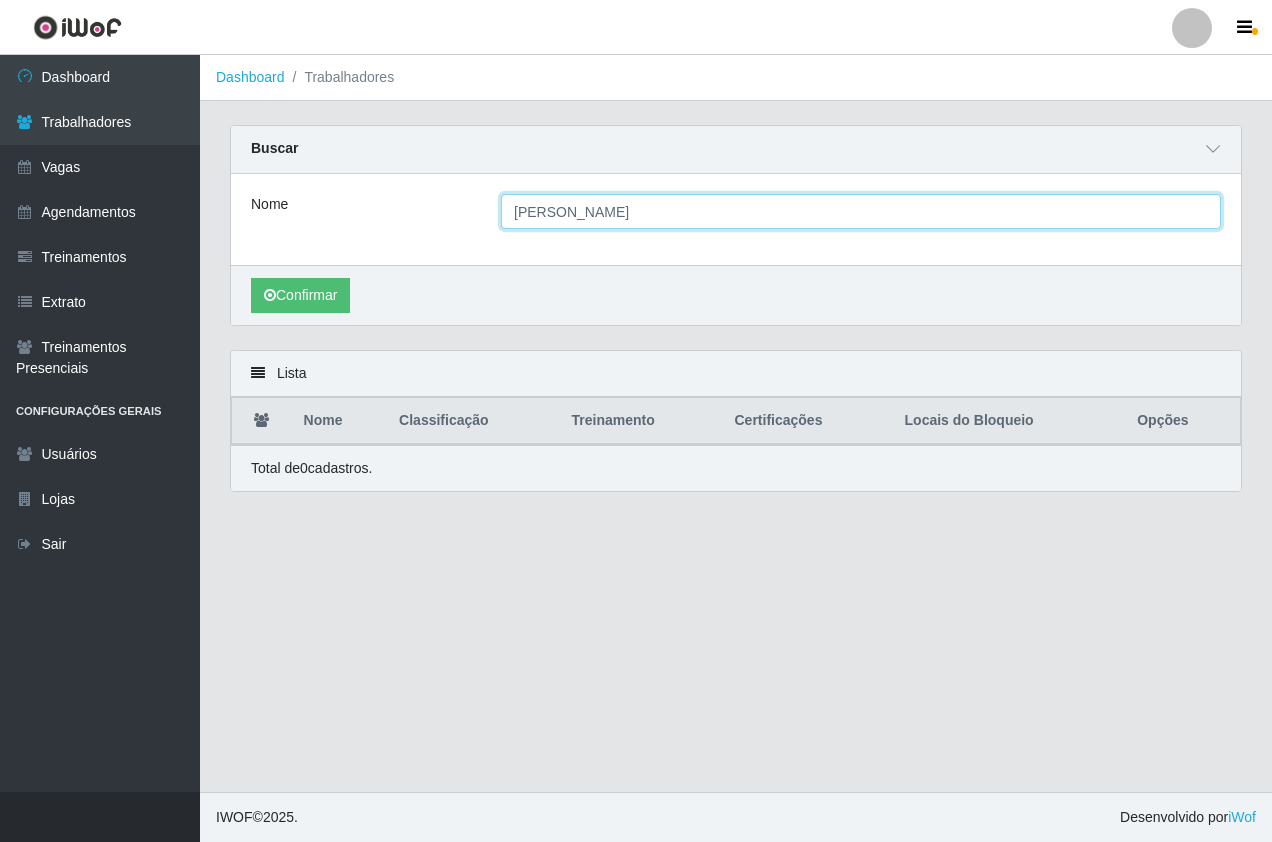 click on "Confirmar" at bounding box center [300, 295] 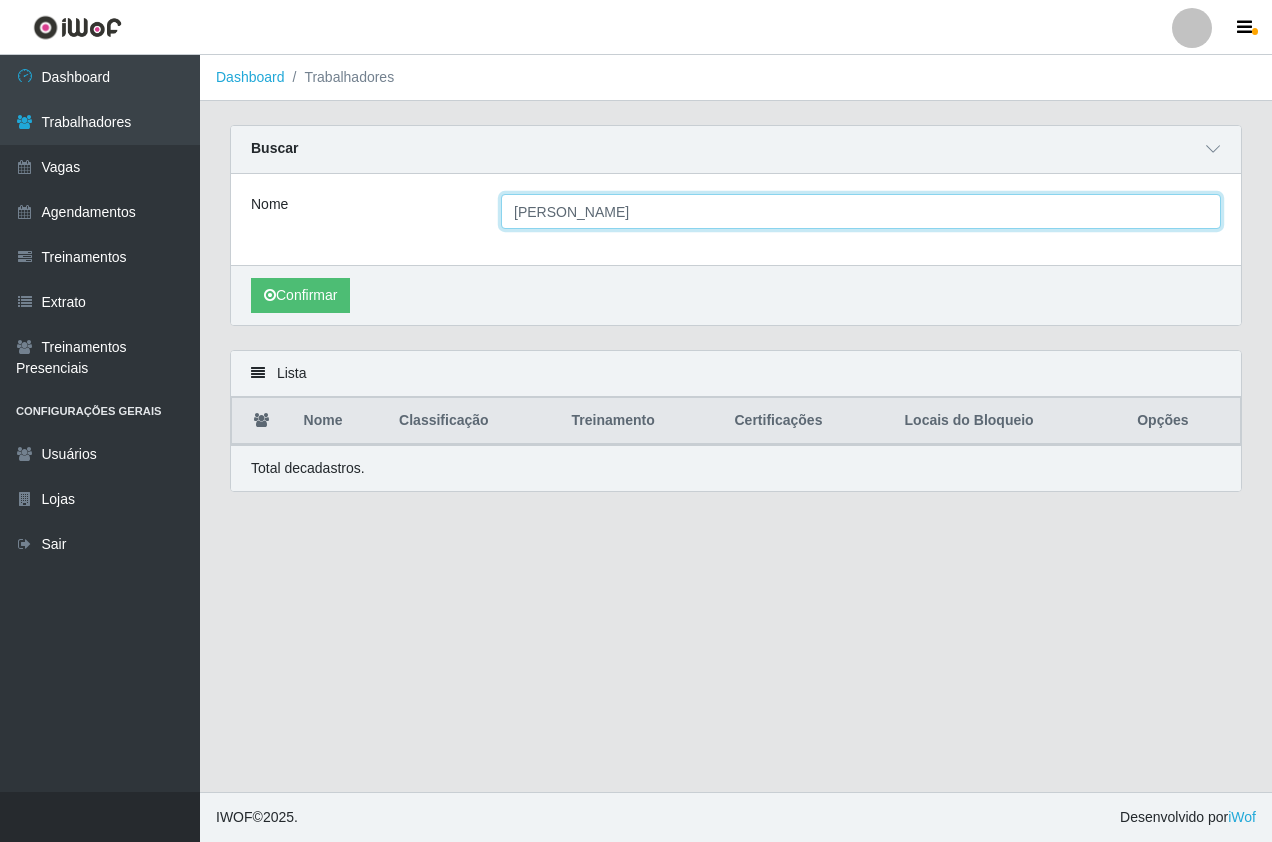 click on "Confirmar" at bounding box center (300, 295) 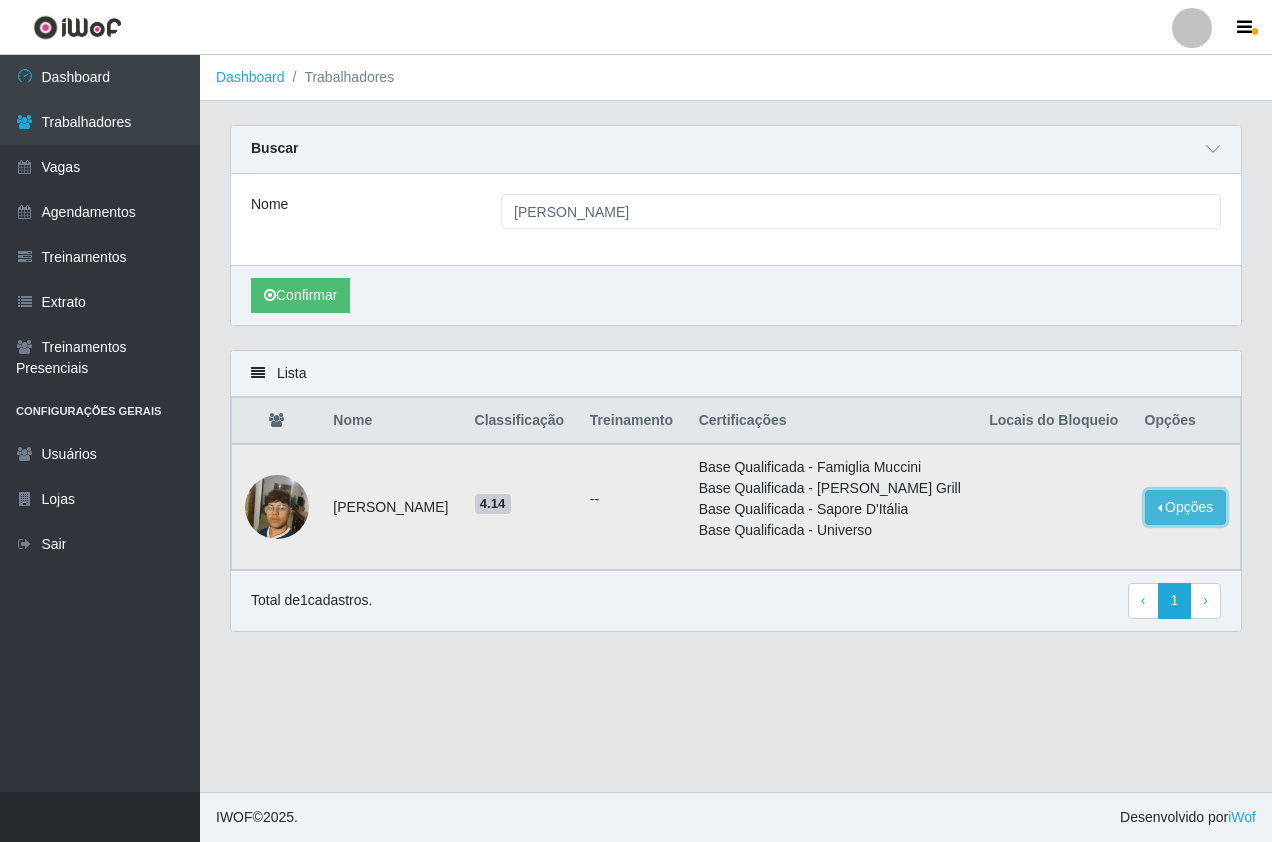click on "Opções" at bounding box center [1186, 507] 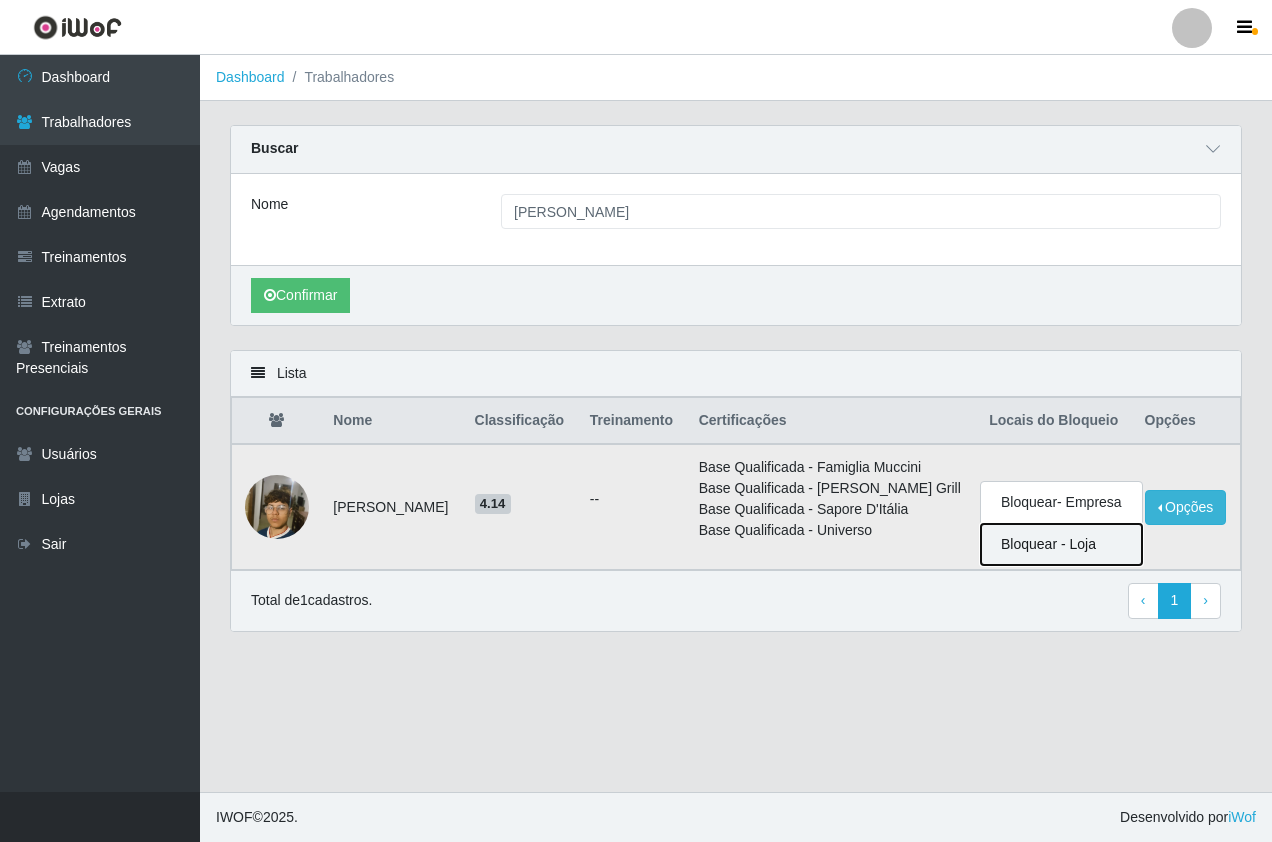 click on "Bloquear   - Loja" at bounding box center [1061, 544] 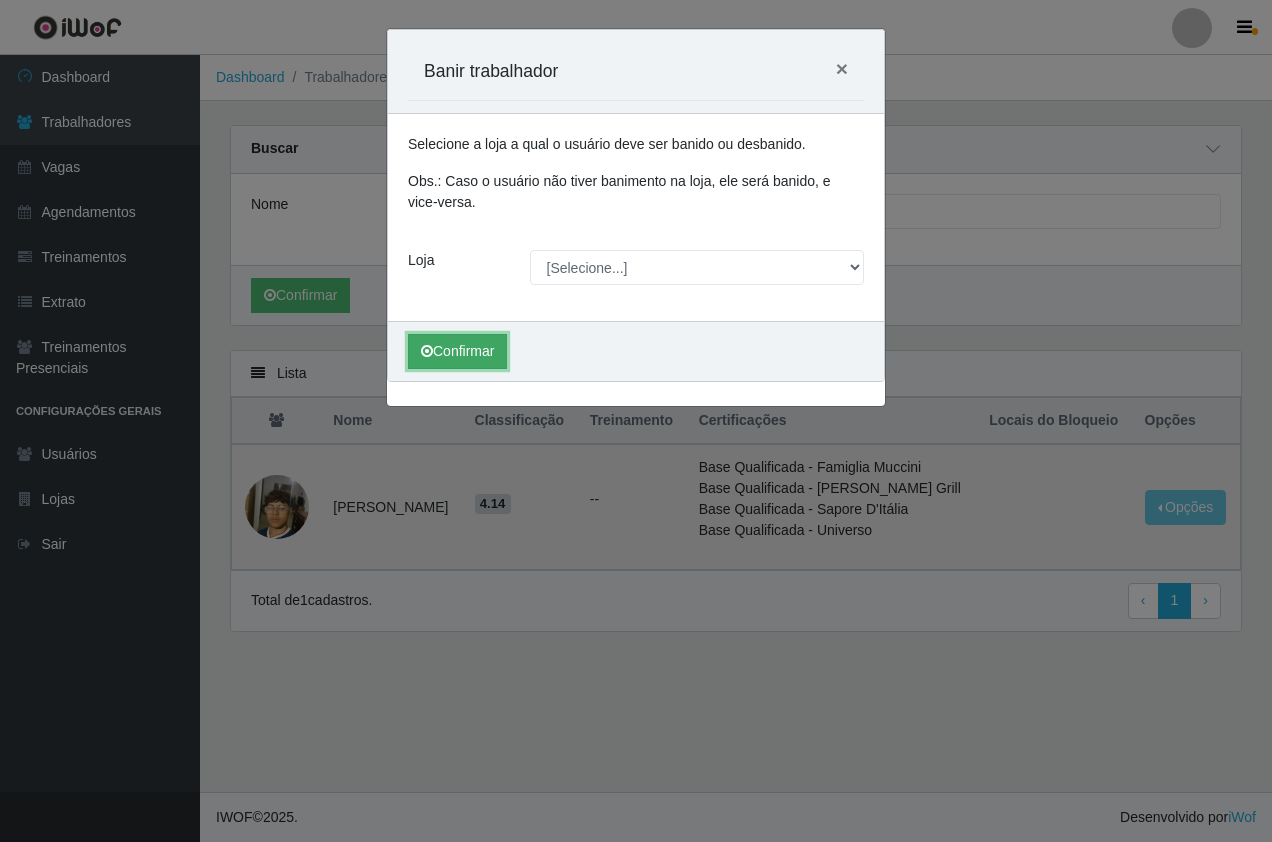 click at bounding box center (427, 351) 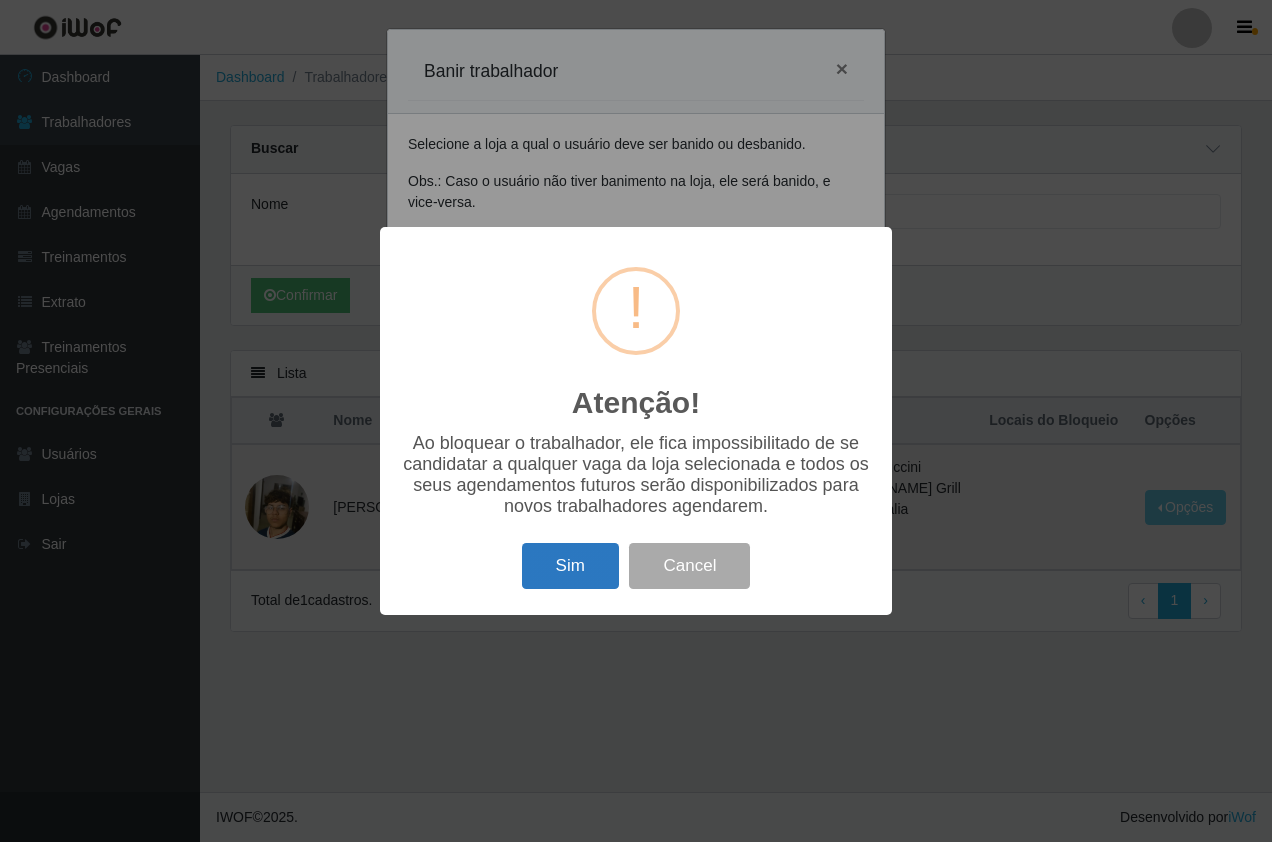 click on "Sim" at bounding box center [570, 566] 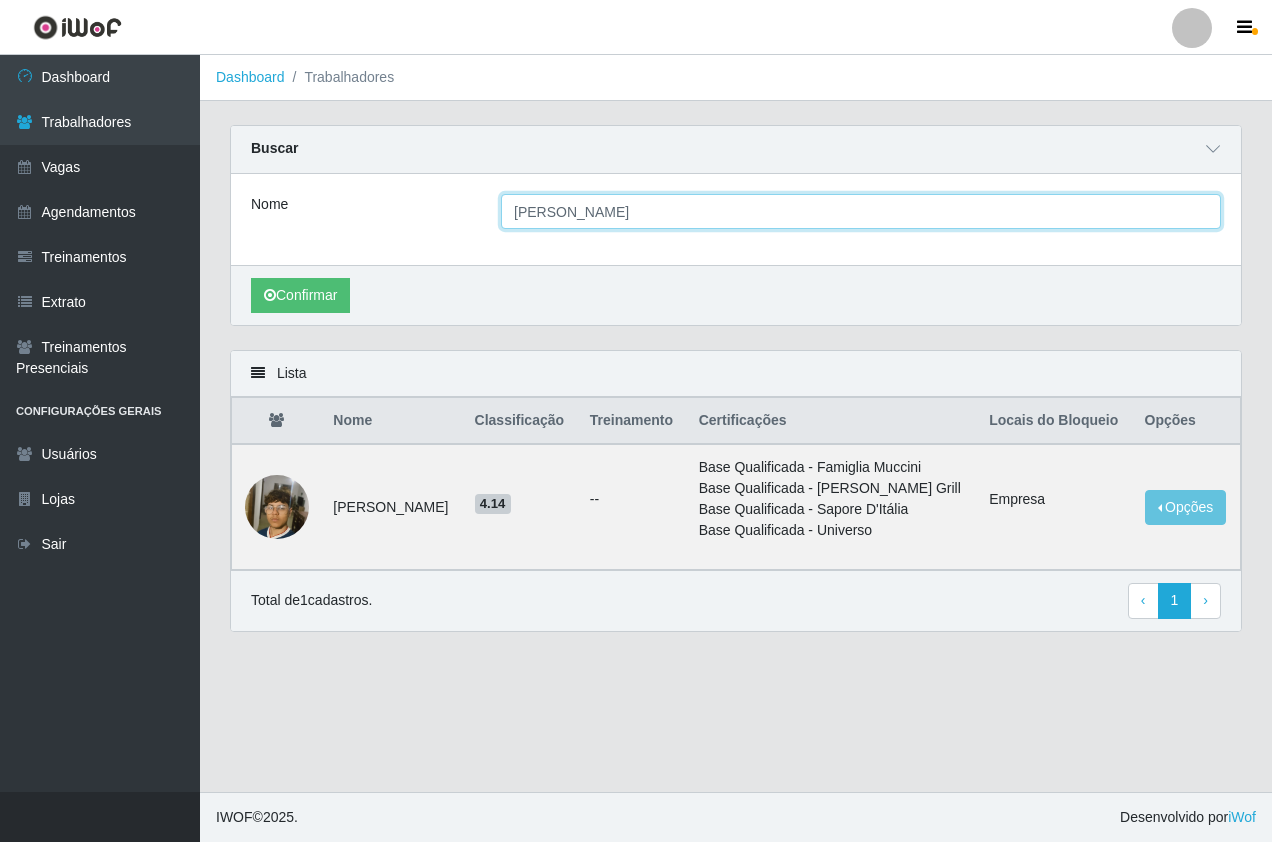 click on "[PERSON_NAME] [PERSON_NAME]" at bounding box center [861, 211] 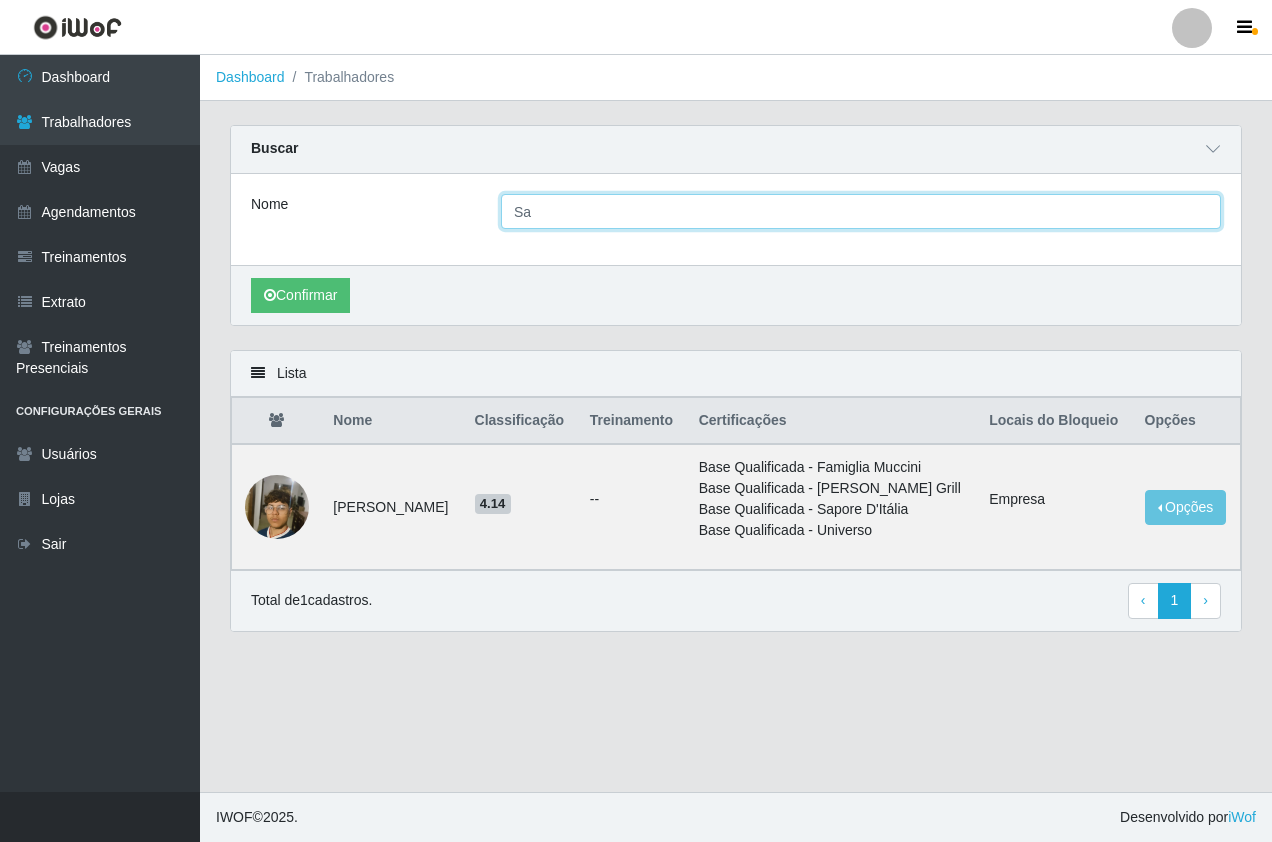 type on "S" 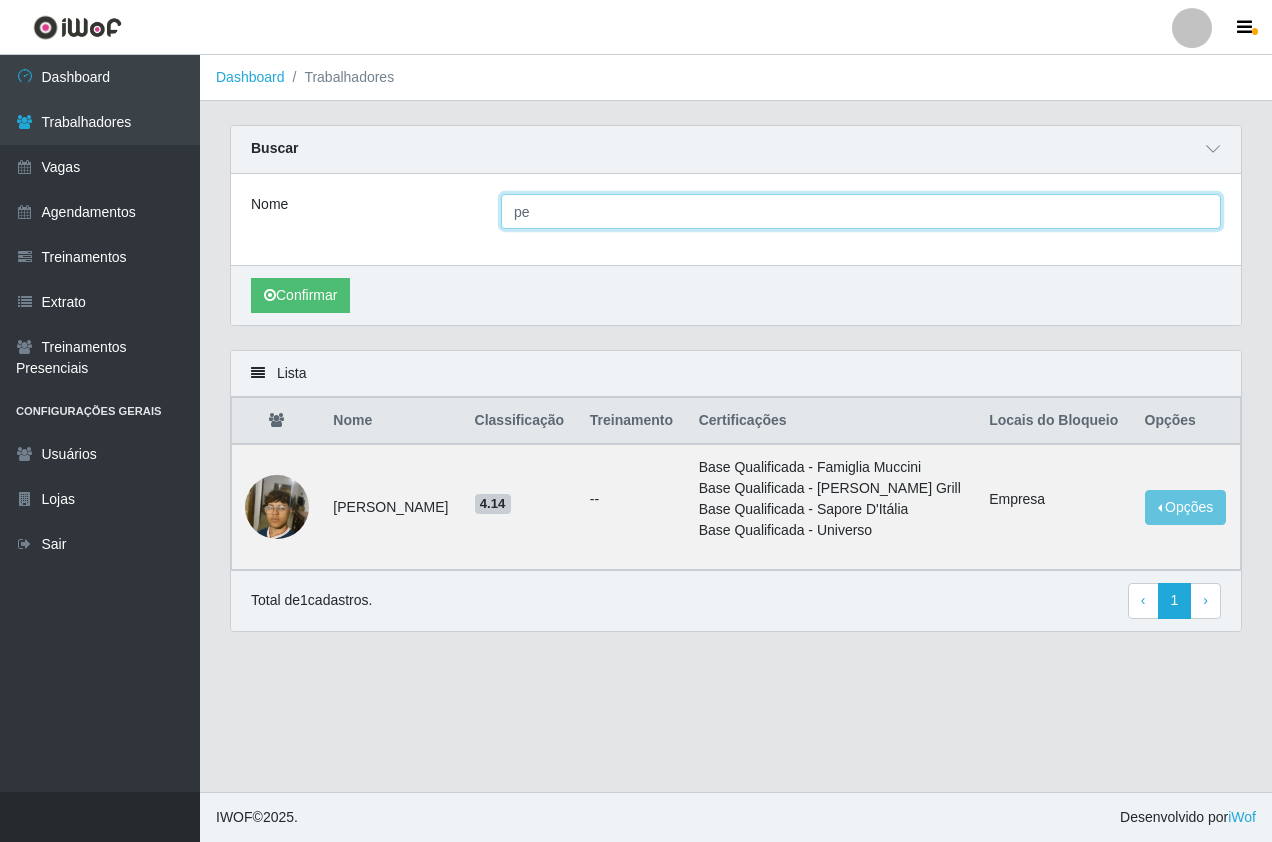 type on "p" 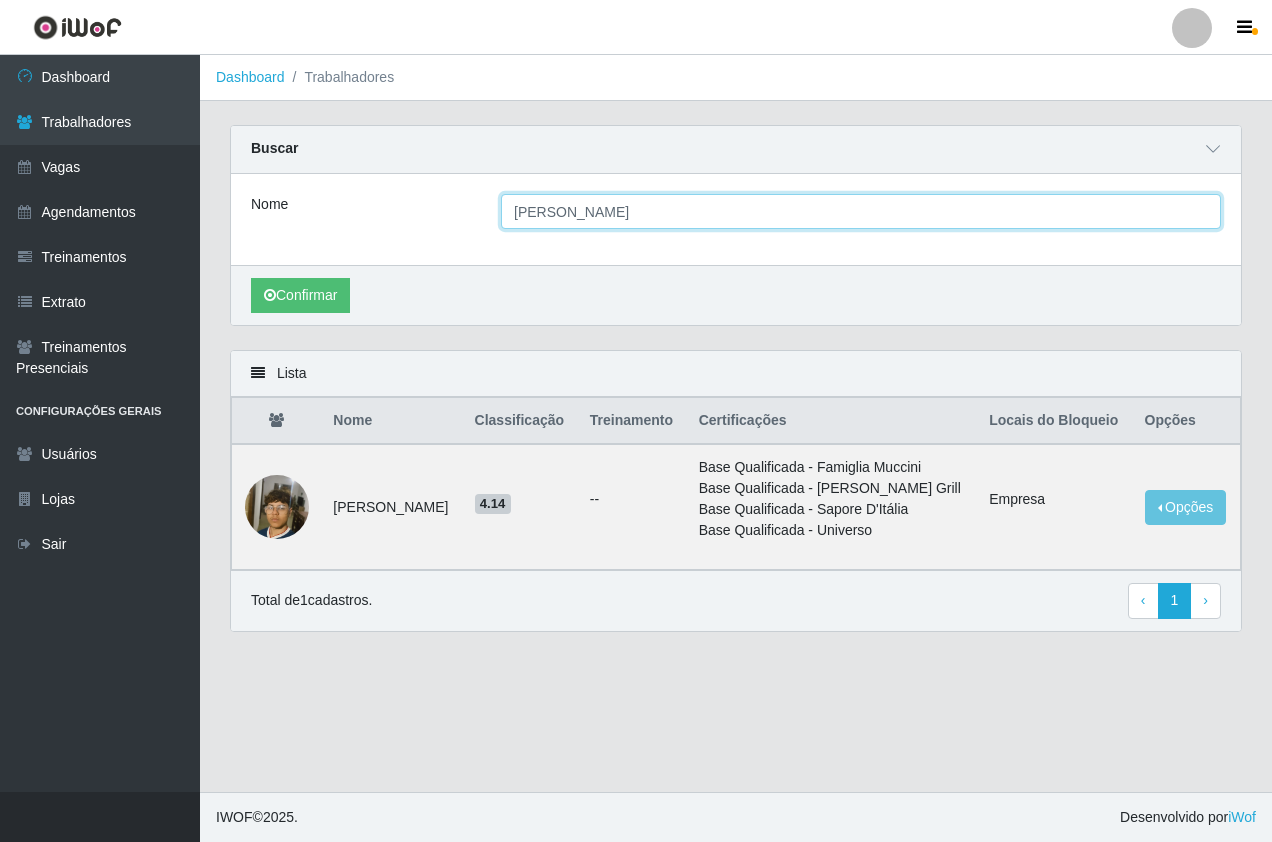 click on "Confirmar" at bounding box center [300, 295] 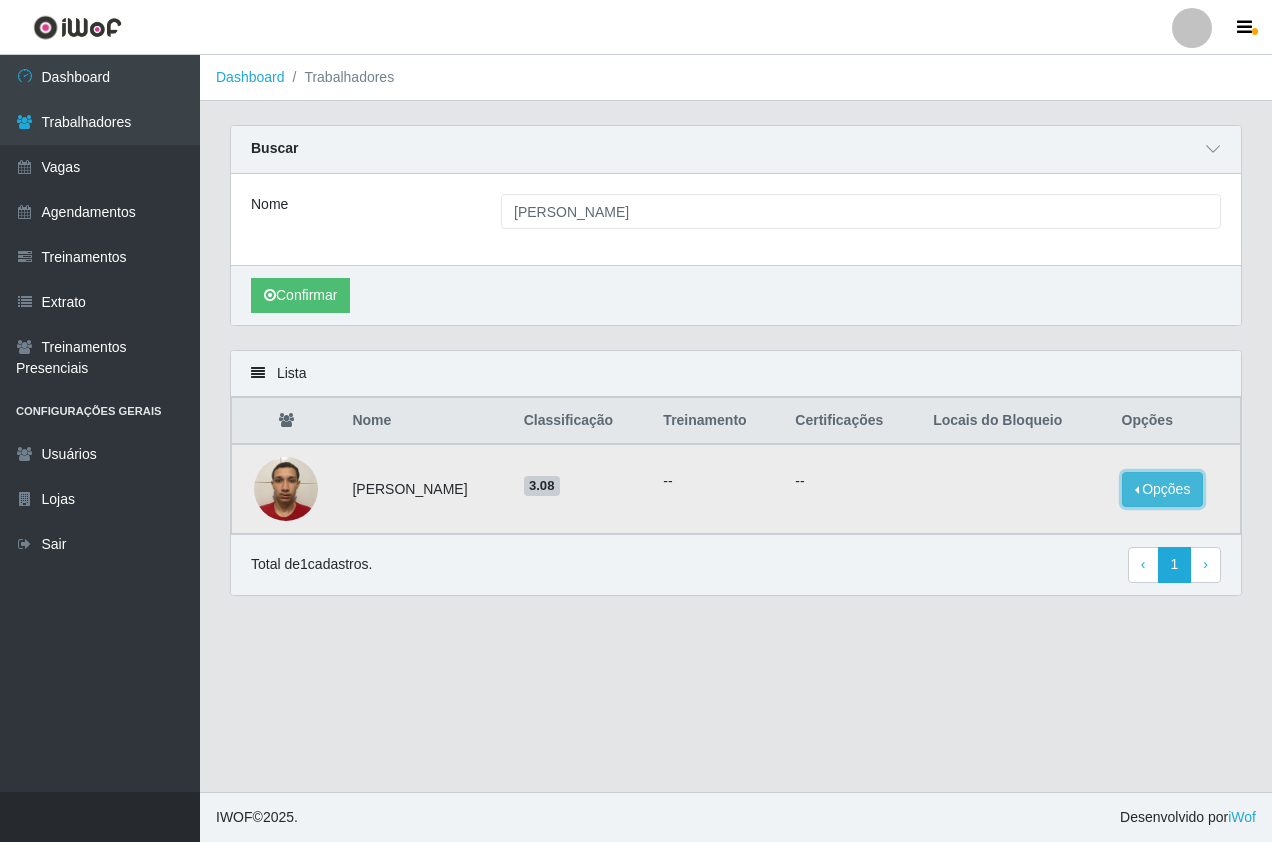 click on "Opções" at bounding box center [1163, 489] 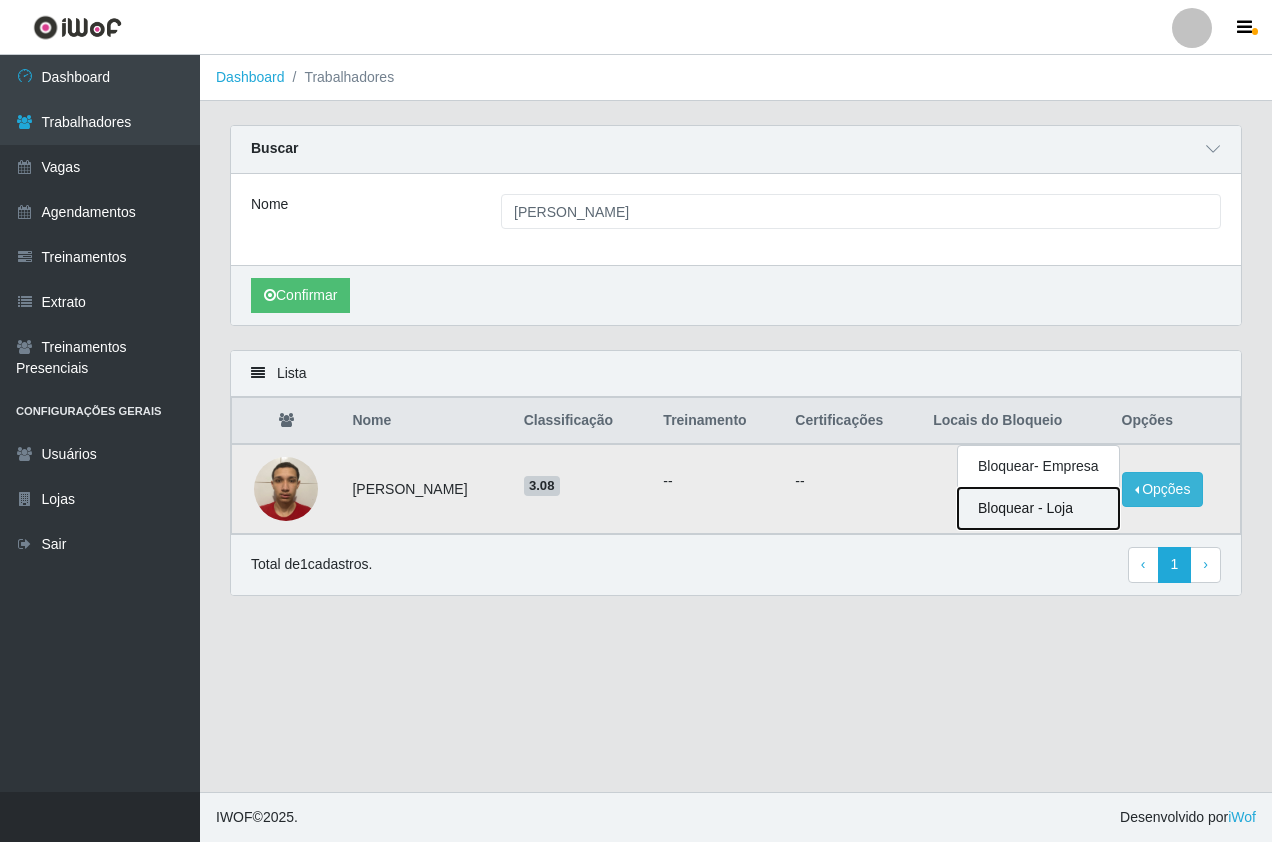 click on "Bloquear   - Loja" at bounding box center [1038, 508] 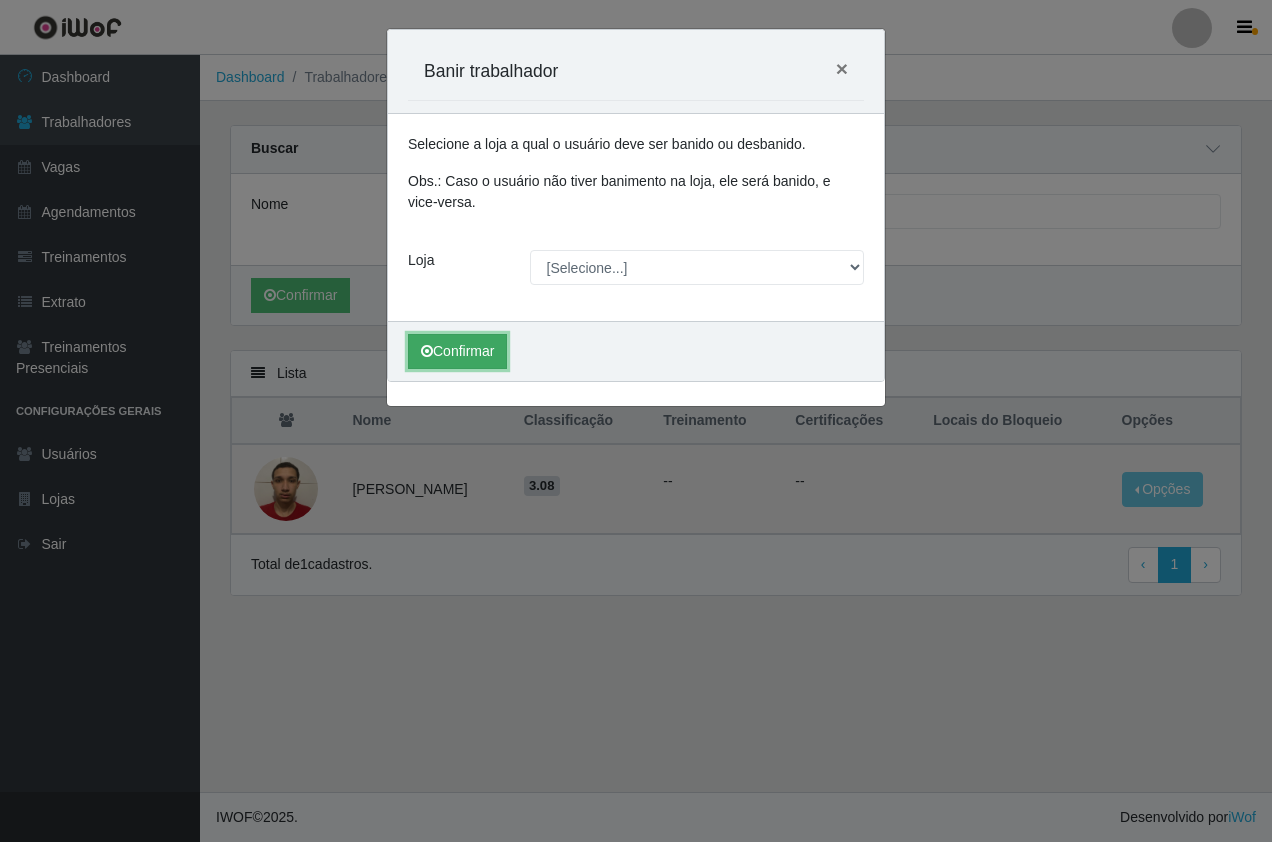 click on "Confirmar" at bounding box center (457, 351) 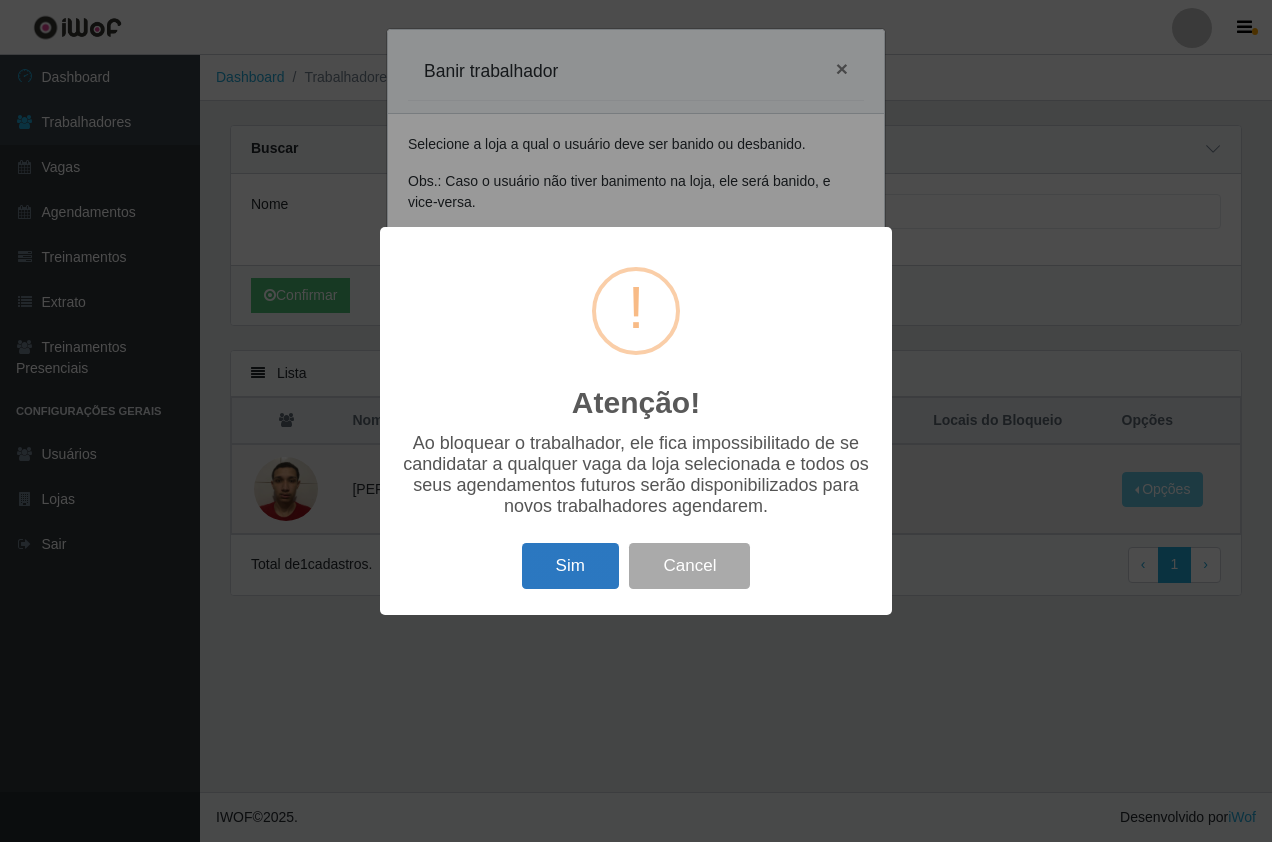 click on "Sim" at bounding box center (570, 566) 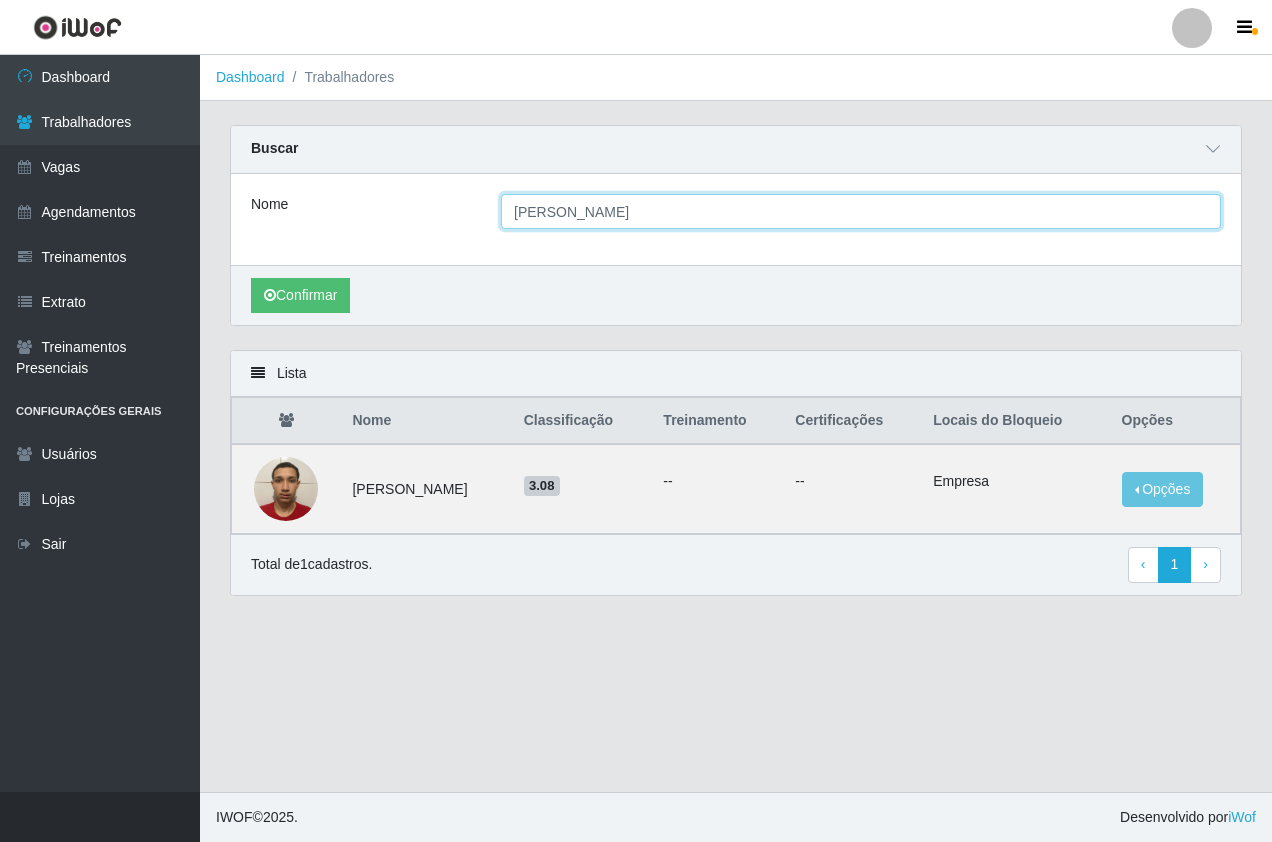 click on "Pedro Paulo soares" at bounding box center (861, 211) 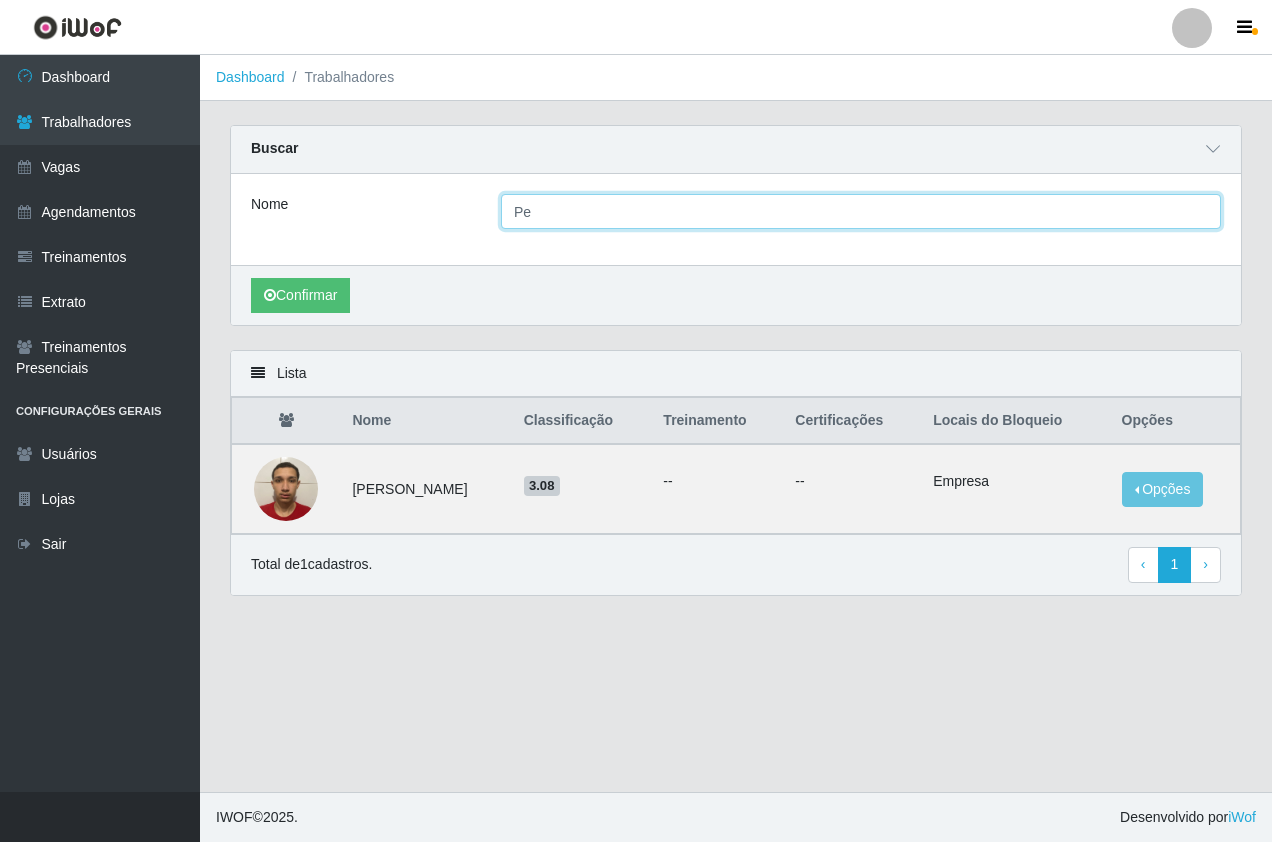 type on "P" 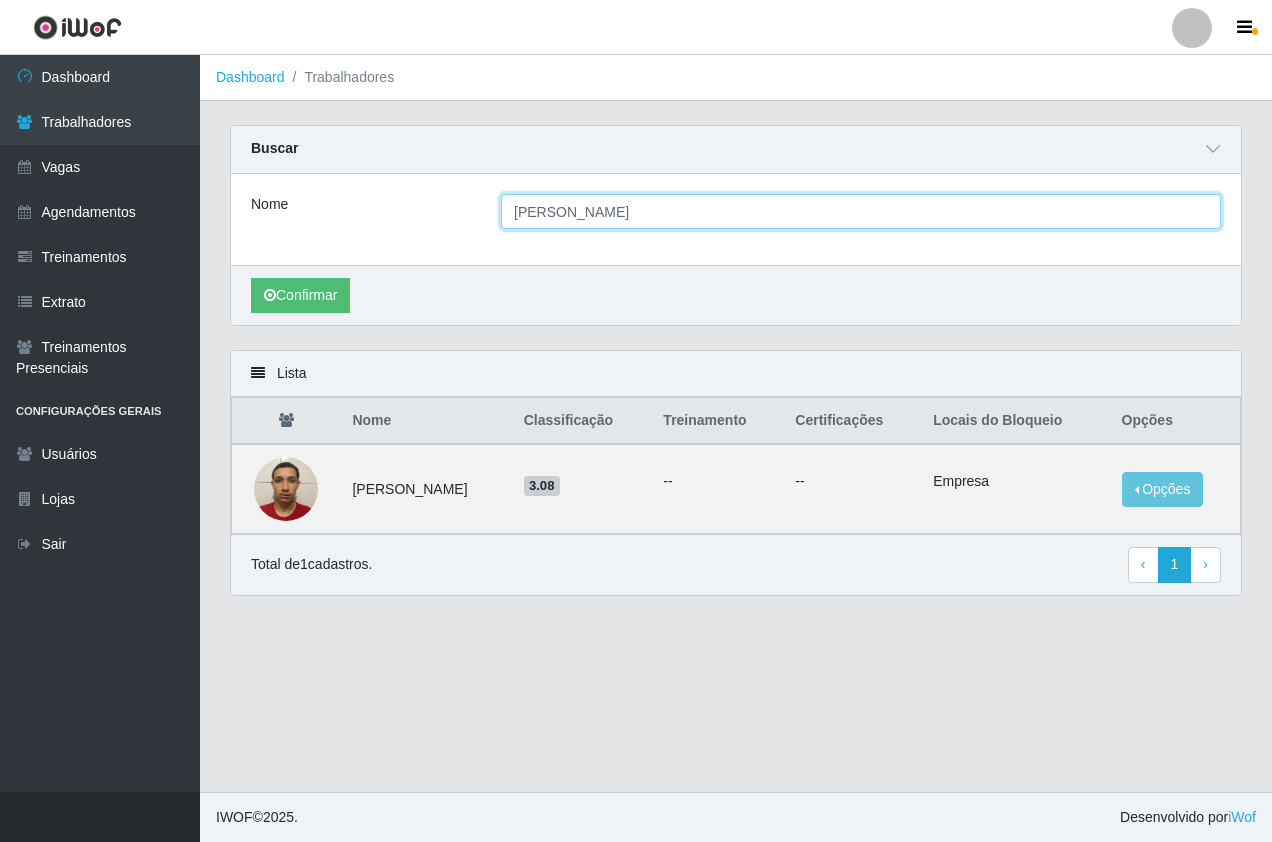 click on "Confirmar" at bounding box center (300, 295) 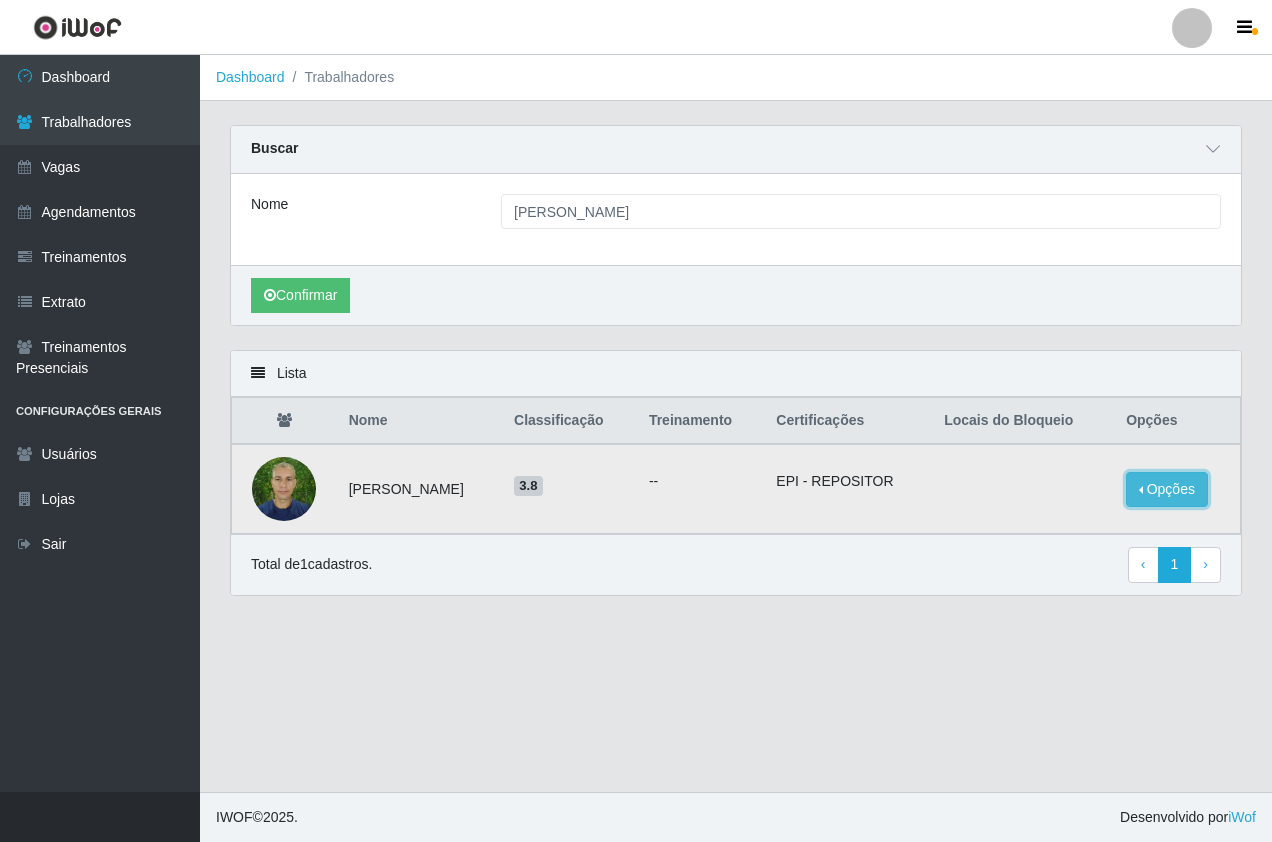 click on "Opções" at bounding box center (1167, 489) 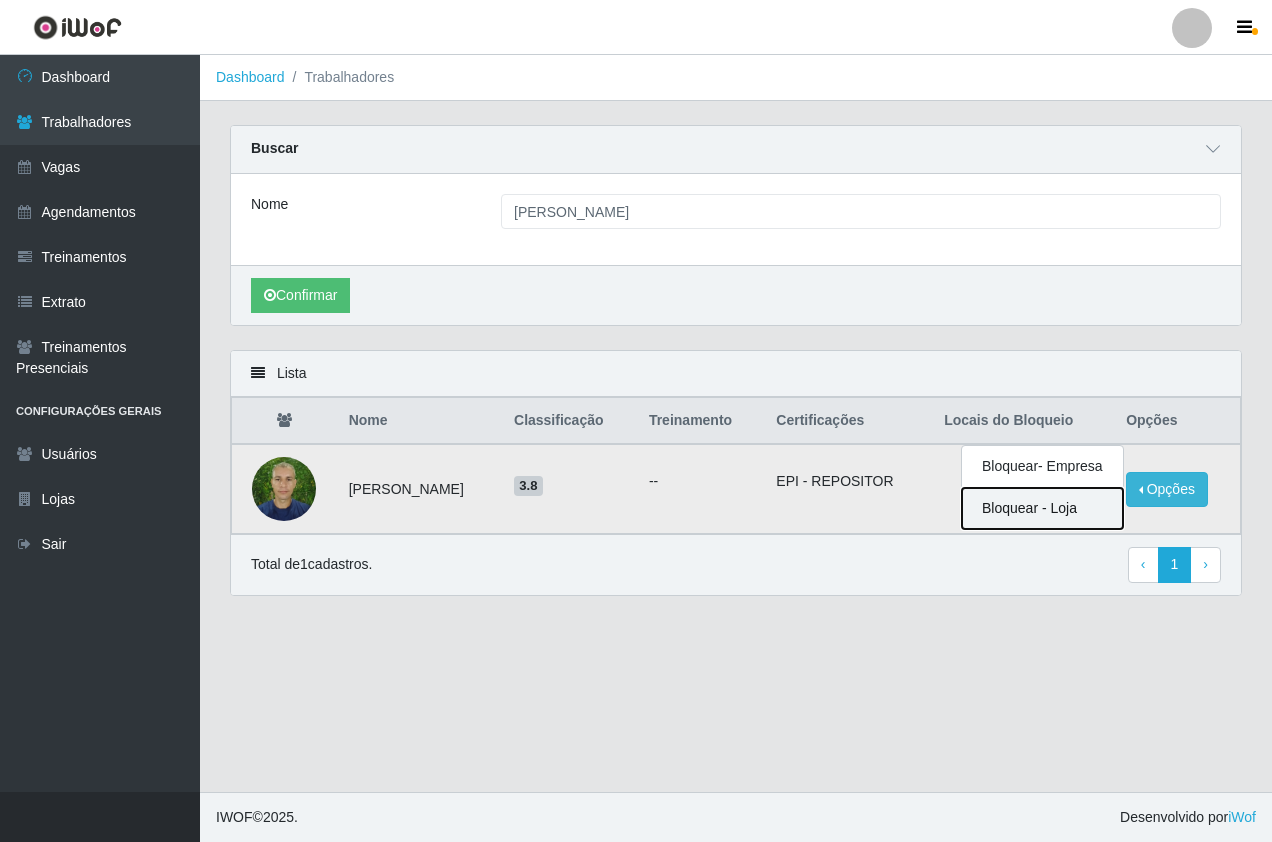 click on "Bloquear   - Loja" at bounding box center [1042, 508] 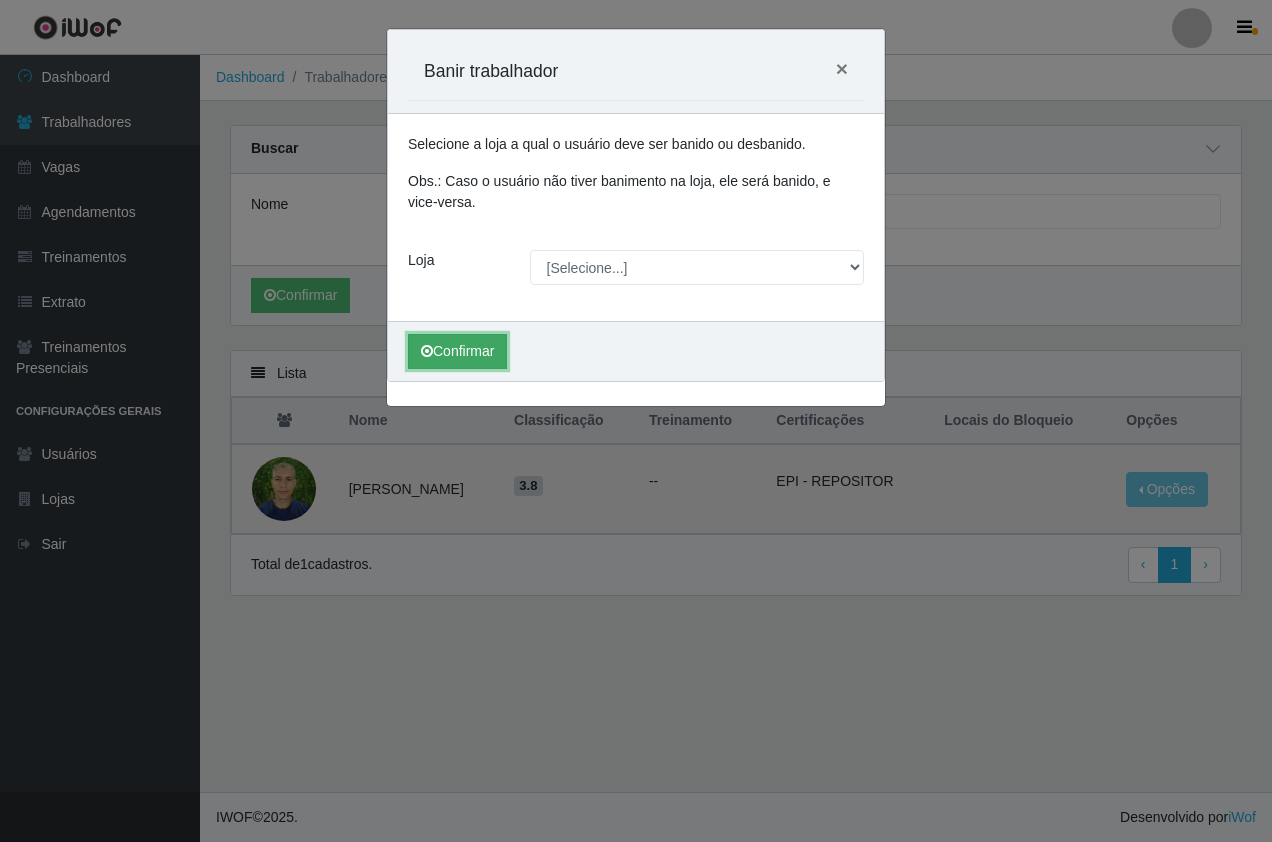 click on "Confirmar" at bounding box center [457, 351] 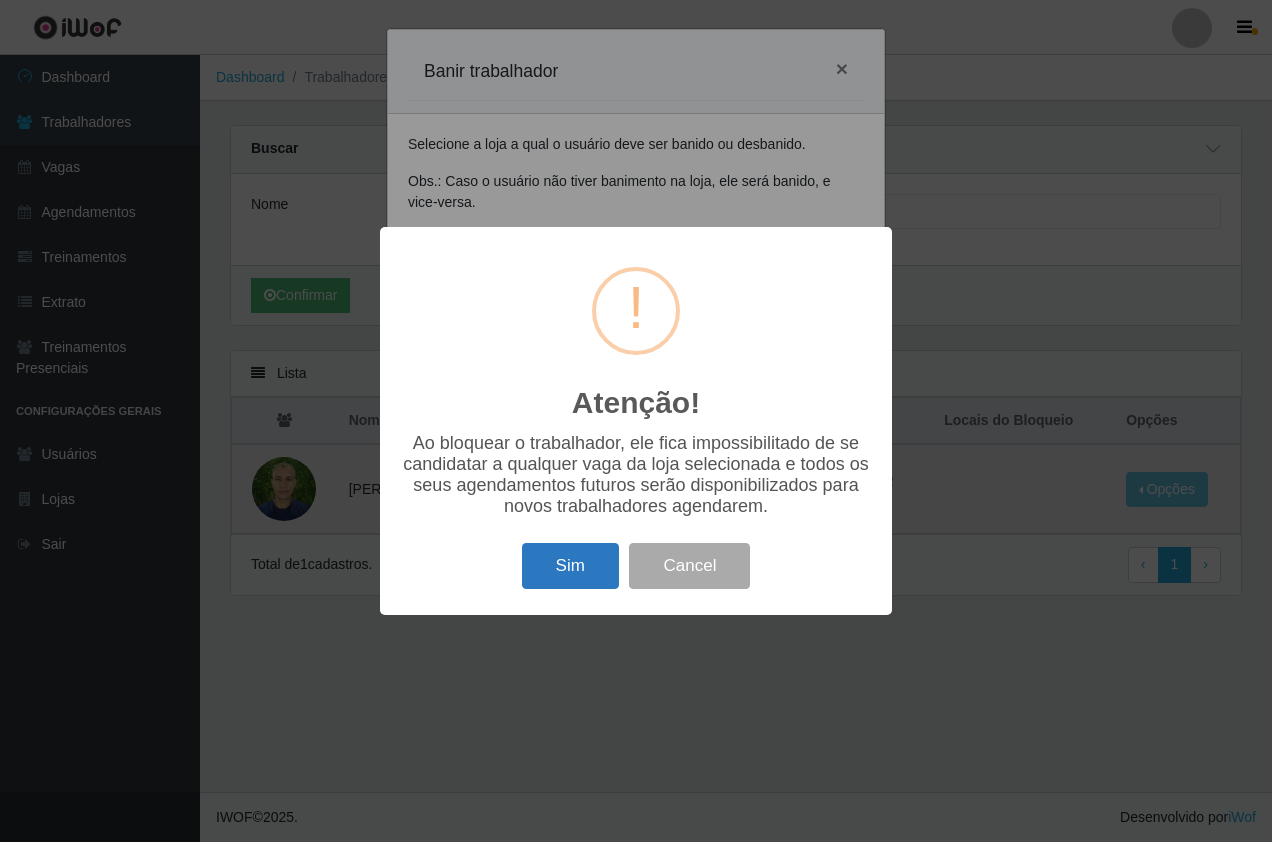 click on "Sim" at bounding box center [570, 566] 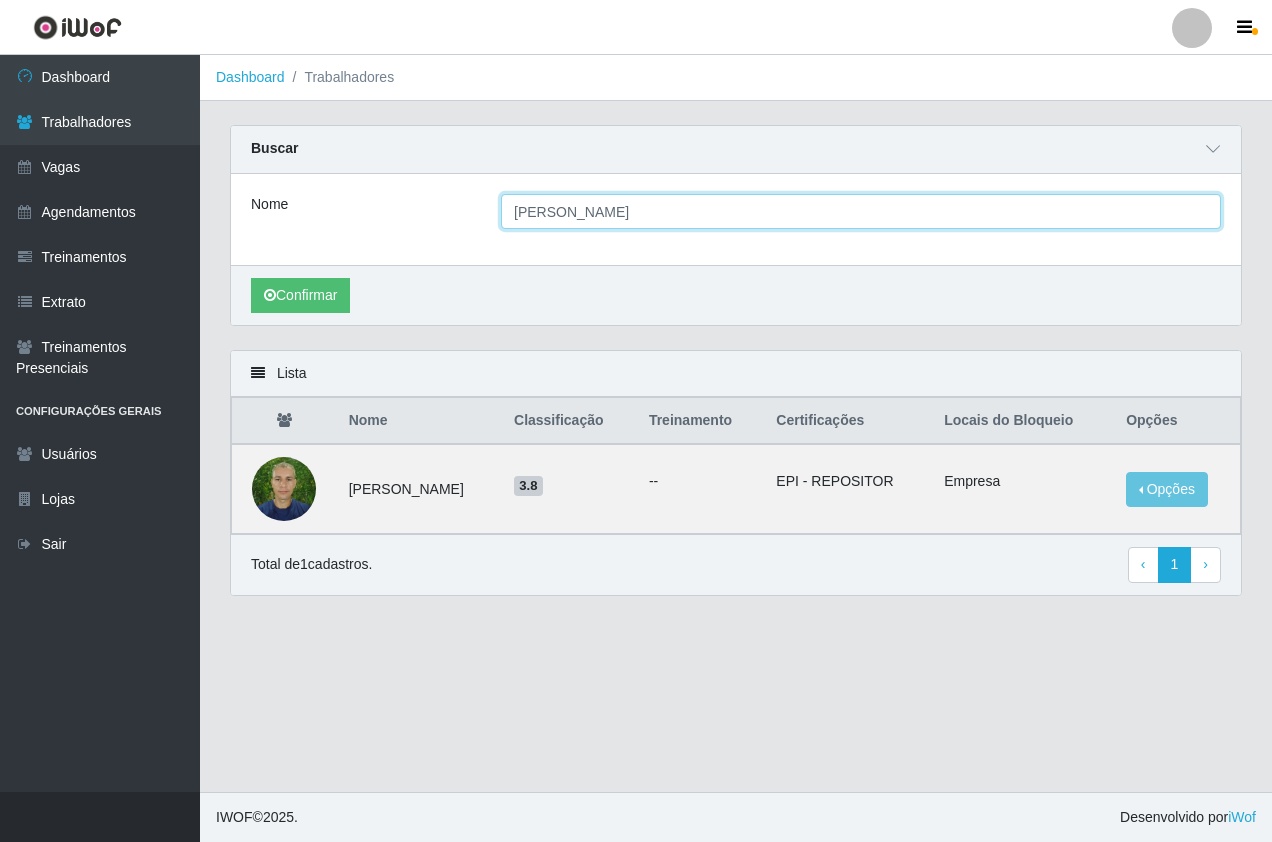 click on "antonio carlos brito" at bounding box center [861, 211] 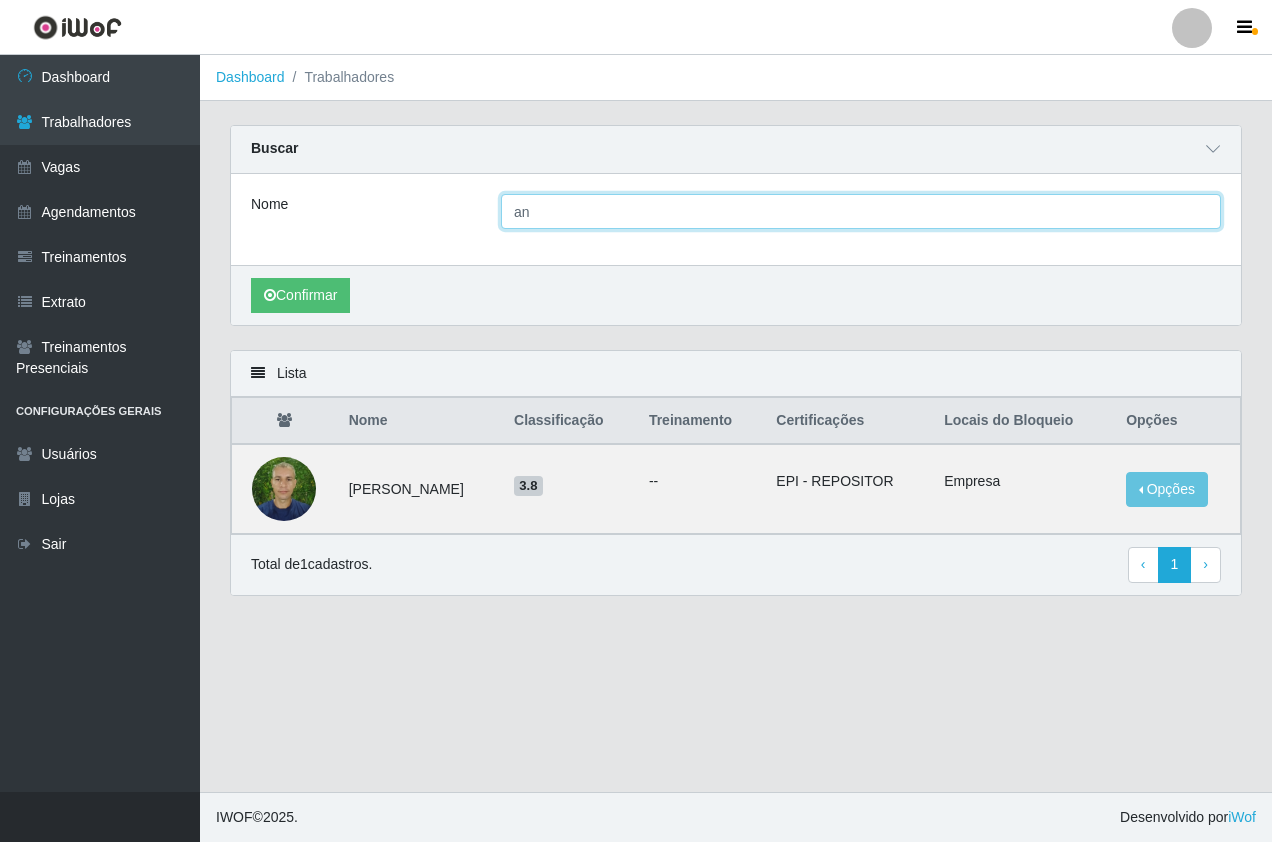 type on "a" 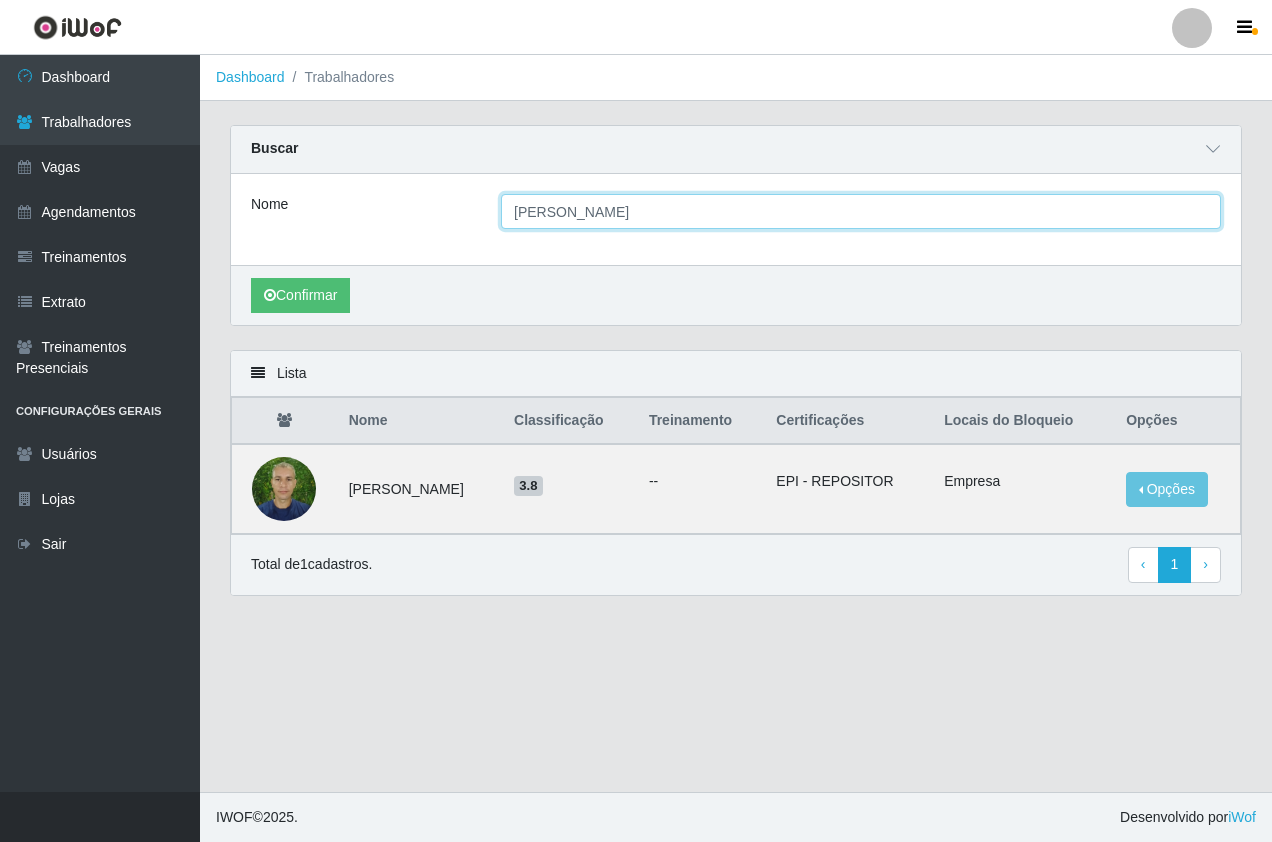 click on "Confirmar" at bounding box center (300, 295) 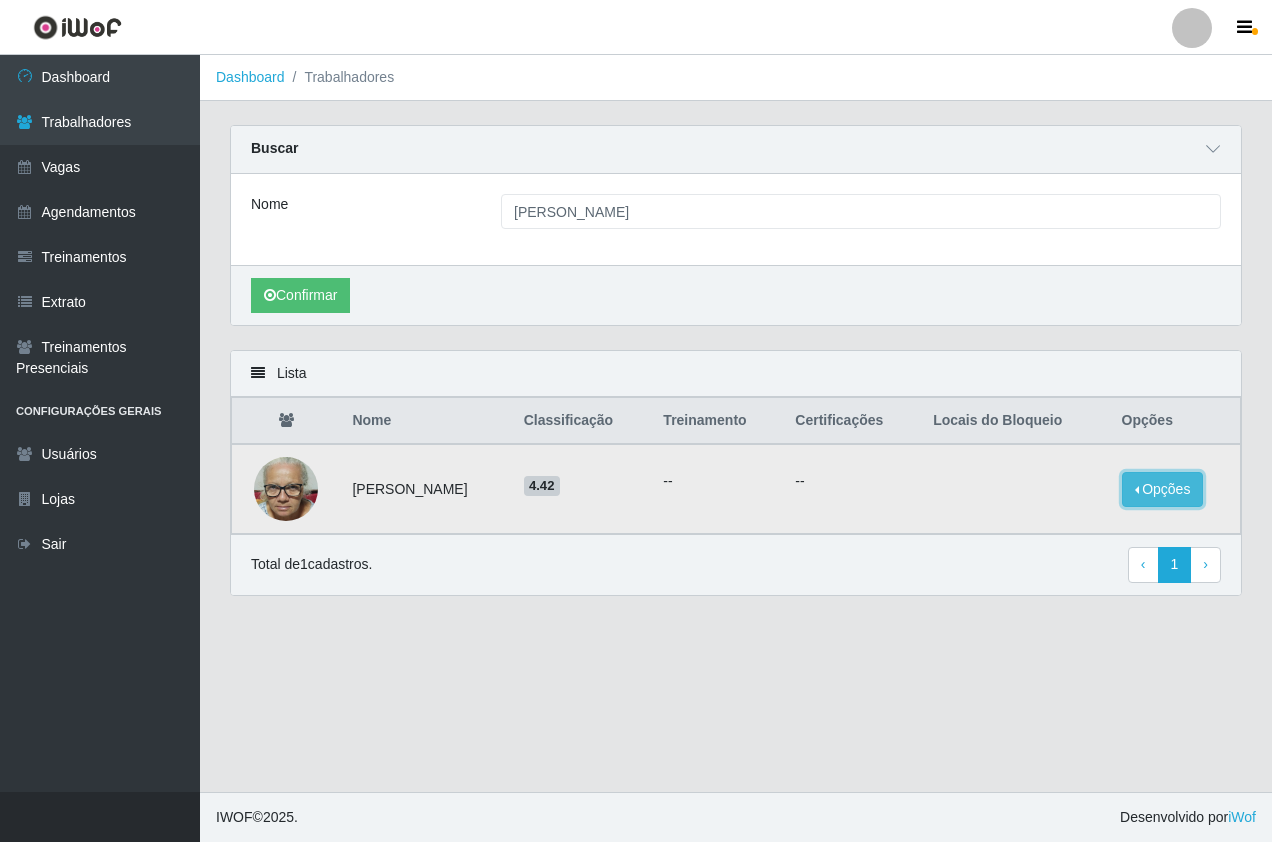 click on "Opções" at bounding box center (1163, 489) 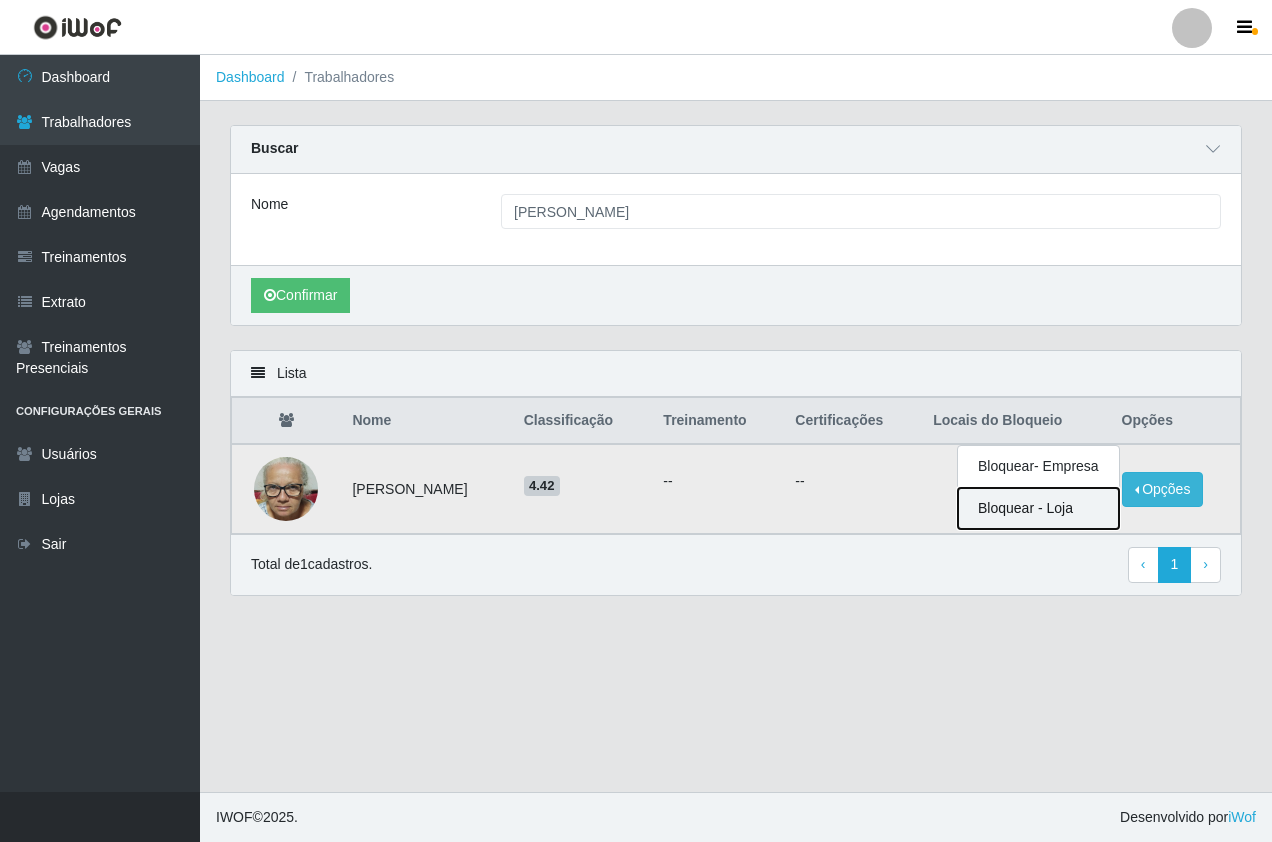 click on "Bloquear   - Loja" at bounding box center (1038, 508) 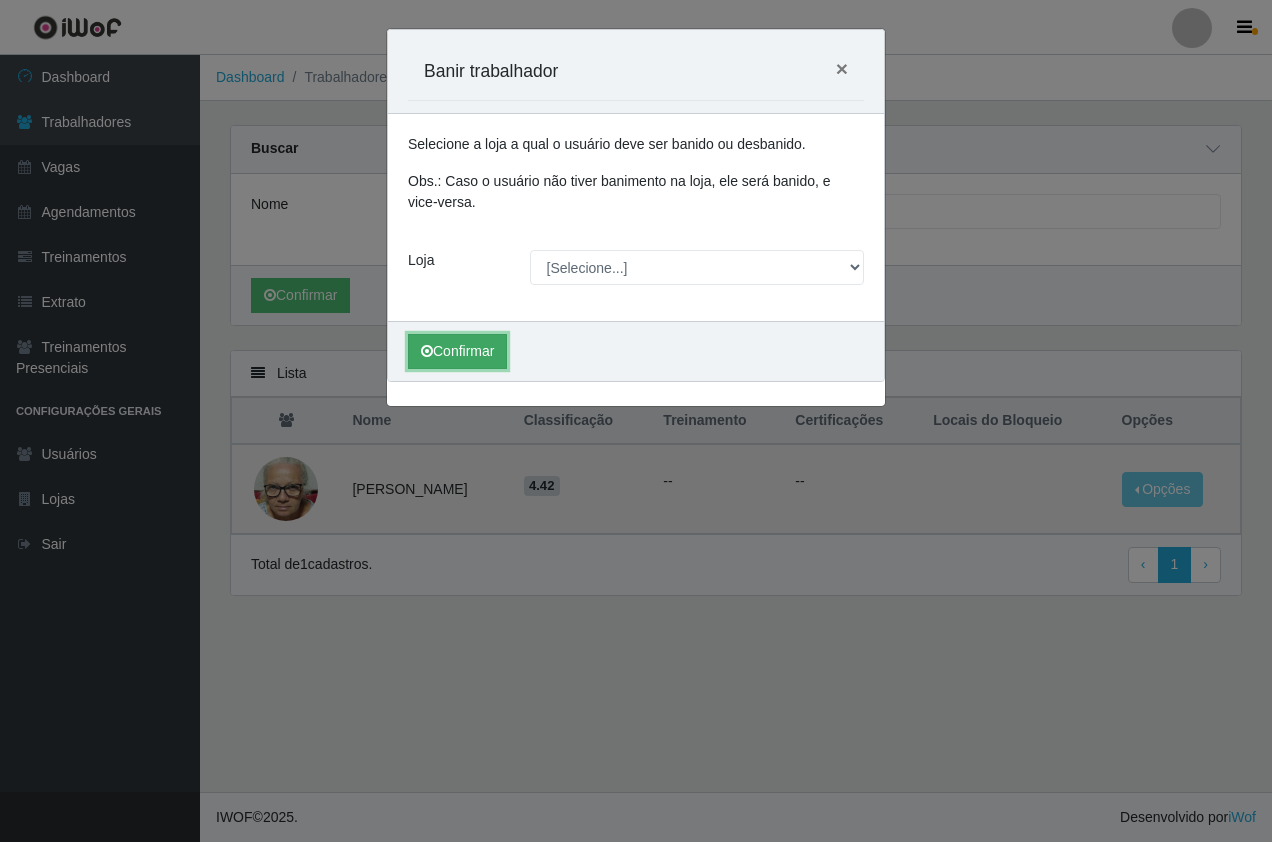 click on "Confirmar" at bounding box center (457, 351) 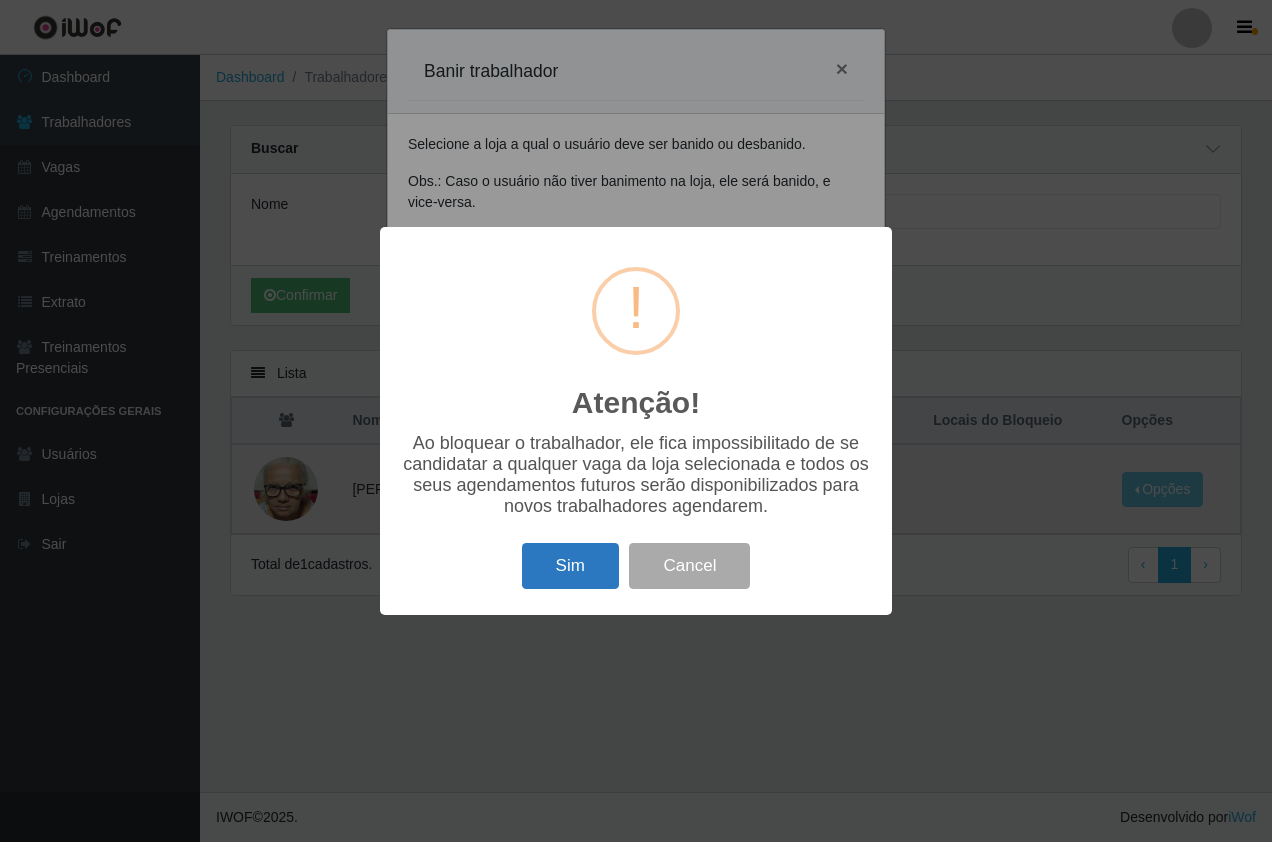 click on "Sim" at bounding box center [570, 566] 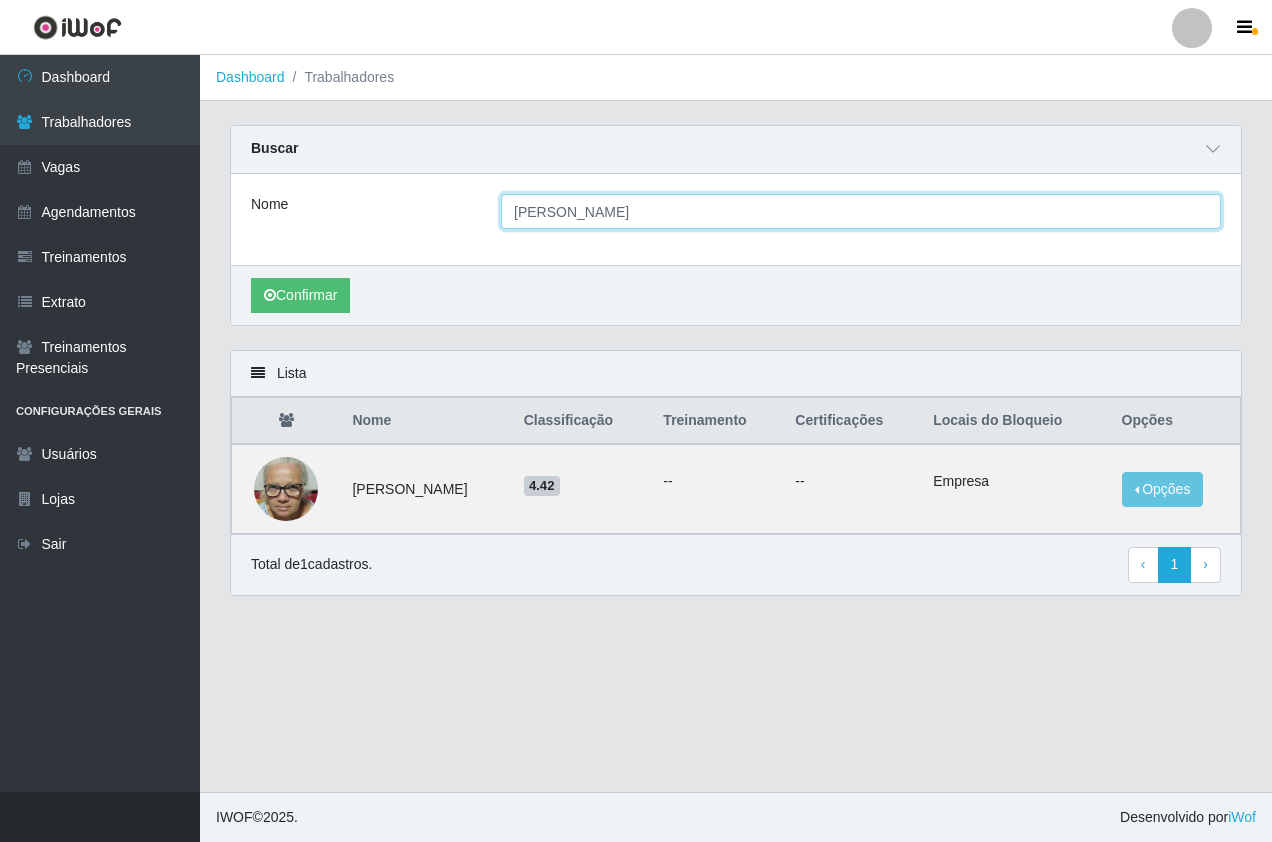click on "Maria gracilete" at bounding box center (861, 211) 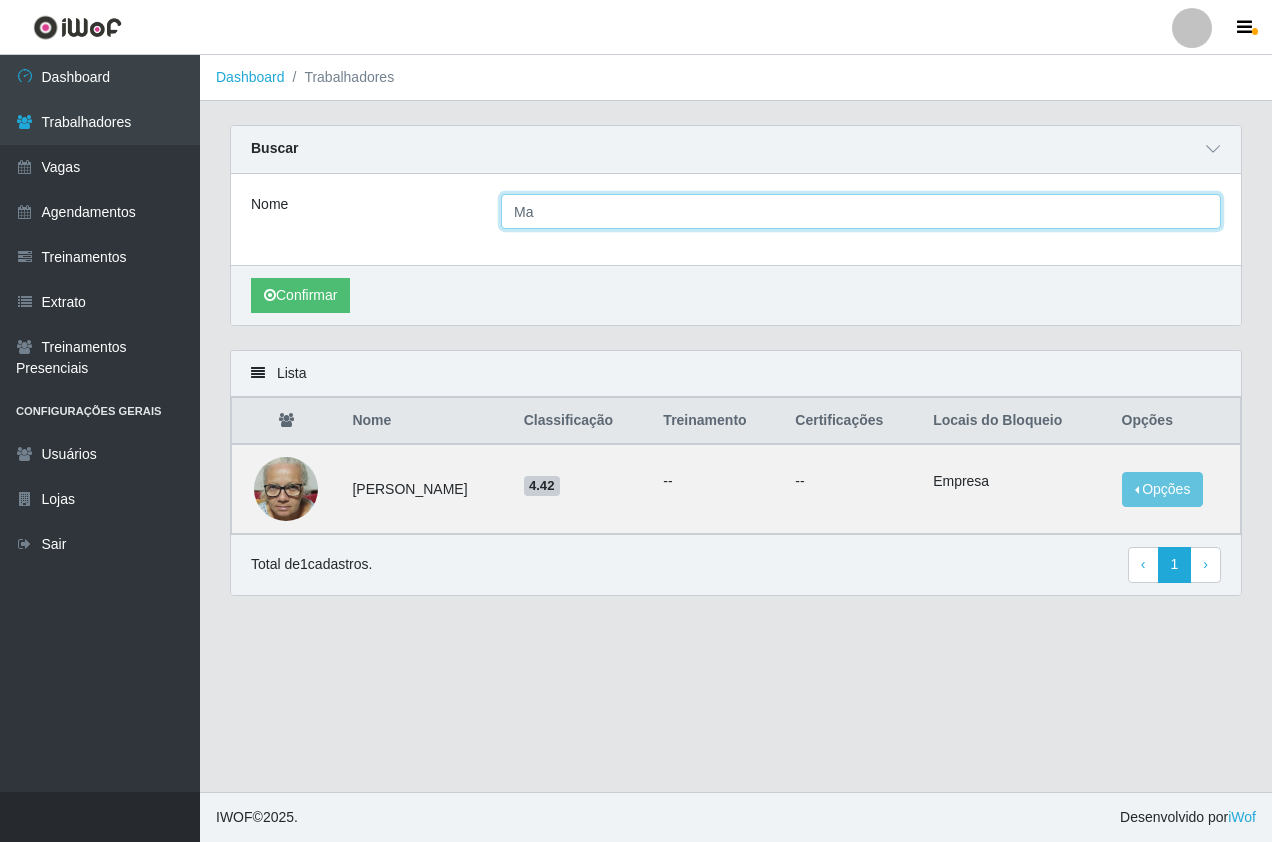 type on "M" 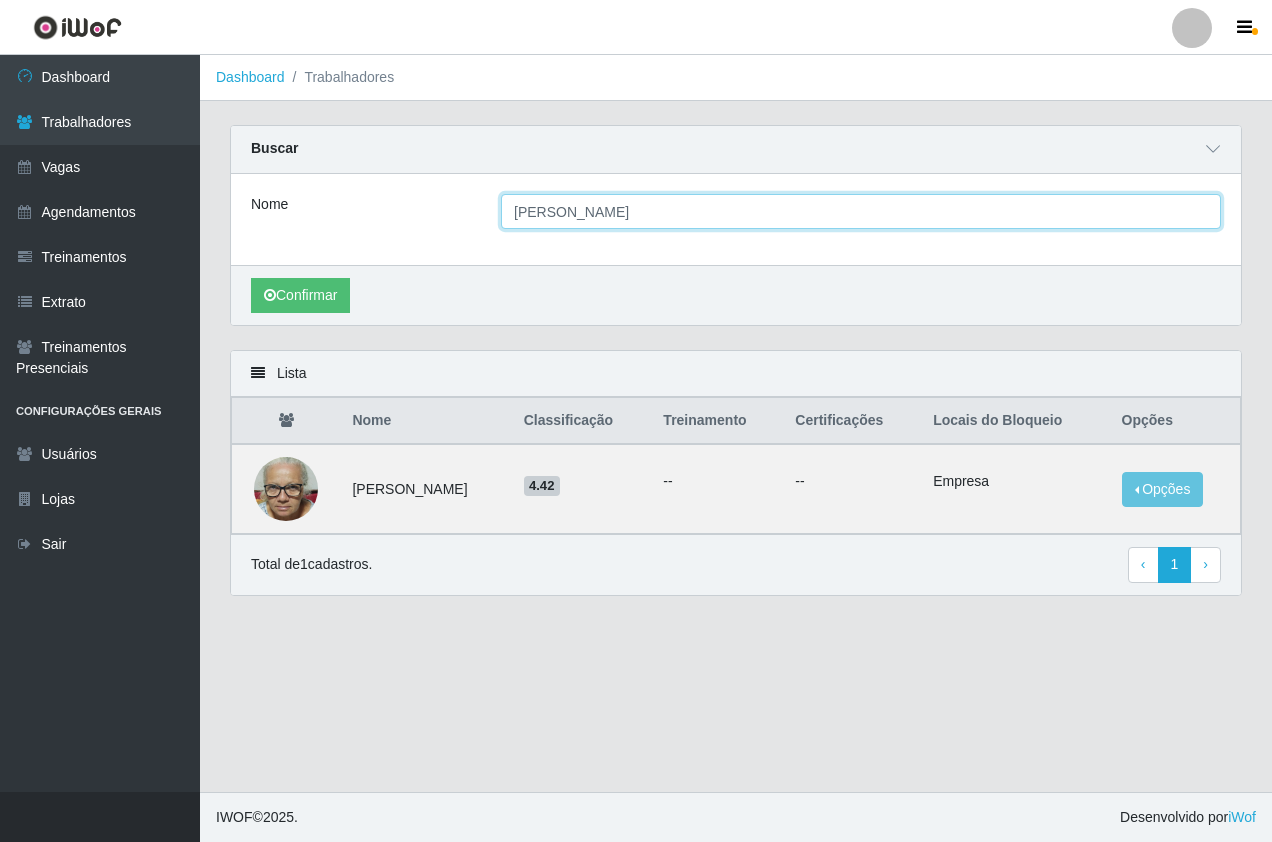 type on "Ana camila" 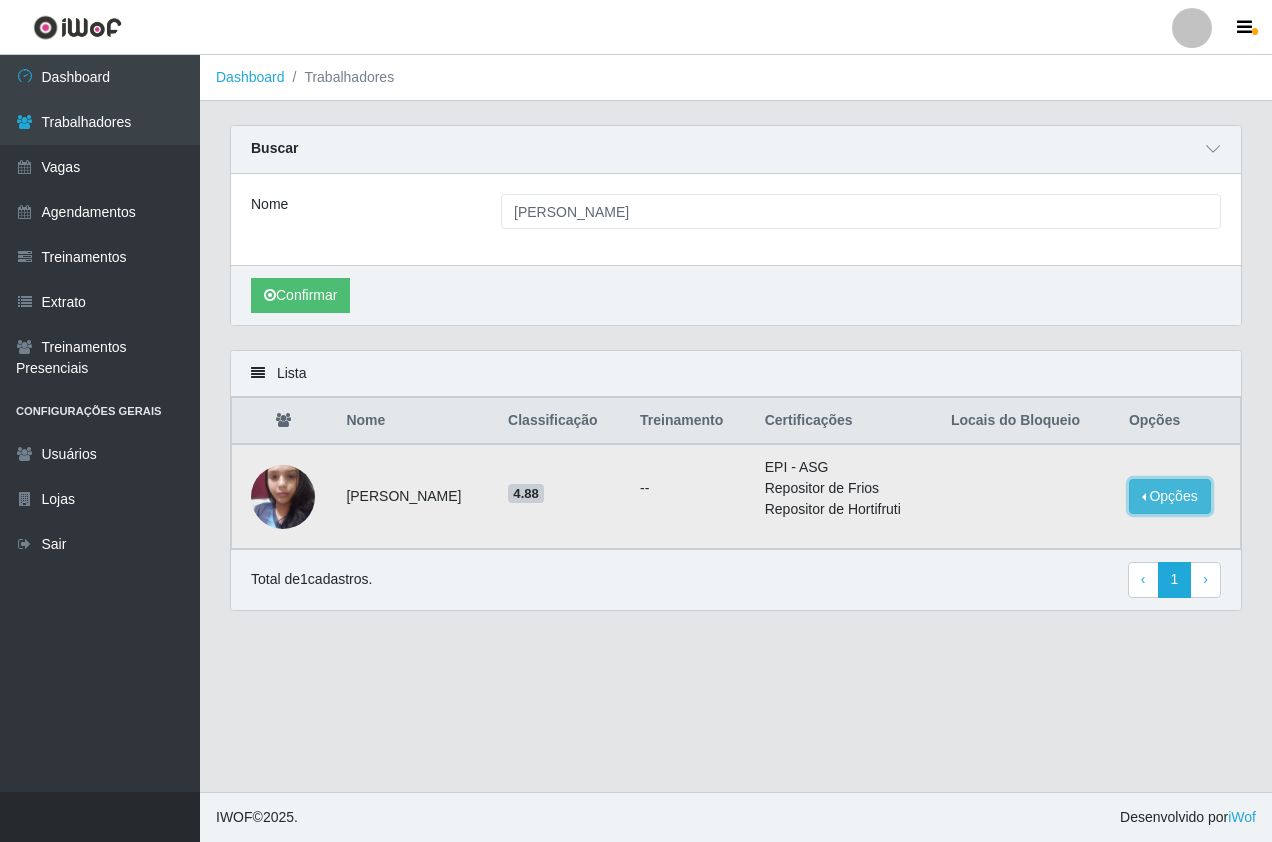 click on "Opções" at bounding box center (1170, 496) 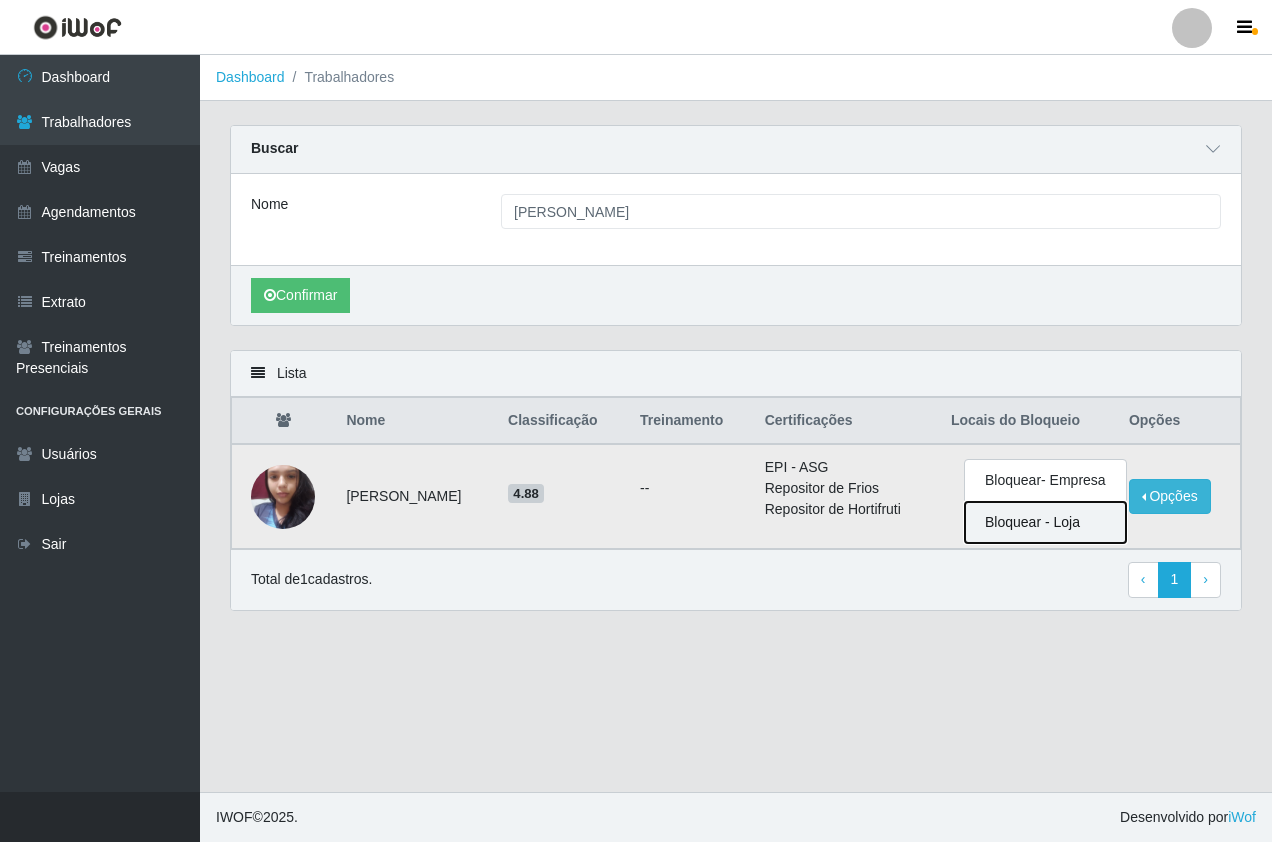 click on "Bloquear   - Loja" at bounding box center [1045, 522] 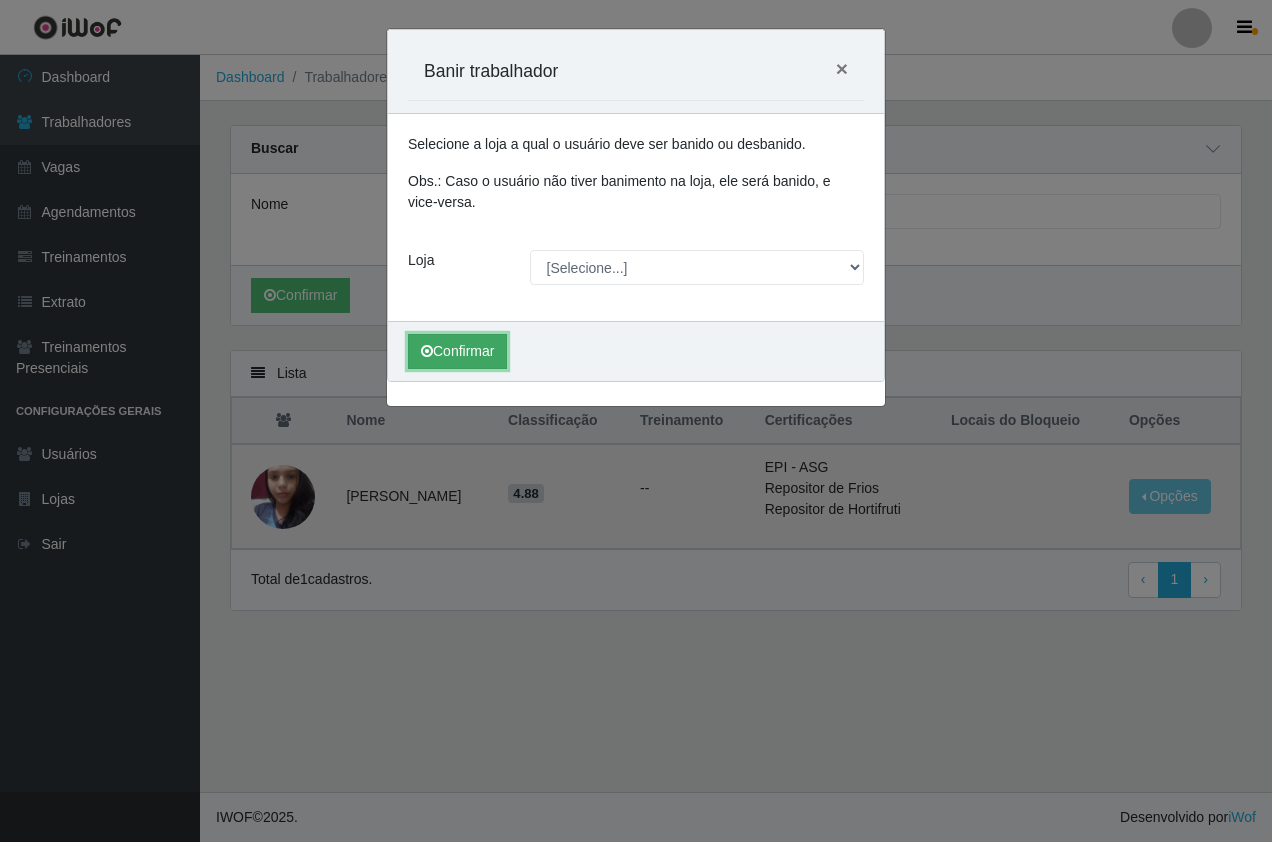 click on "Confirmar" at bounding box center [457, 351] 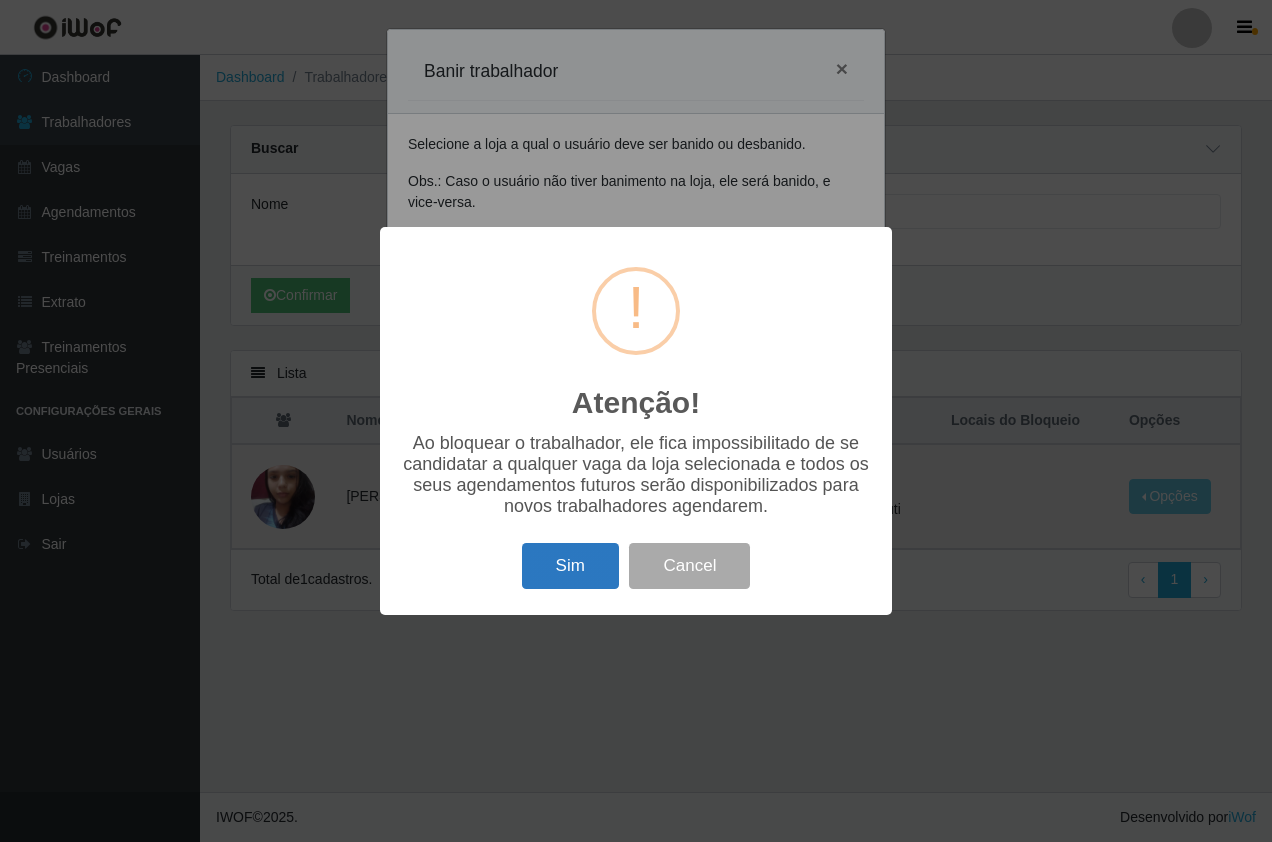 click on "Sim" at bounding box center [570, 566] 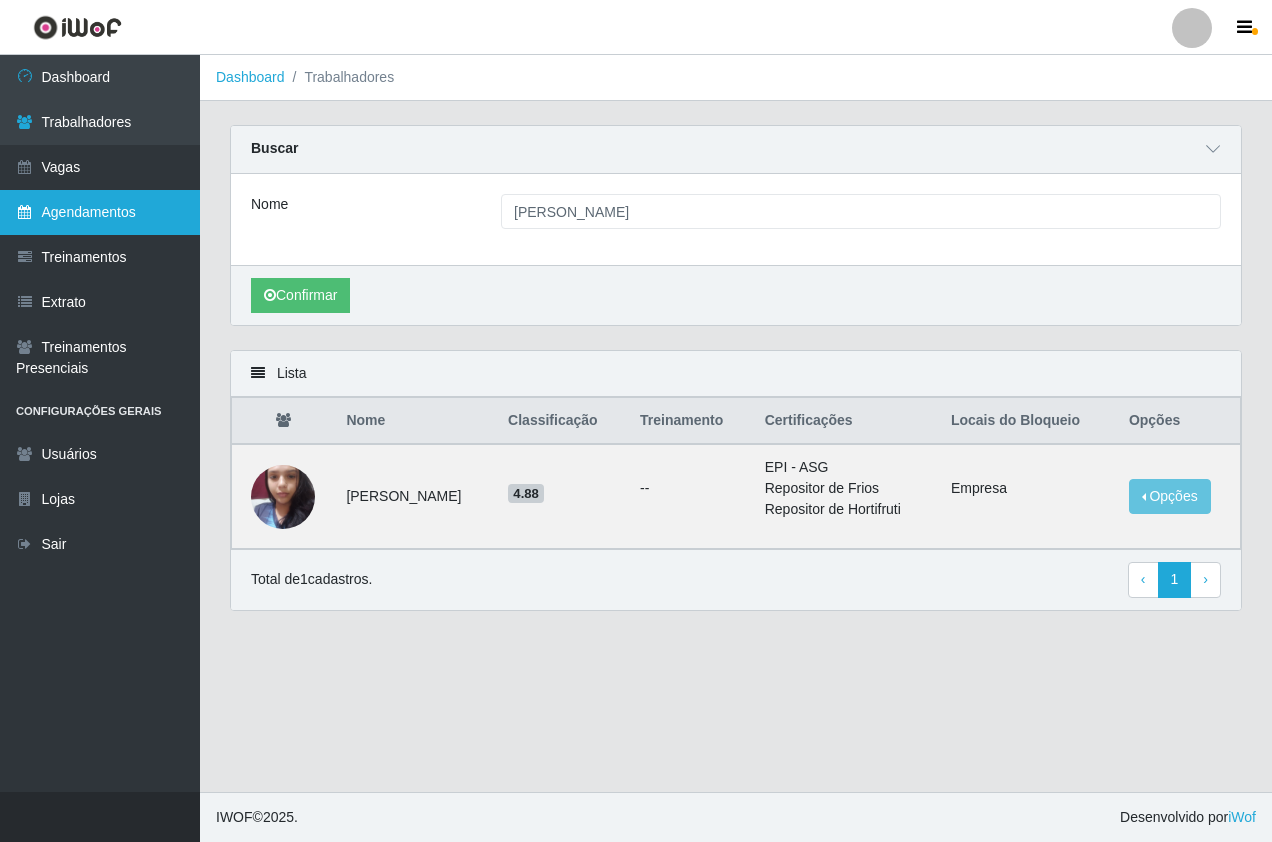 click on "Agendamentos" at bounding box center (100, 212) 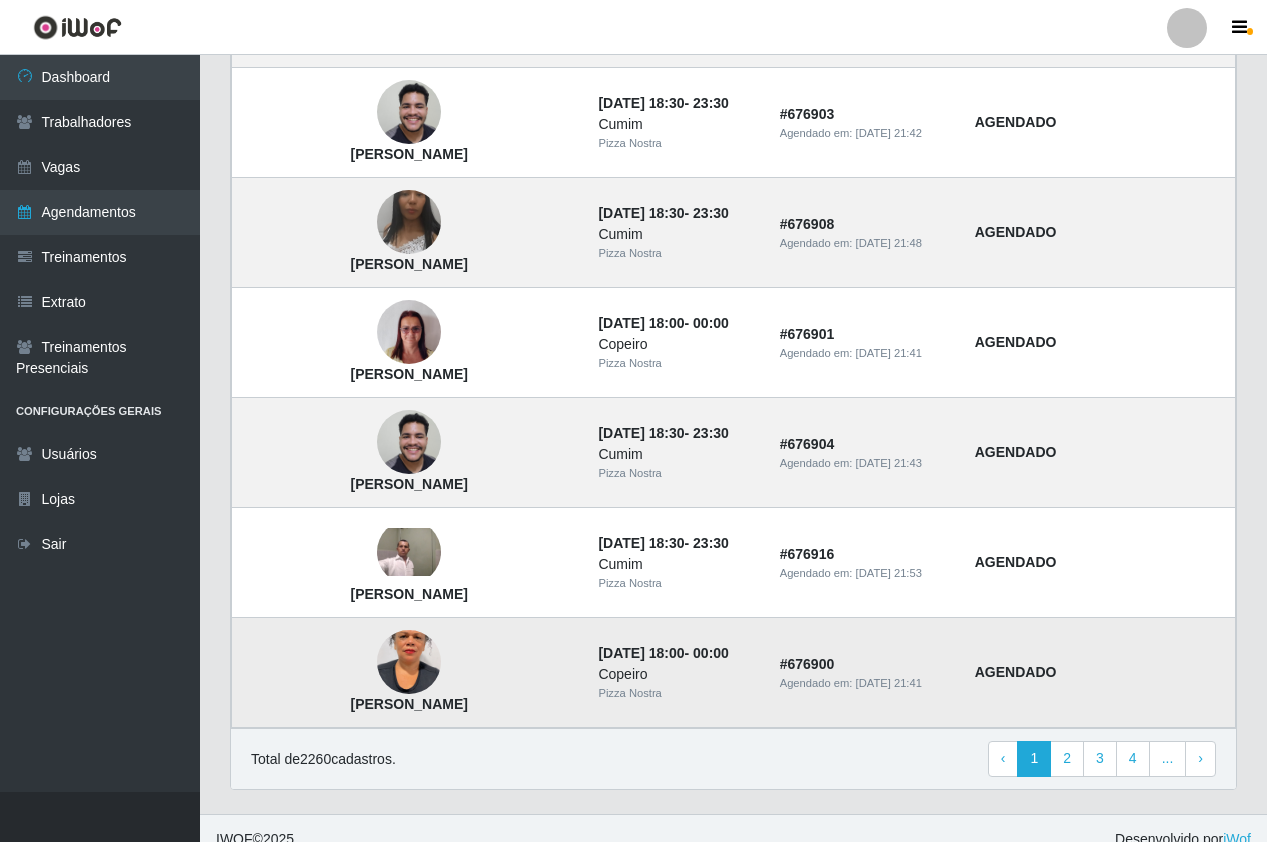 scroll, scrollTop: 1246, scrollLeft: 0, axis: vertical 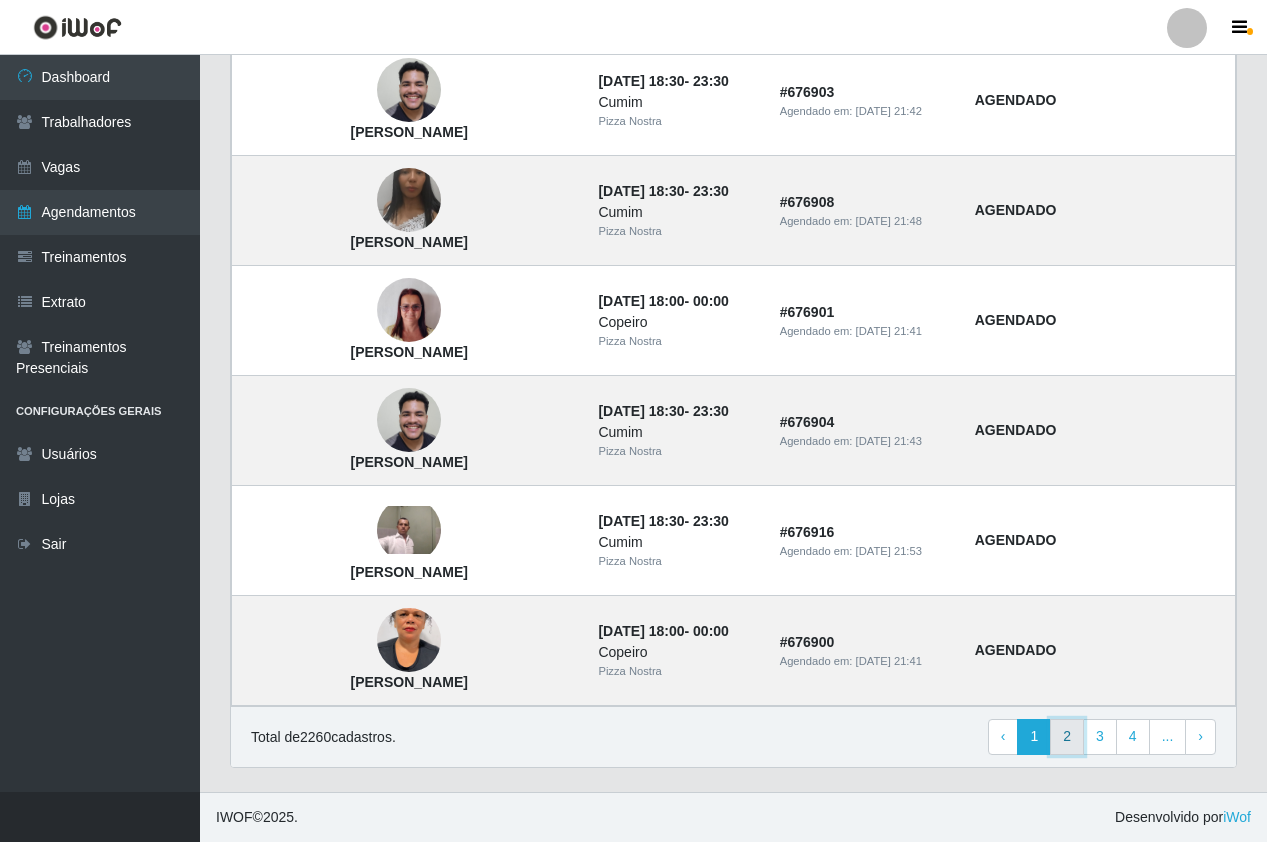 click on "2" at bounding box center [1067, 737] 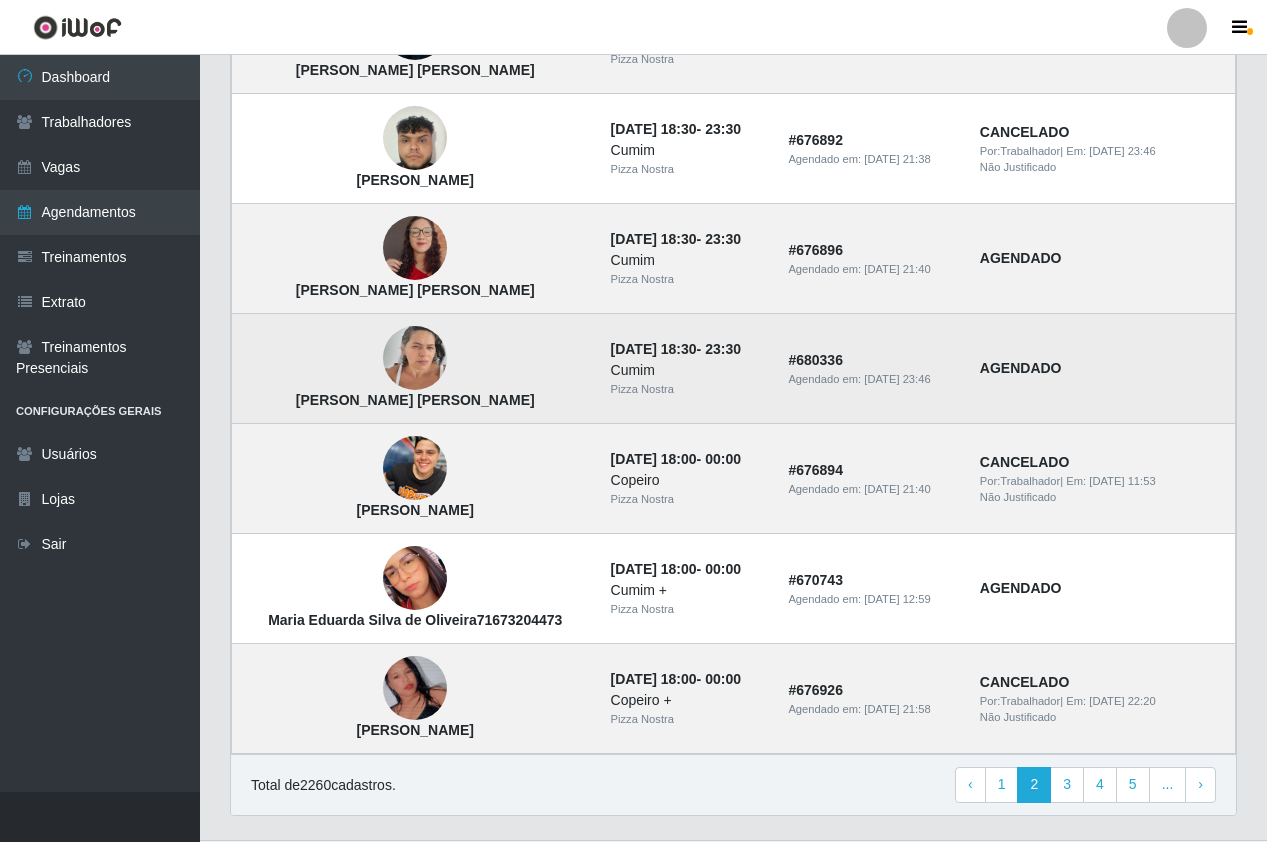 scroll, scrollTop: 1246, scrollLeft: 0, axis: vertical 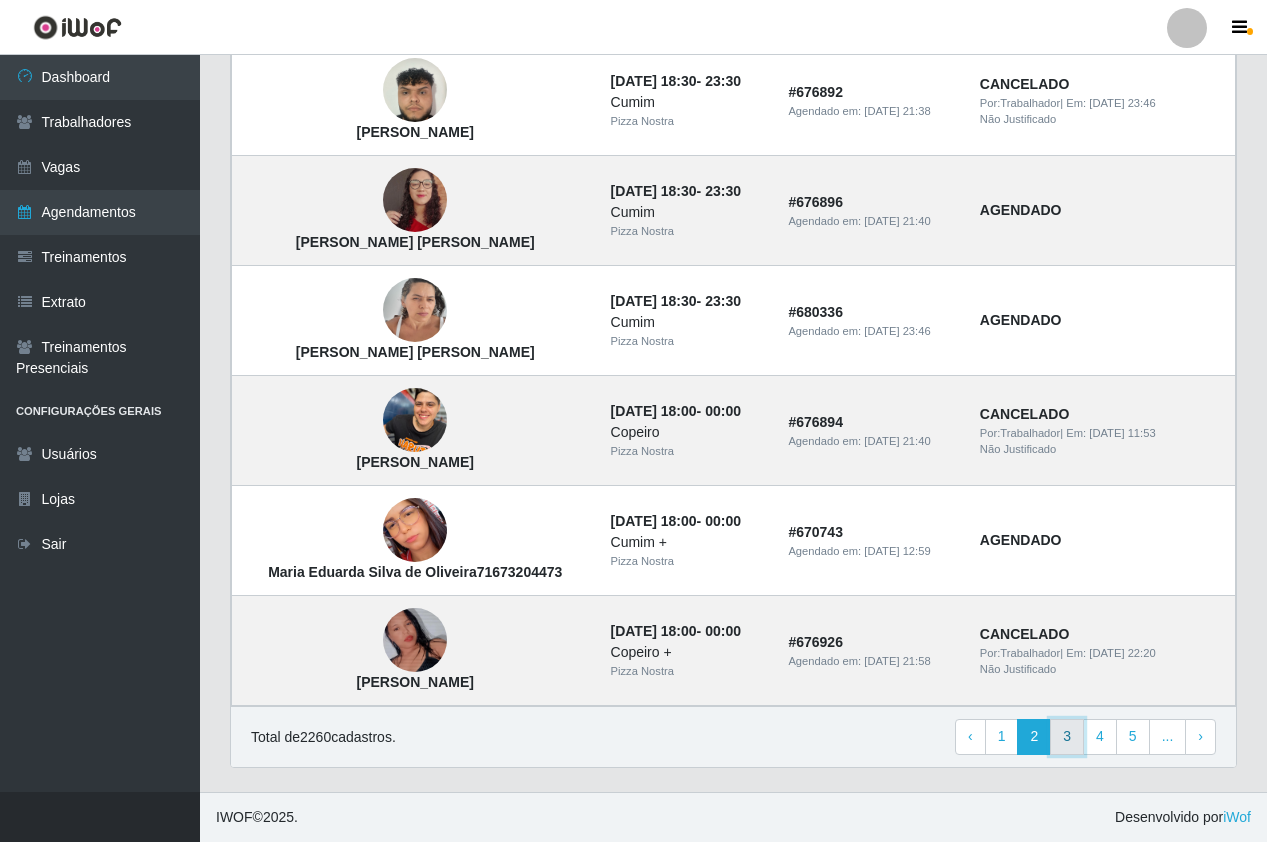 click on "3" at bounding box center [1067, 737] 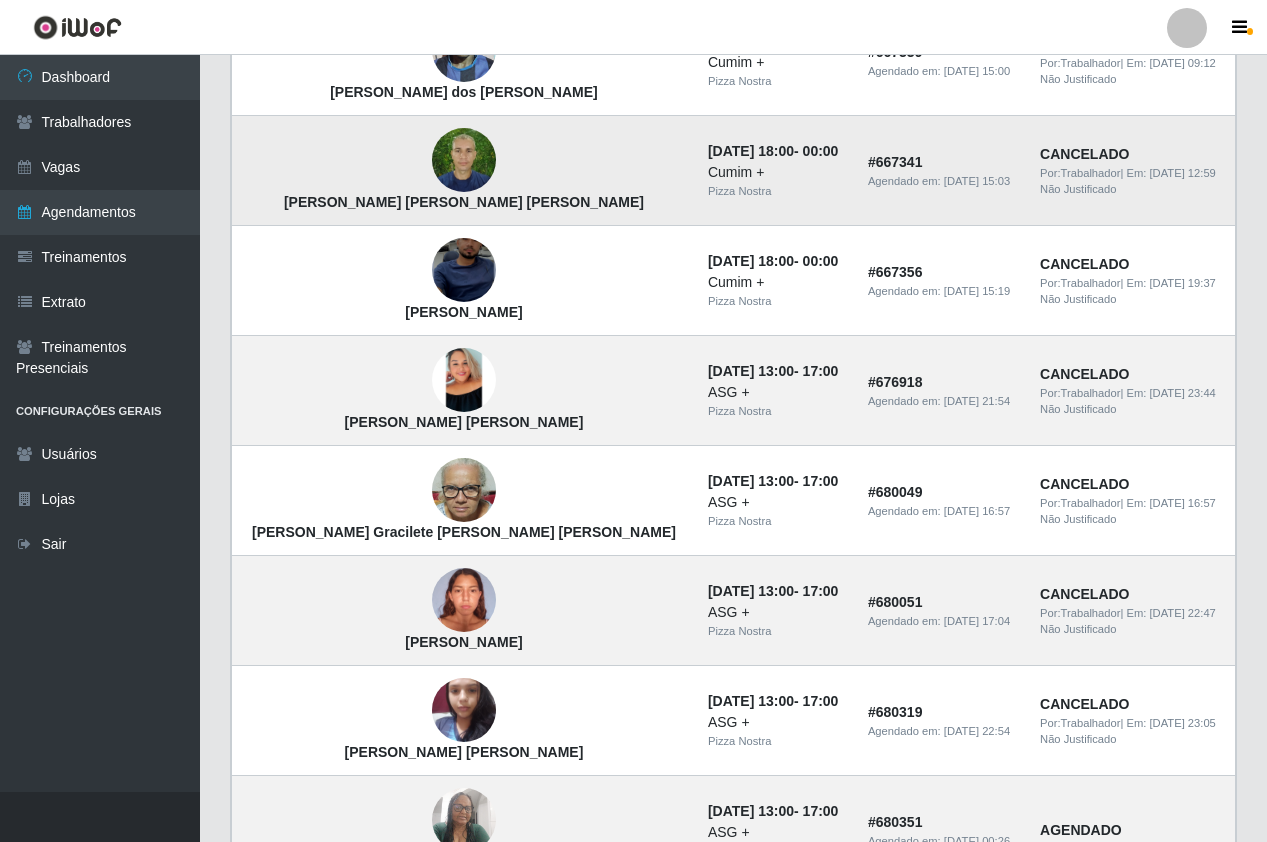 scroll, scrollTop: 1100, scrollLeft: 0, axis: vertical 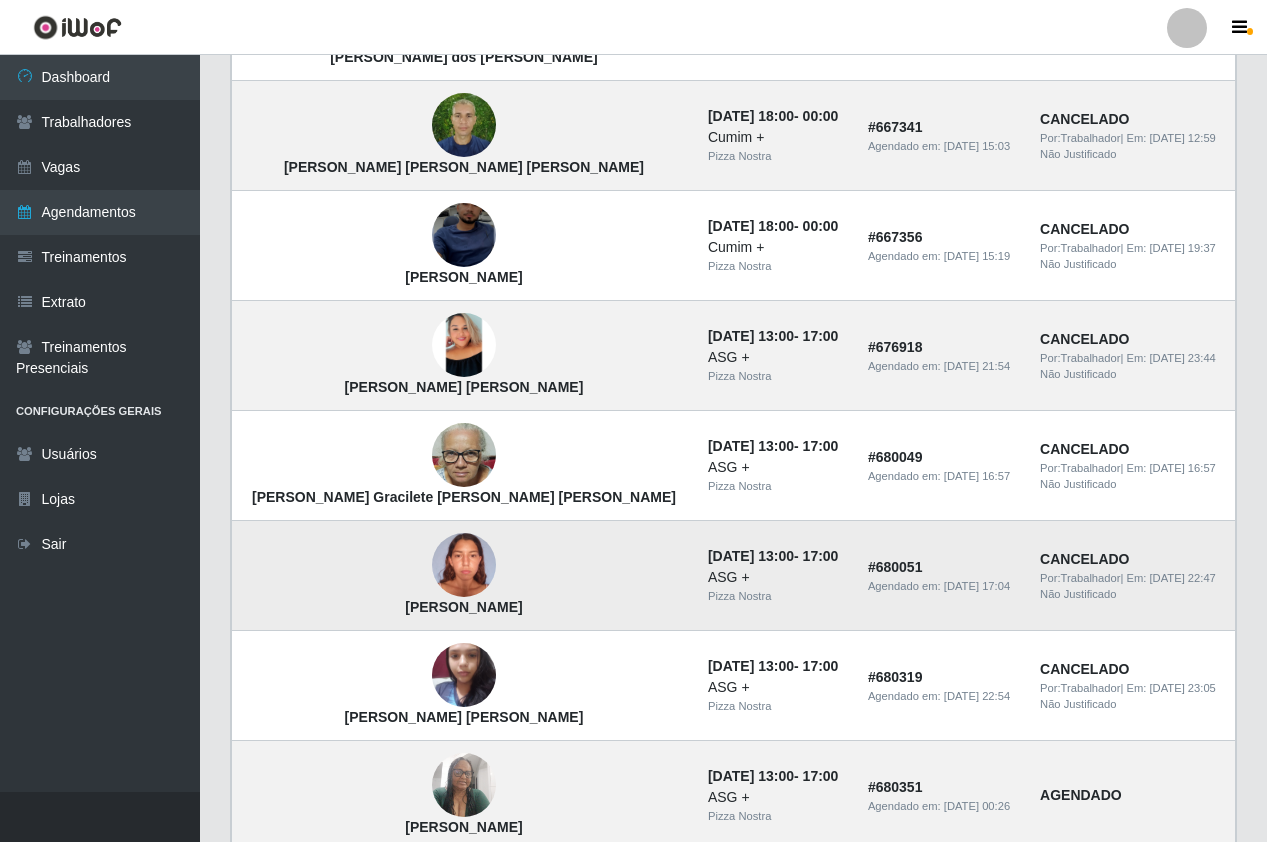 click at bounding box center [464, 565] 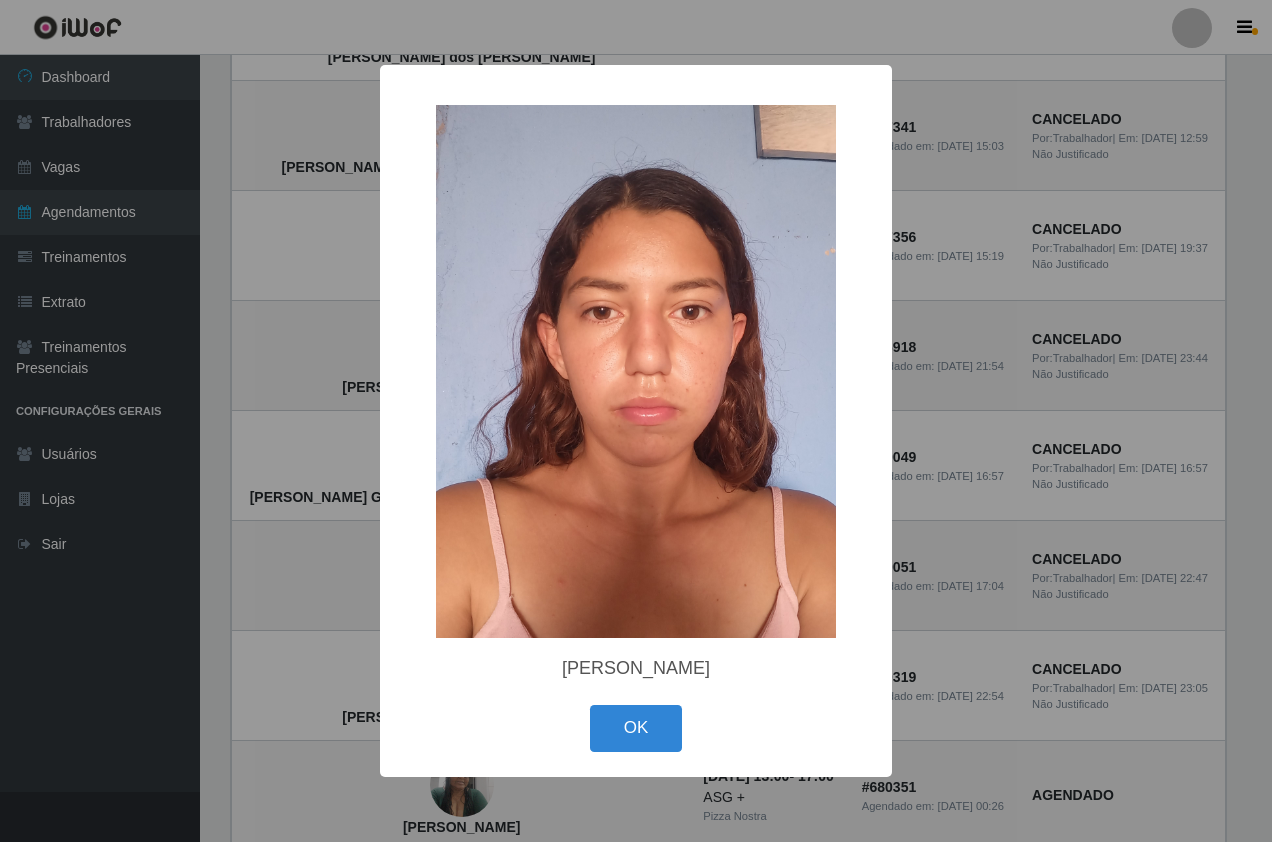 click on "× [PERSON_NAME]  OK Cancel" at bounding box center (636, 421) 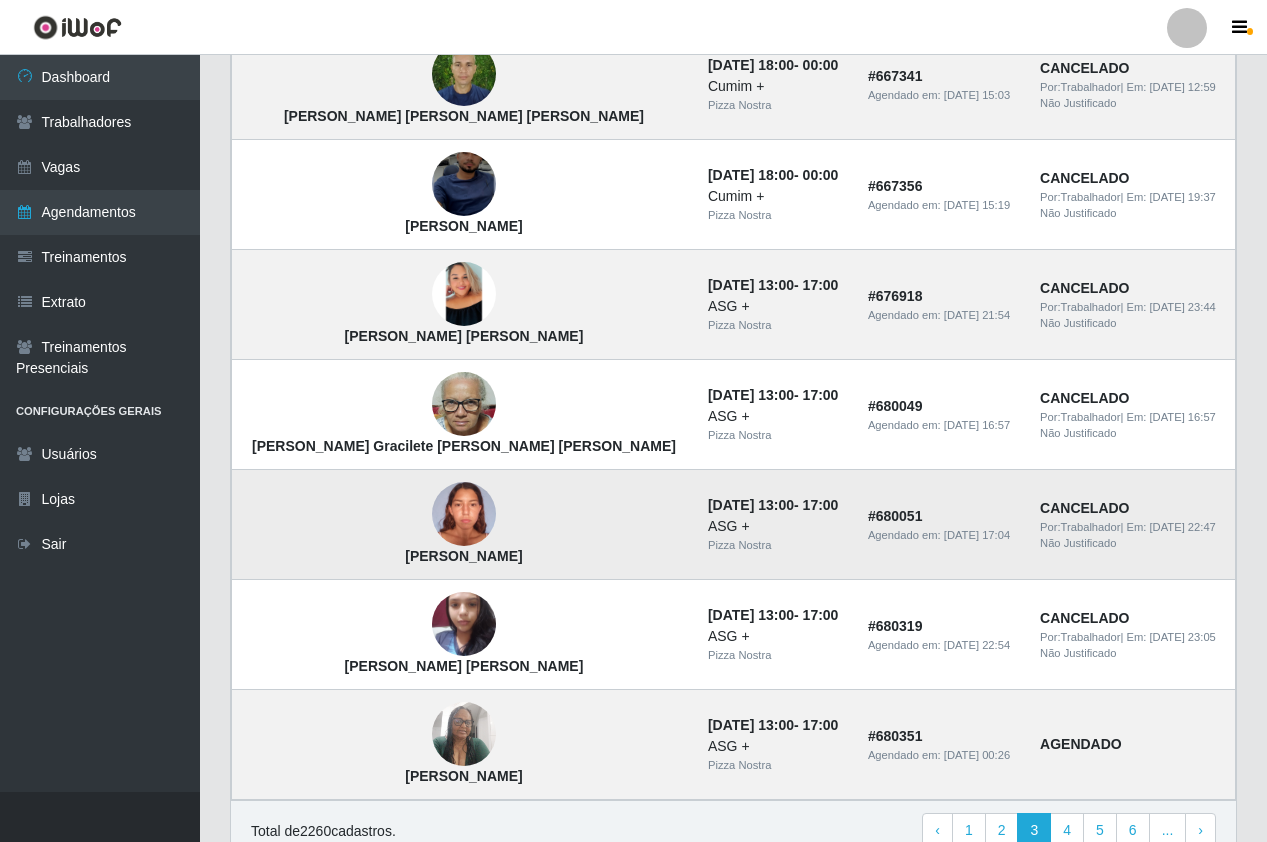 scroll, scrollTop: 1200, scrollLeft: 0, axis: vertical 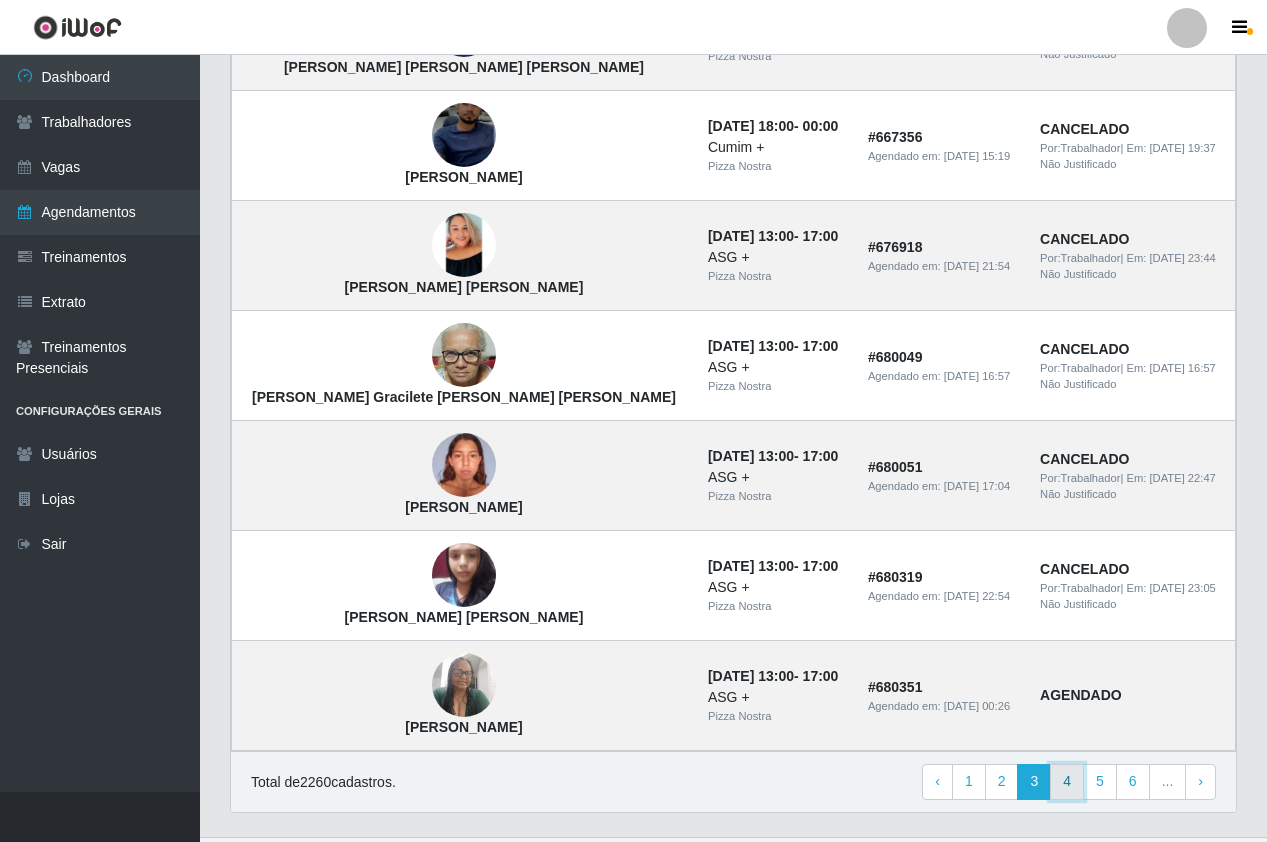 click on "4" at bounding box center (1067, 782) 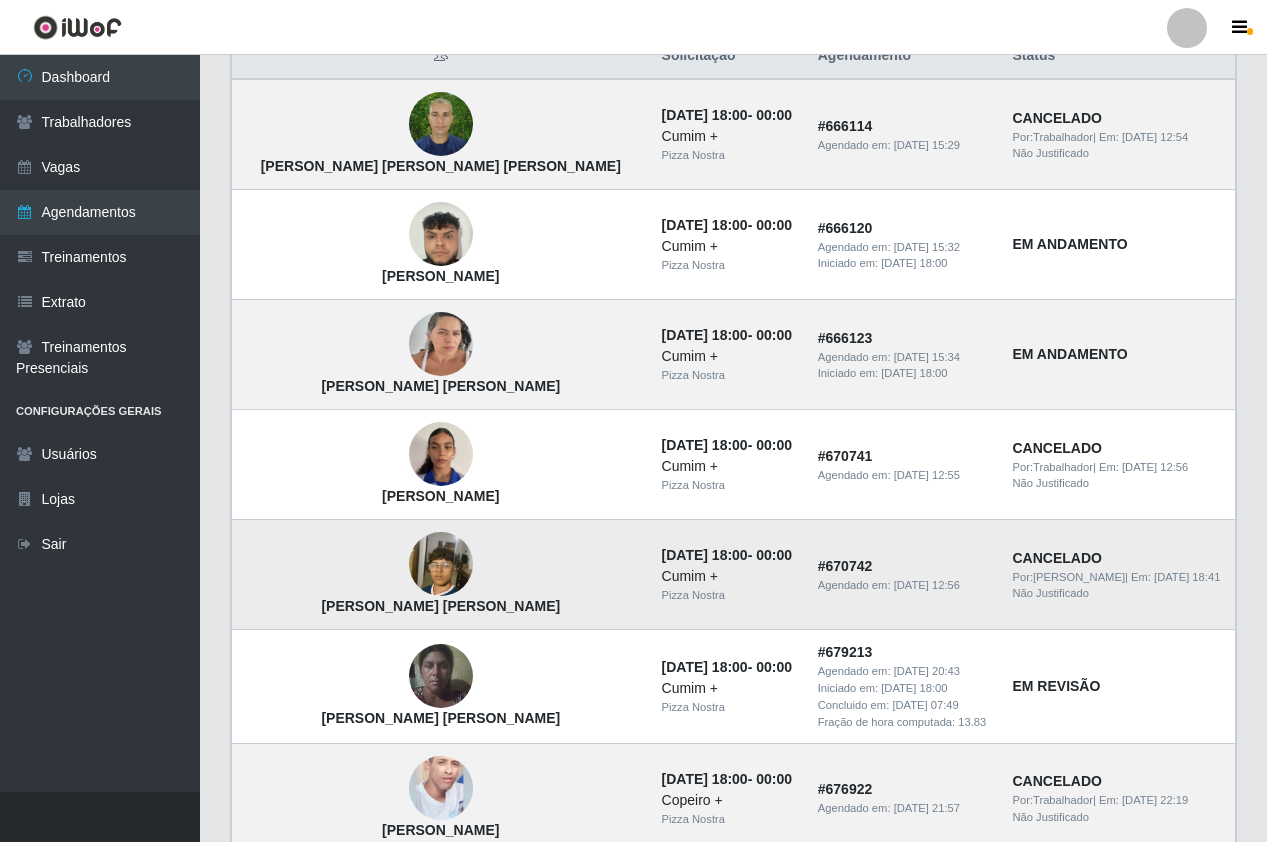 scroll, scrollTop: 0, scrollLeft: 0, axis: both 